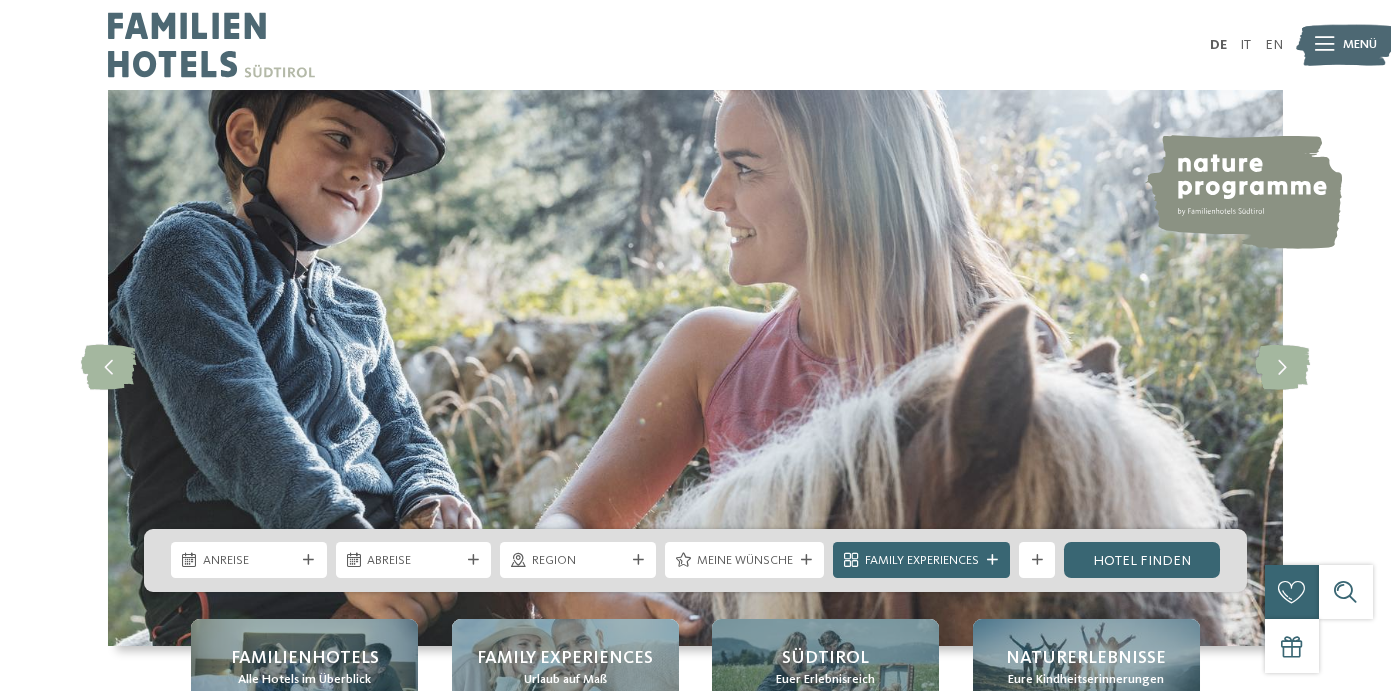click on "EN" at bounding box center (1274, 45) 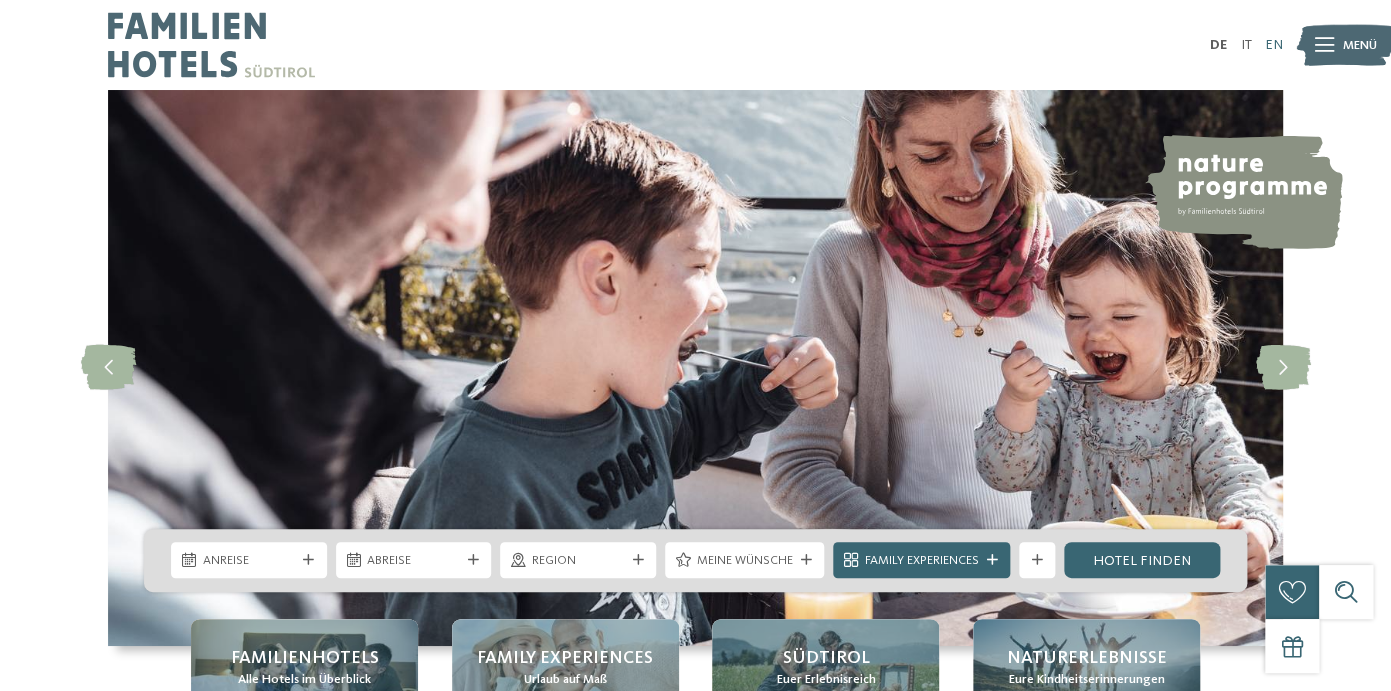 click on "EN" at bounding box center (1274, 45) 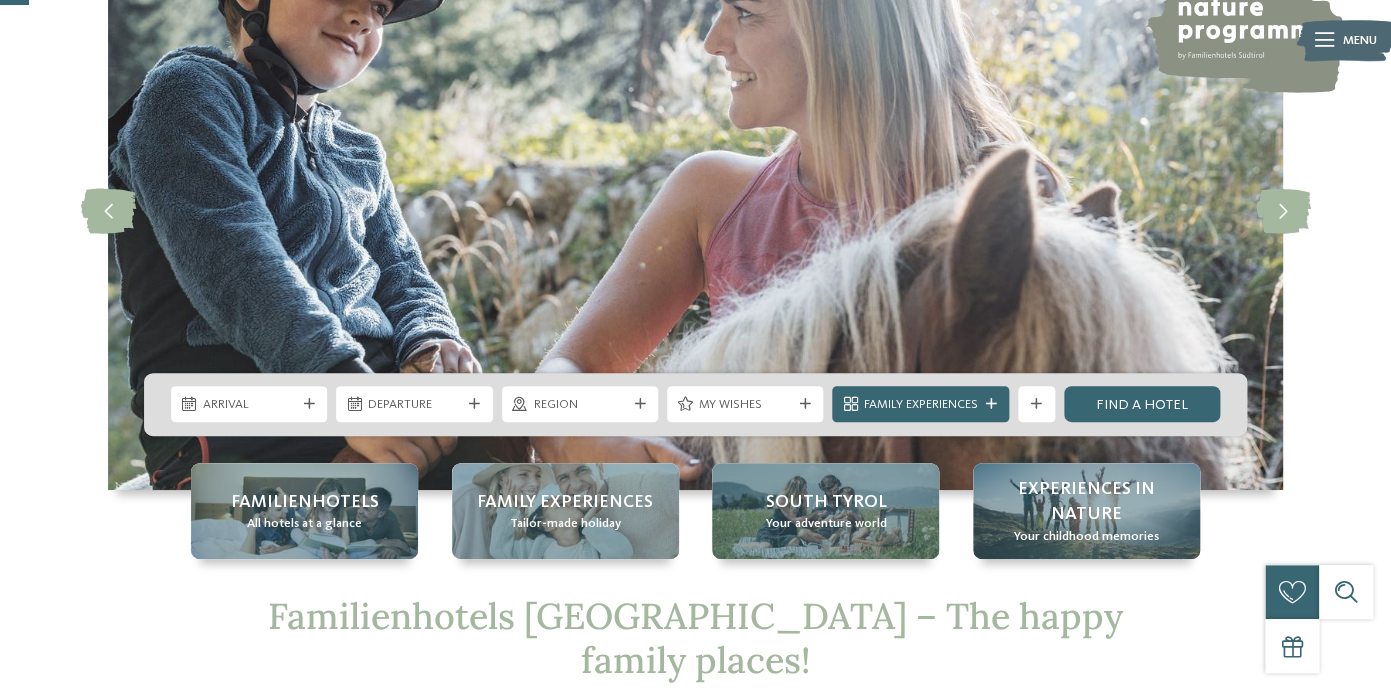 scroll, scrollTop: 157, scrollLeft: 0, axis: vertical 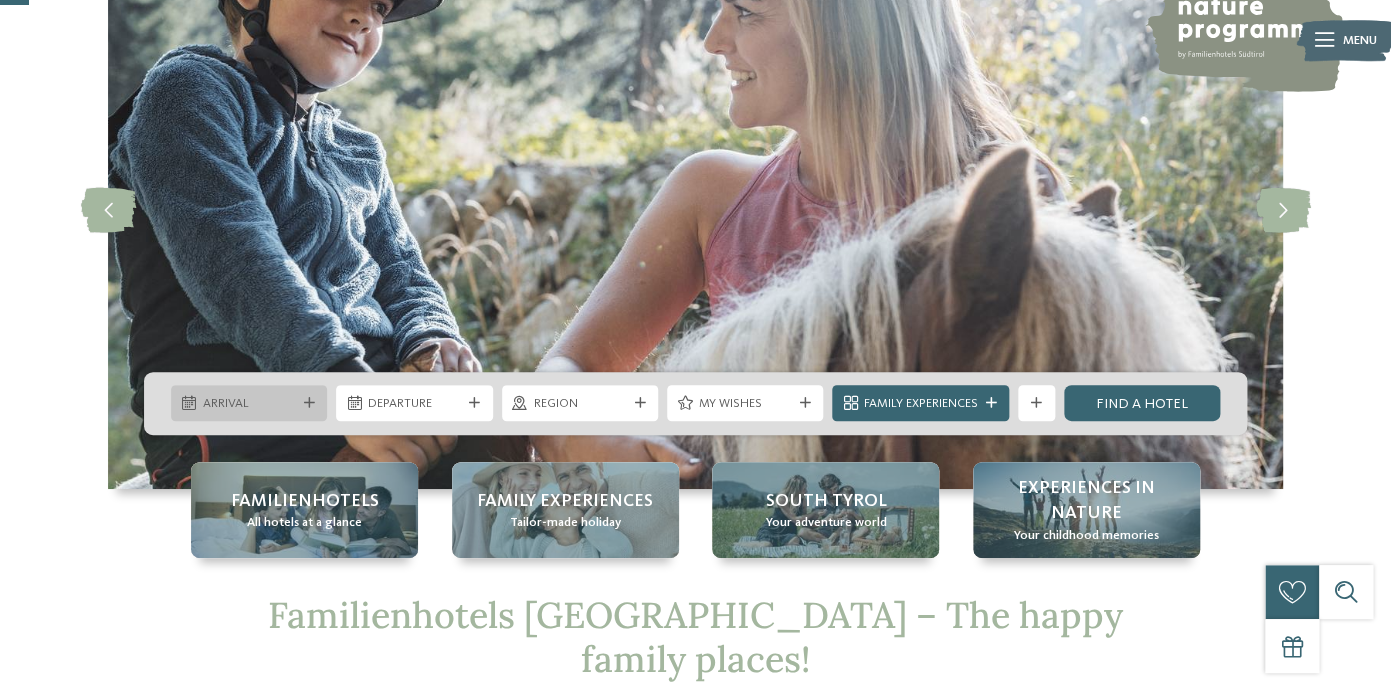 click on "Arrival" at bounding box center [249, 404] 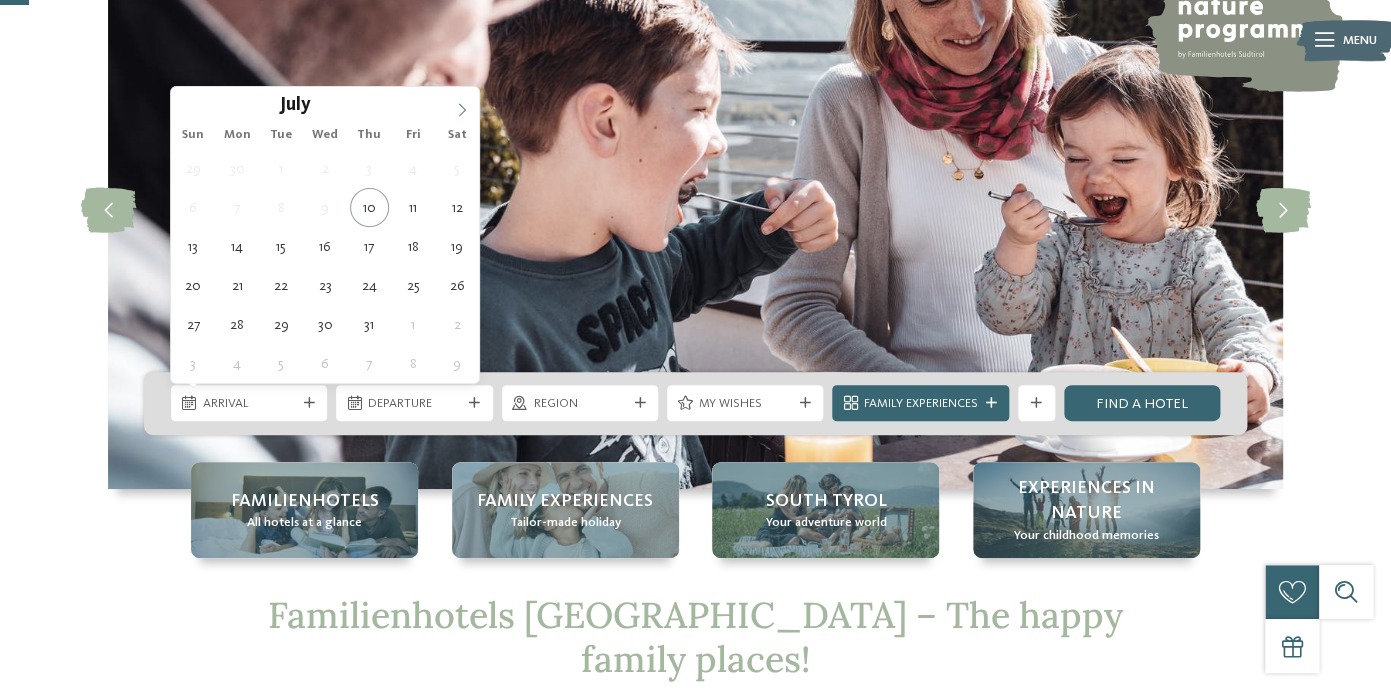 click at bounding box center (462, 104) 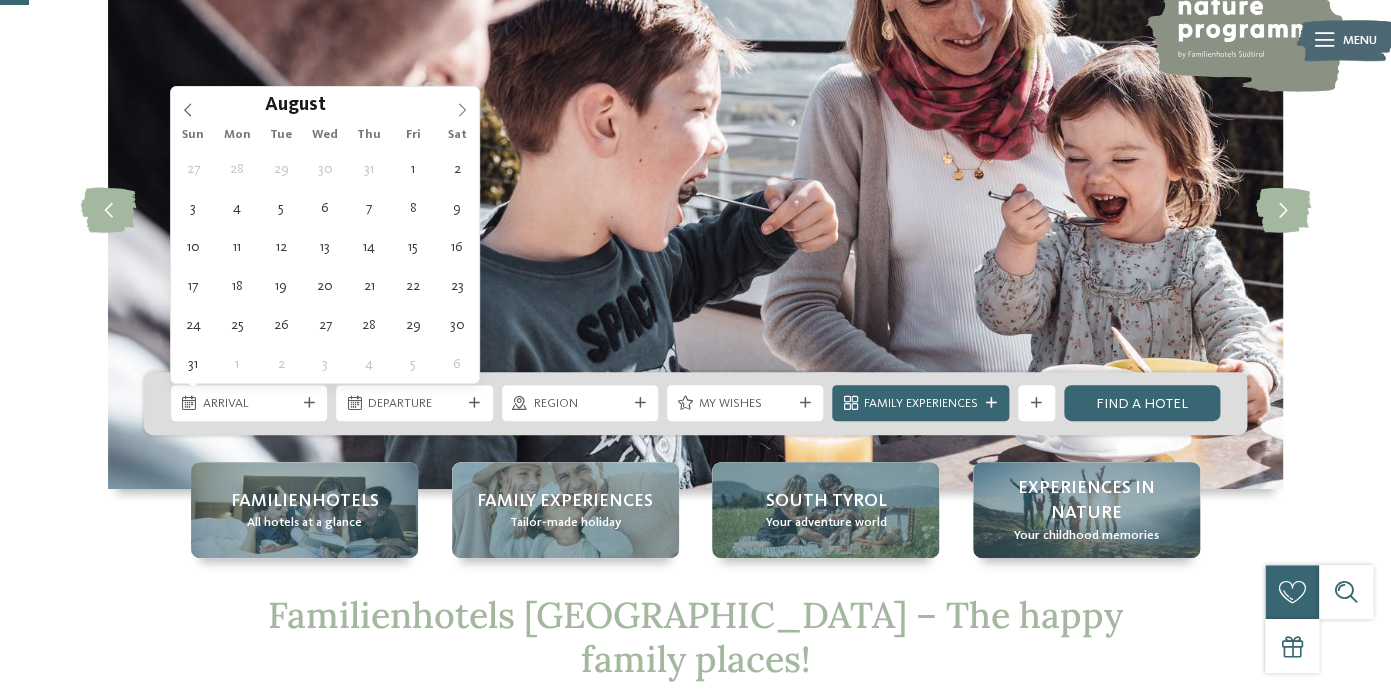 click at bounding box center [462, 104] 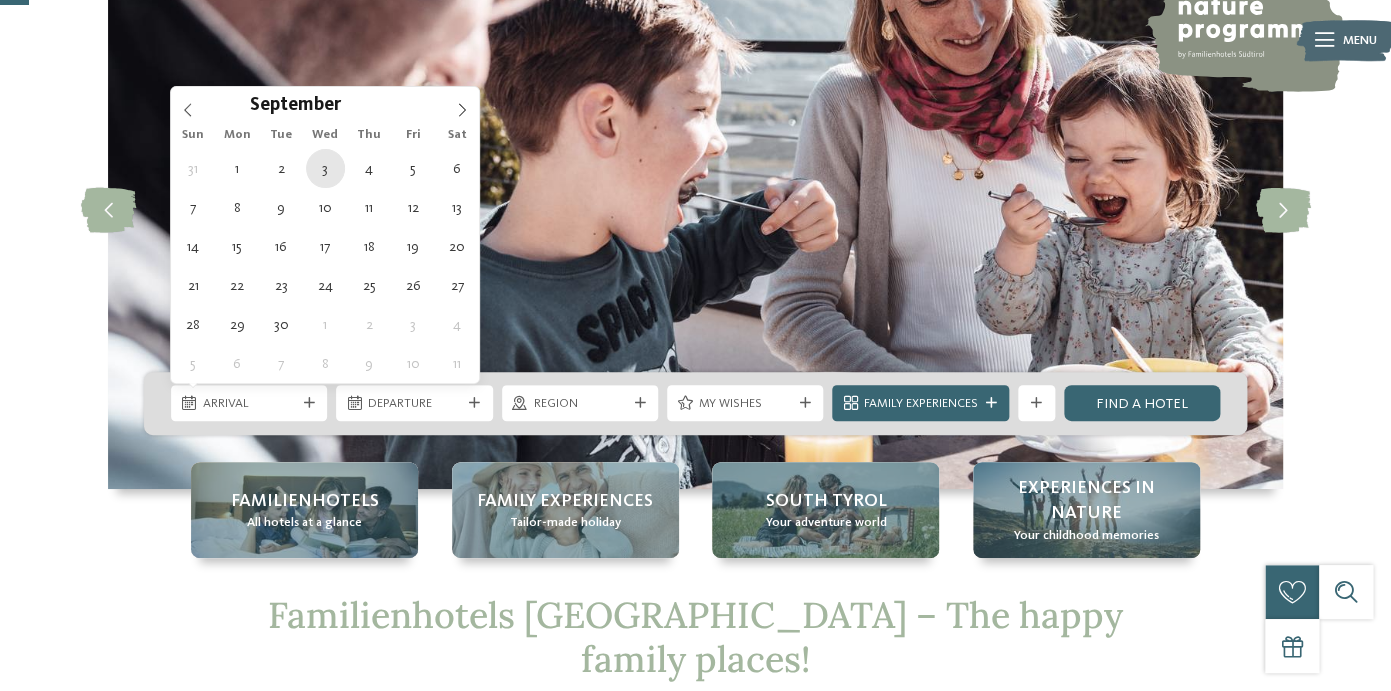 type on "03.09.2025" 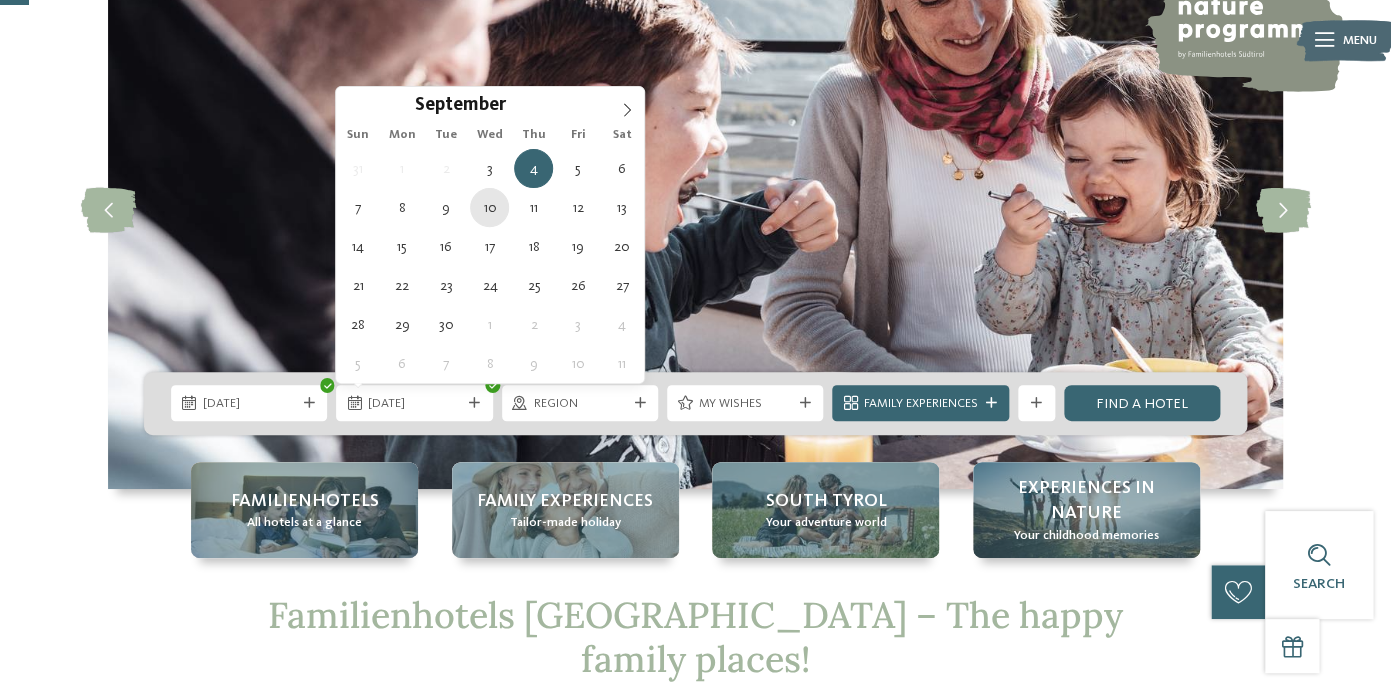 type on "10.09.2025" 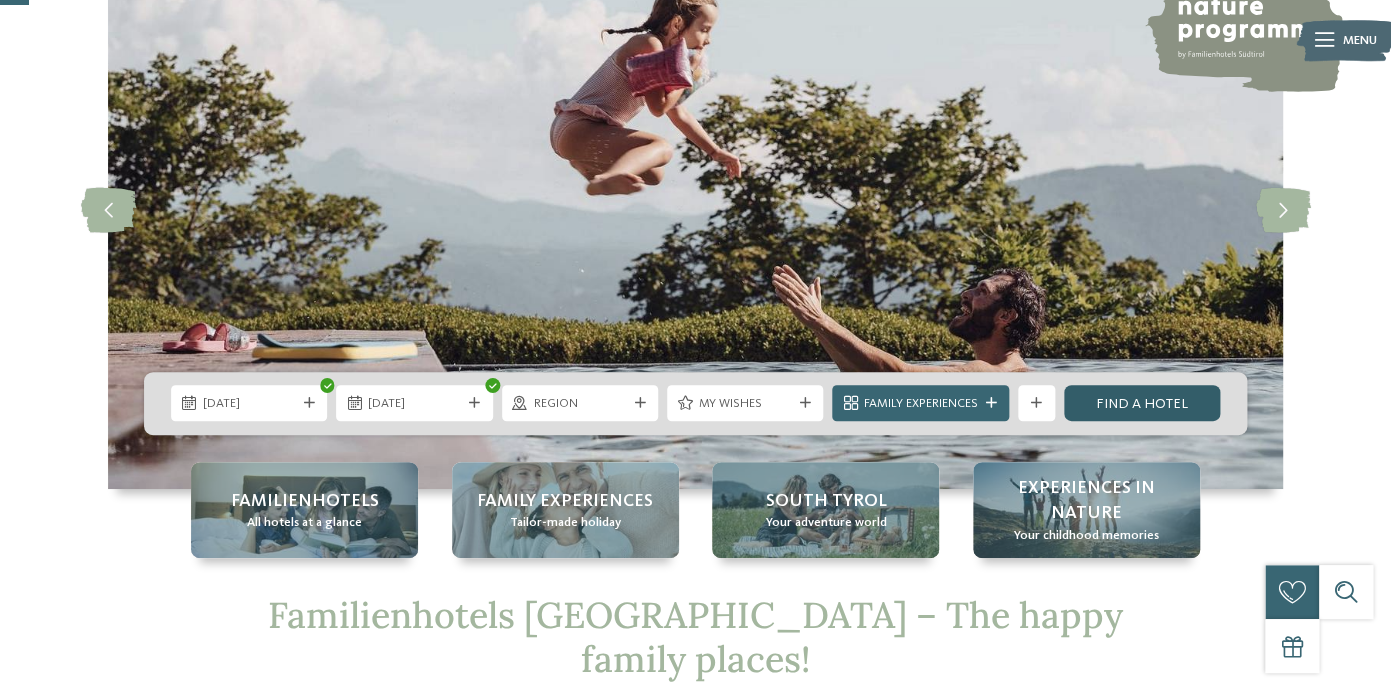 click on "Find a hotel" at bounding box center [1142, 403] 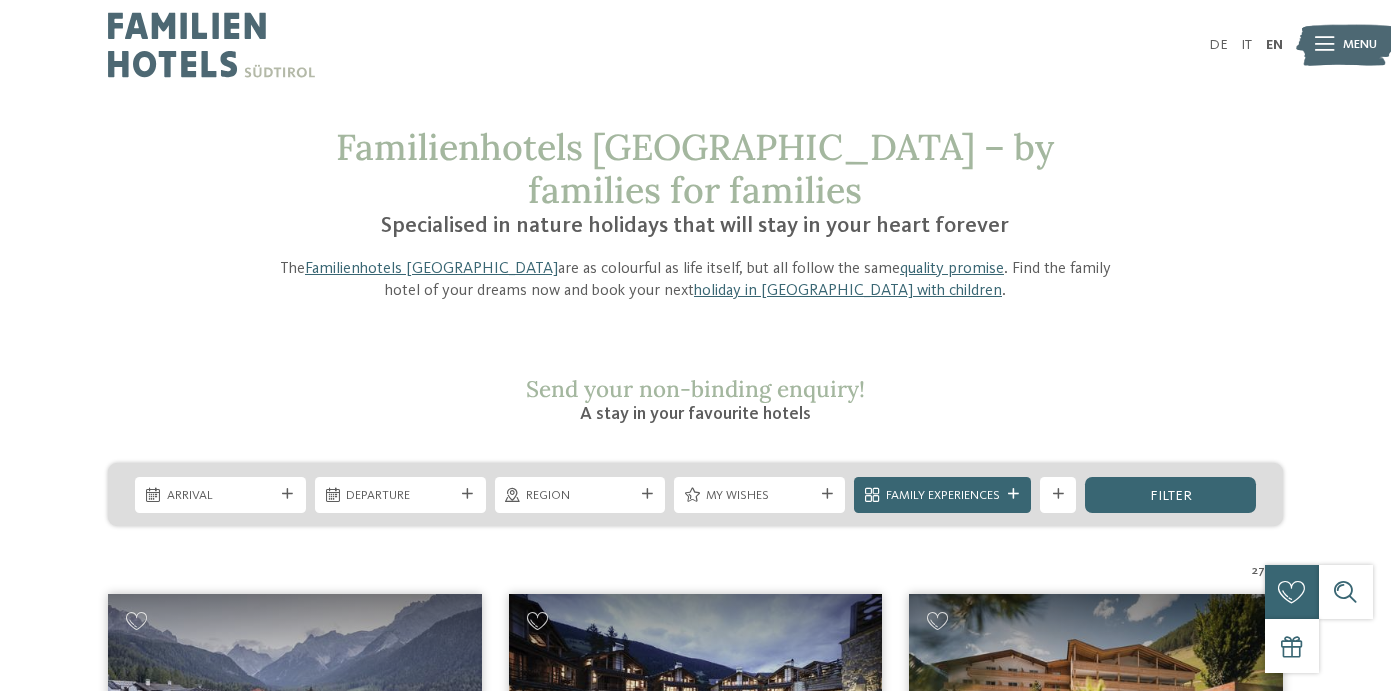 scroll, scrollTop: 0, scrollLeft: 0, axis: both 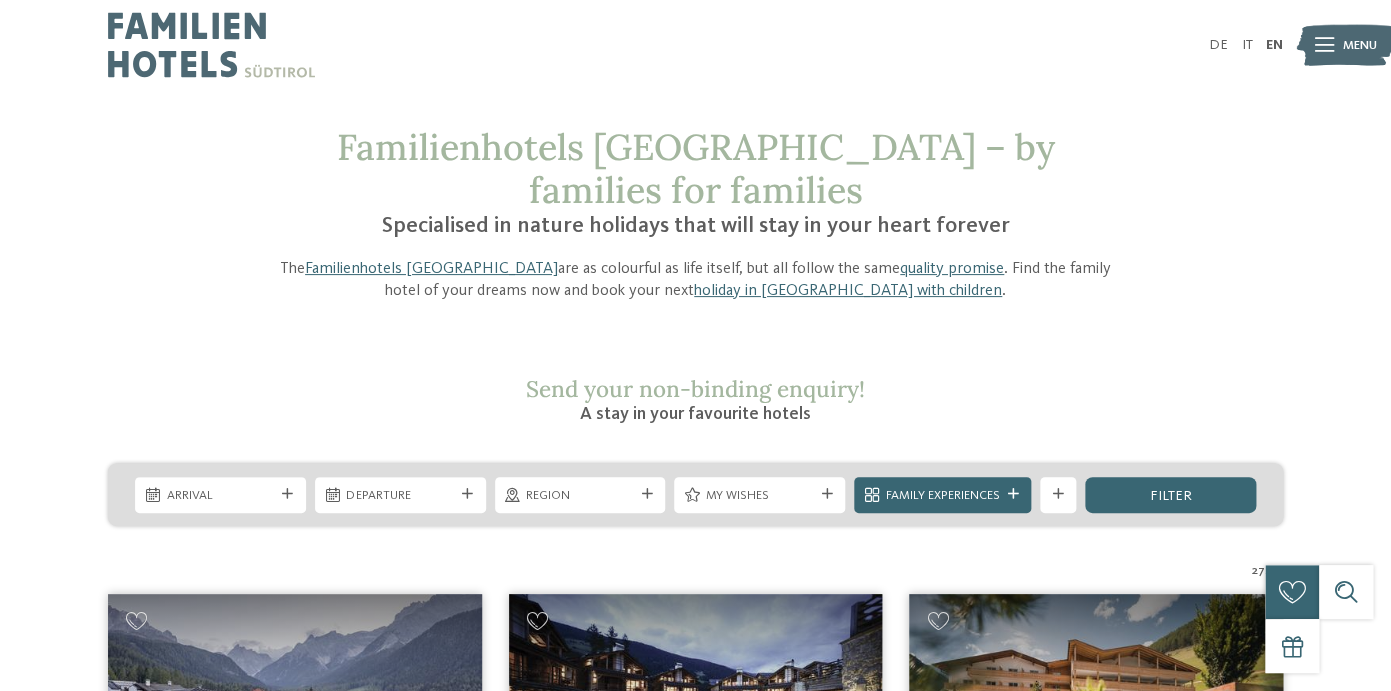 click at bounding box center [1013, 494] 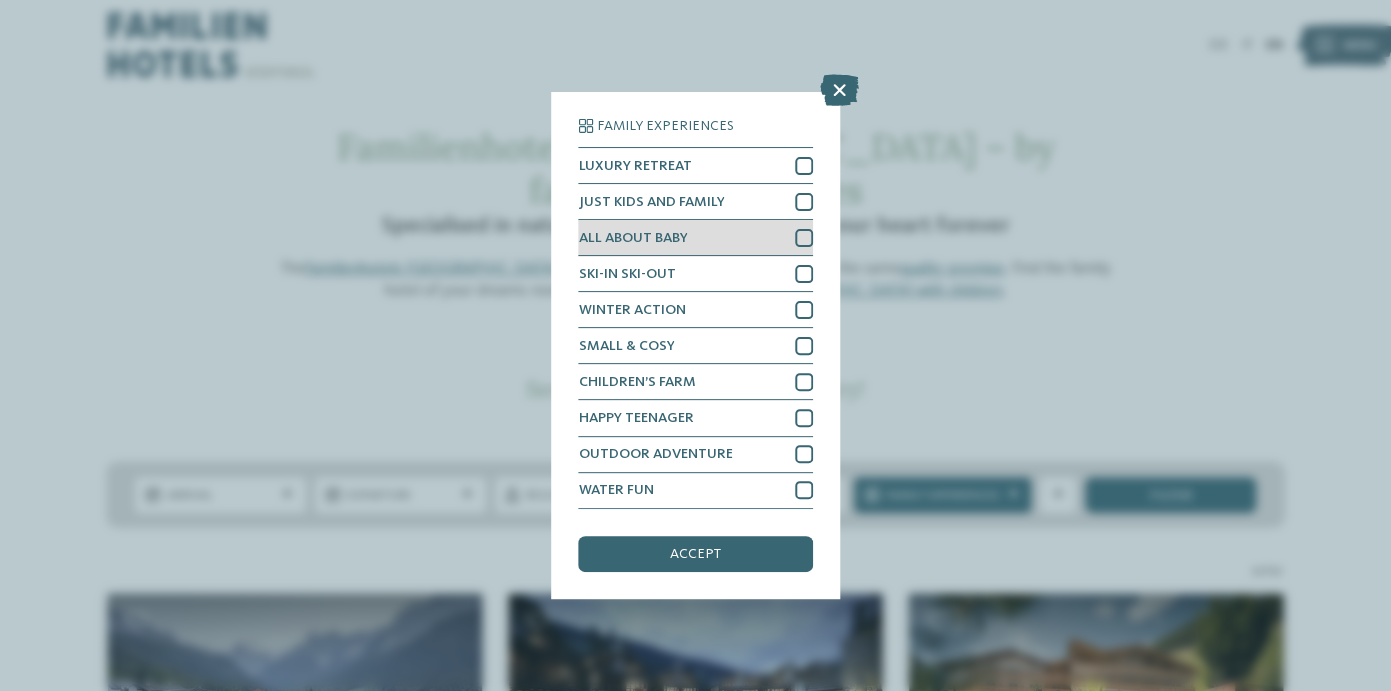 click at bounding box center [804, 238] 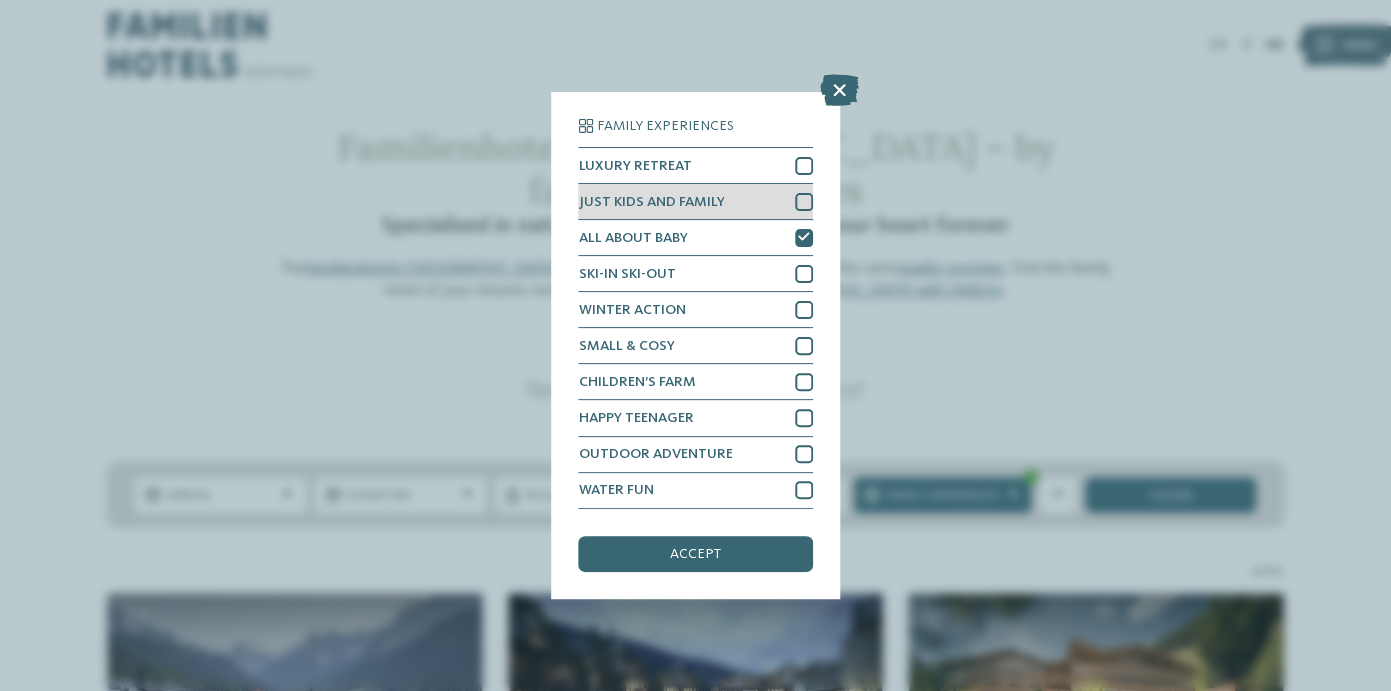 click at bounding box center [804, 202] 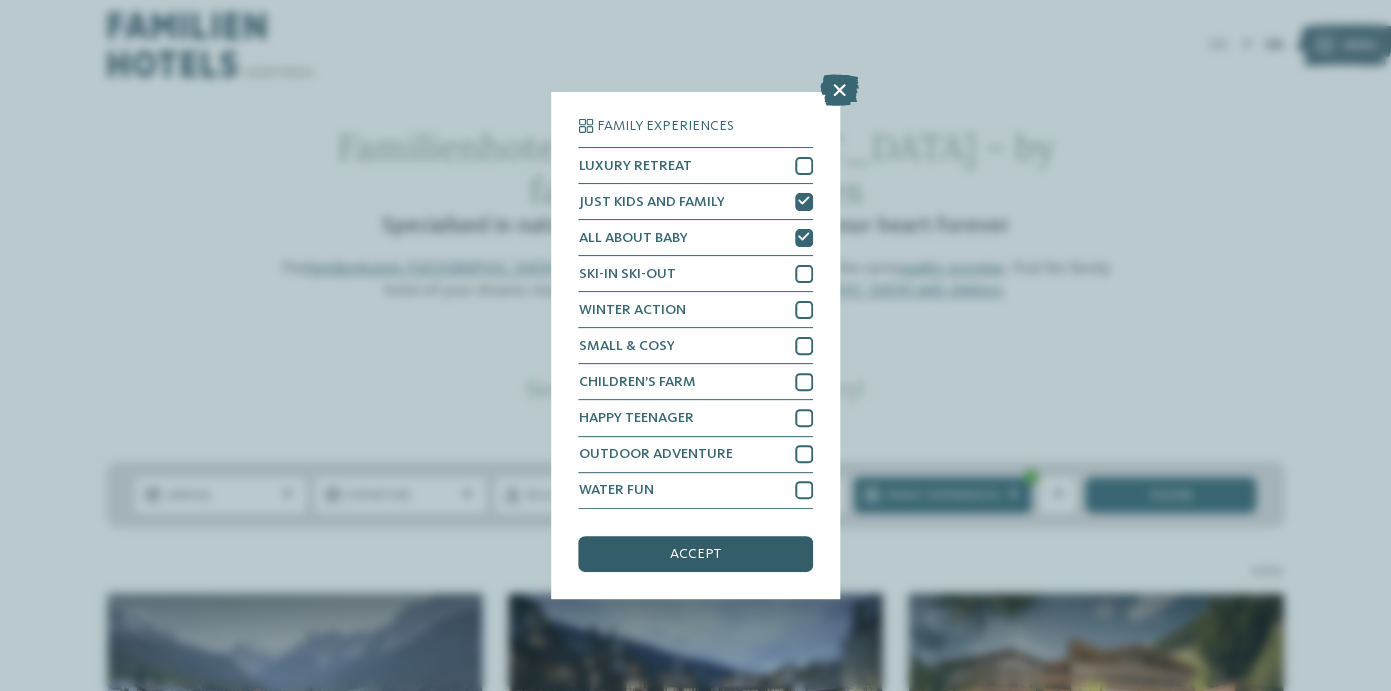 click on "accept" at bounding box center (695, 554) 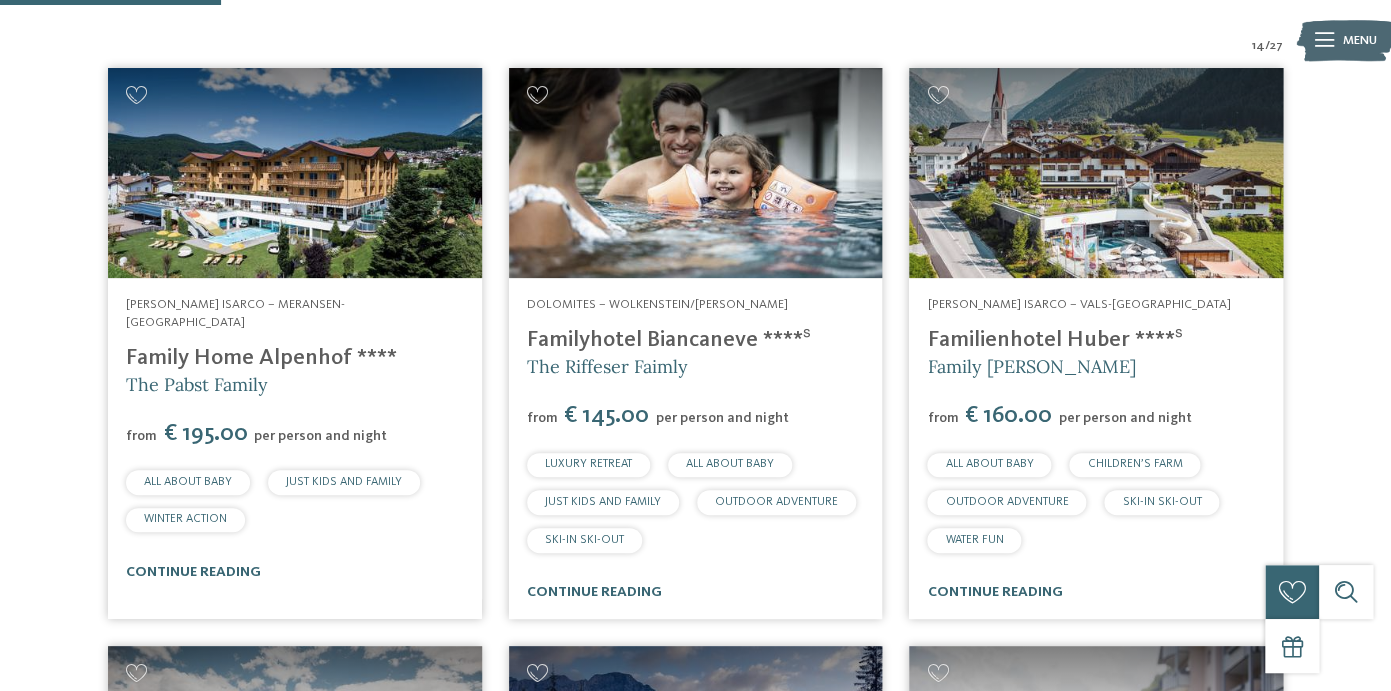 scroll, scrollTop: 636, scrollLeft: 0, axis: vertical 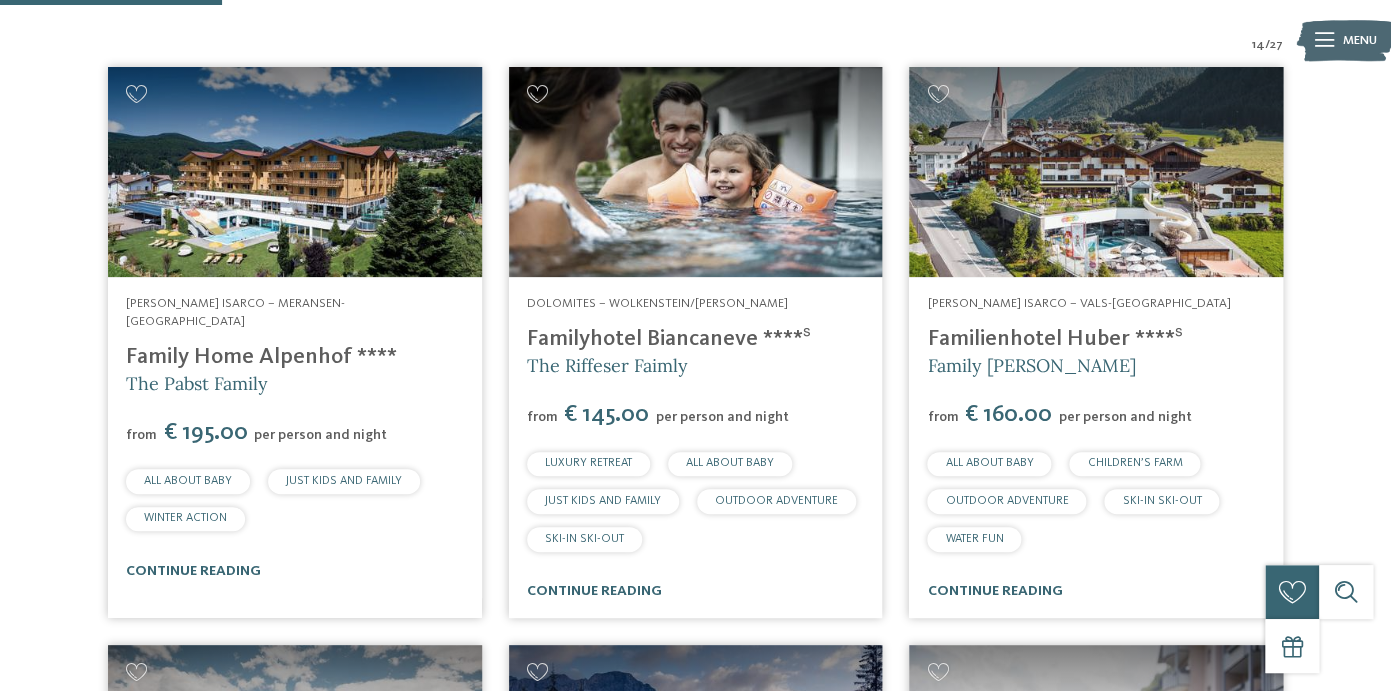 click at bounding box center (696, 172) 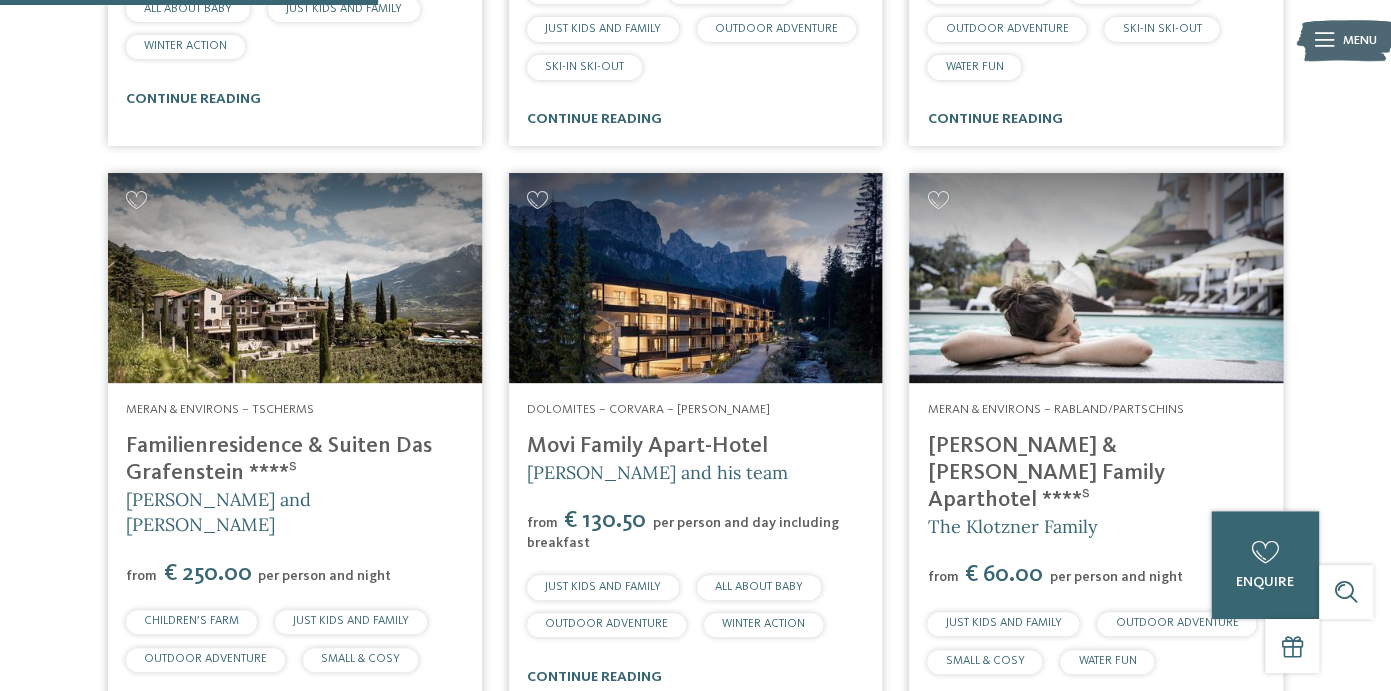 scroll, scrollTop: 1110, scrollLeft: 0, axis: vertical 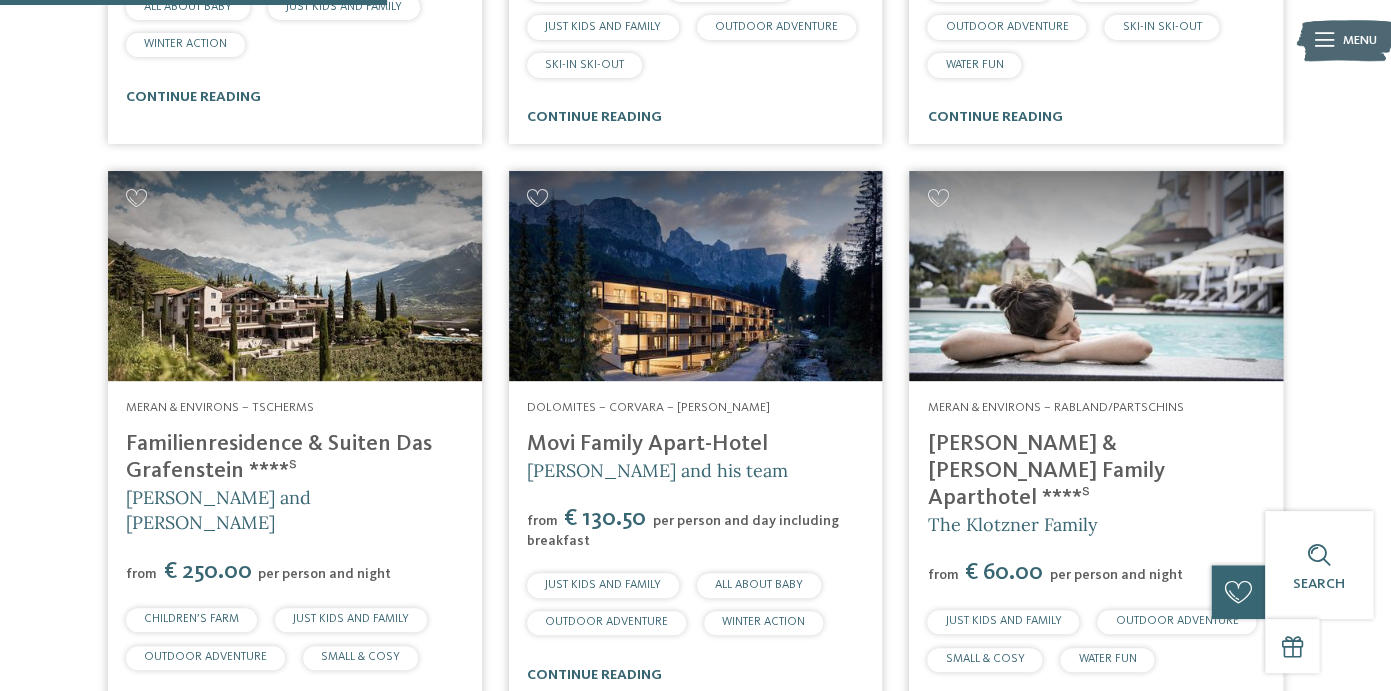 click at bounding box center (696, 276) 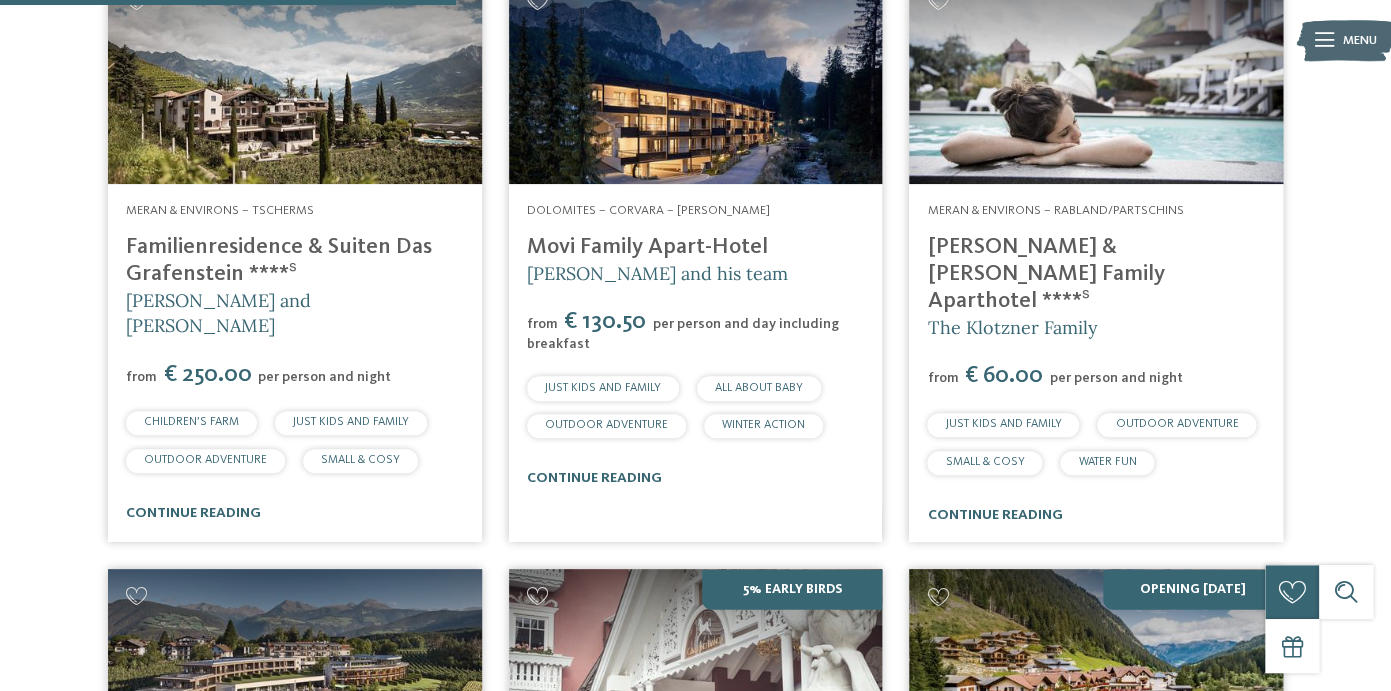 scroll, scrollTop: 1308, scrollLeft: 0, axis: vertical 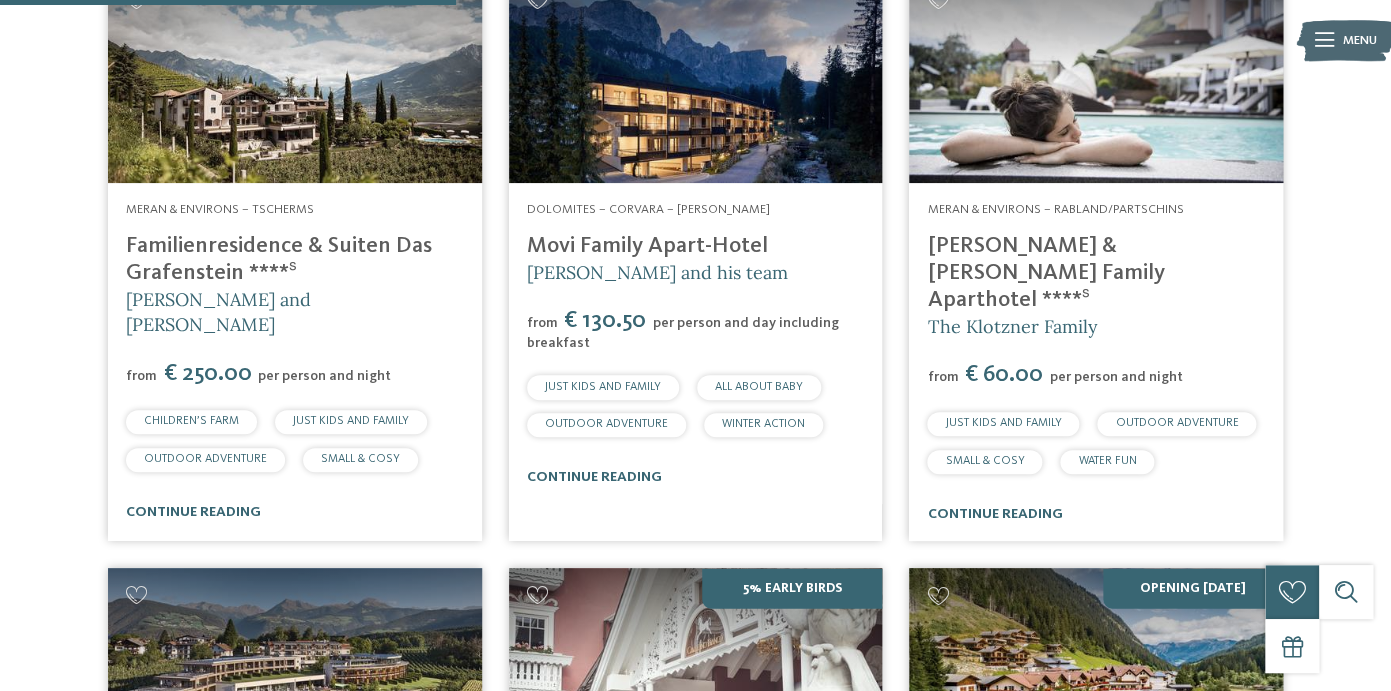 click at bounding box center [1096, 78] 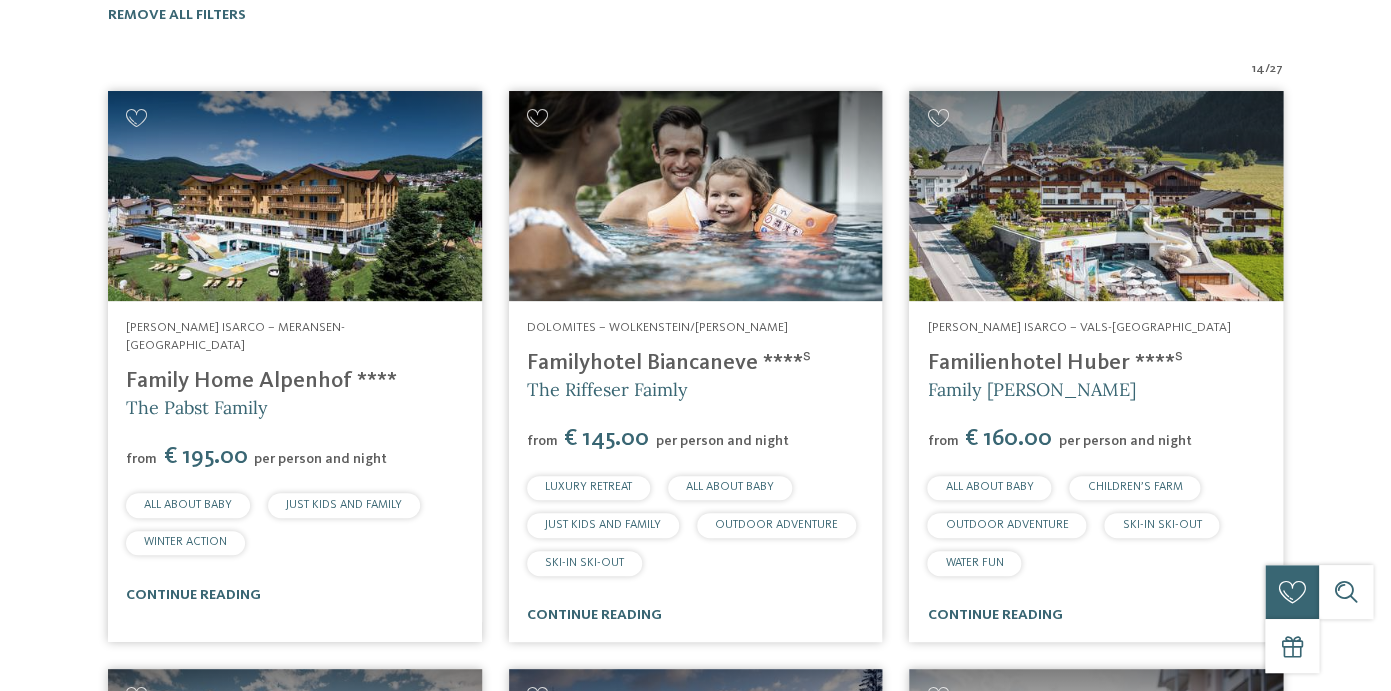 scroll, scrollTop: 0, scrollLeft: 0, axis: both 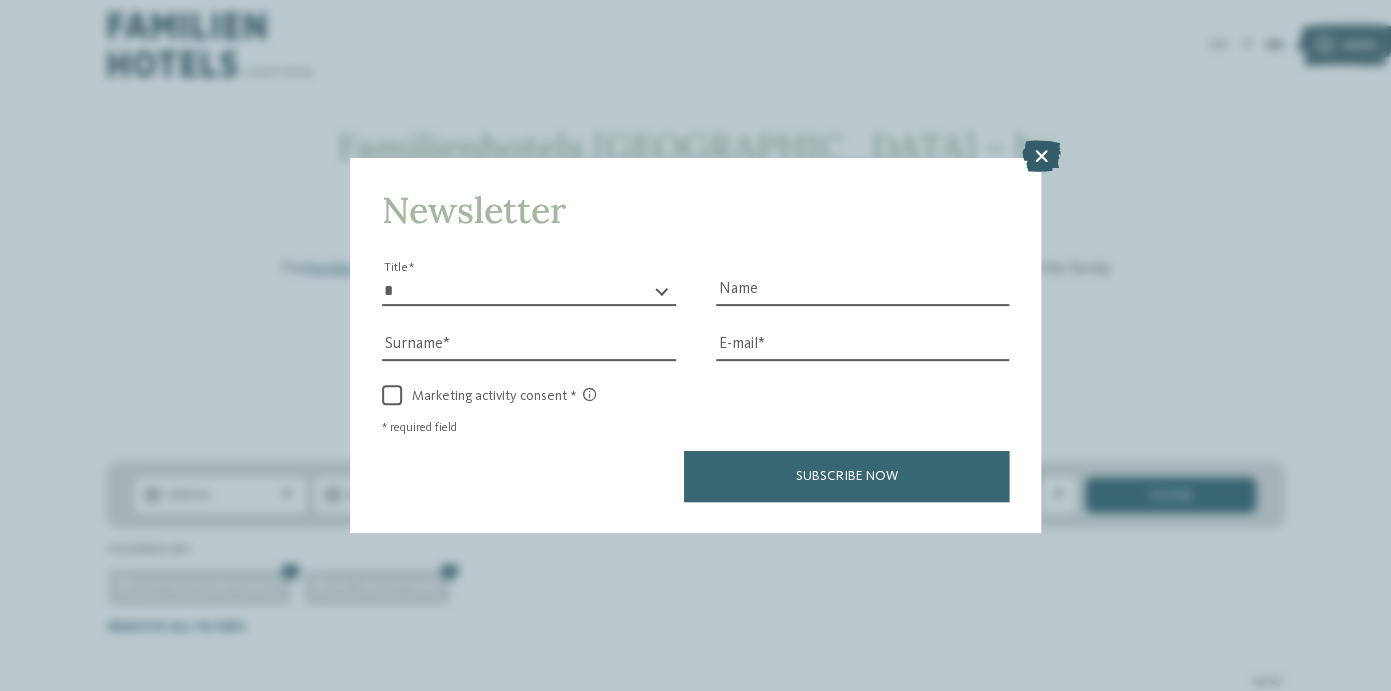 click at bounding box center (1040, 156) 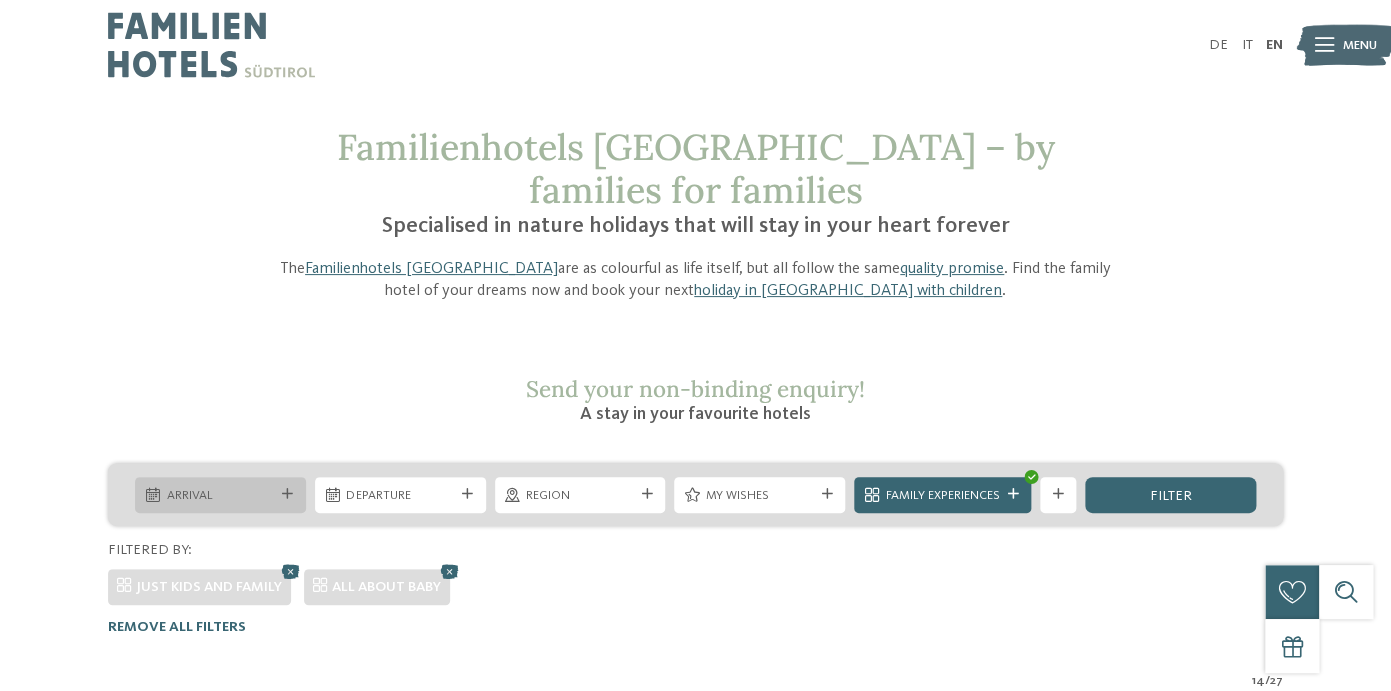 click on "Arrival" at bounding box center (220, 494) 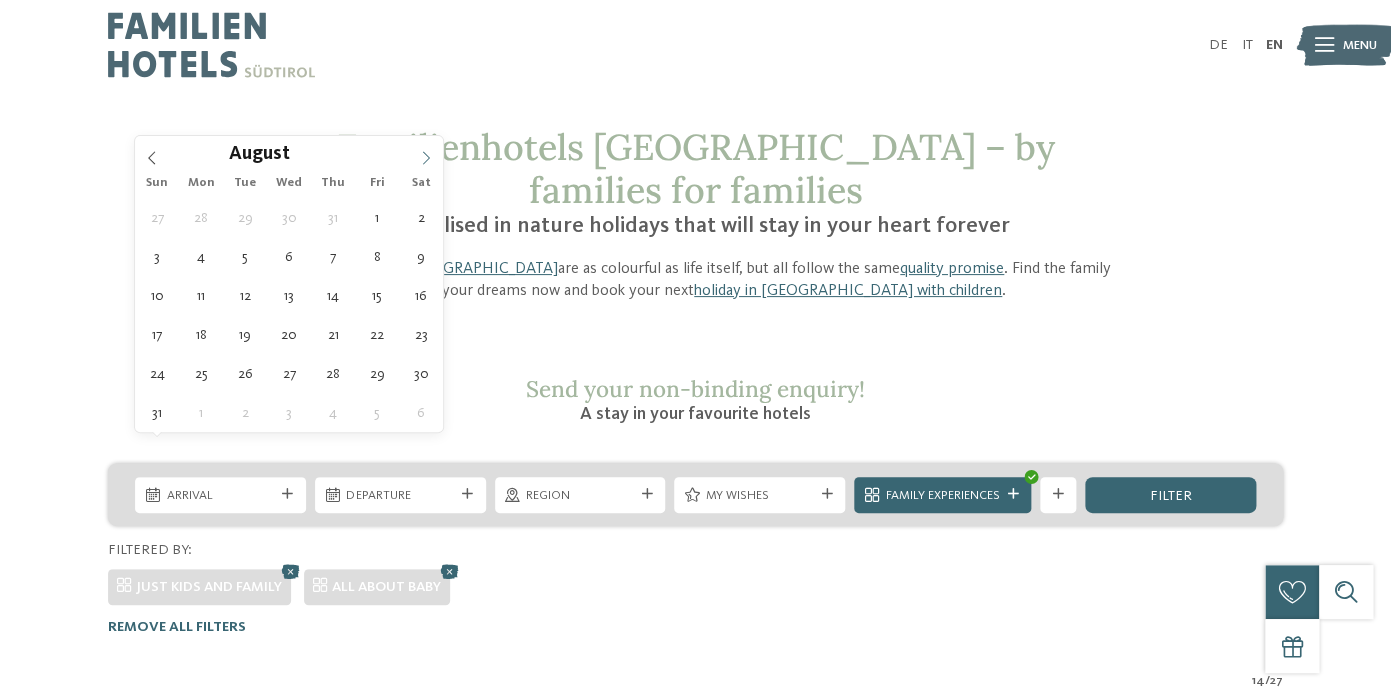 click 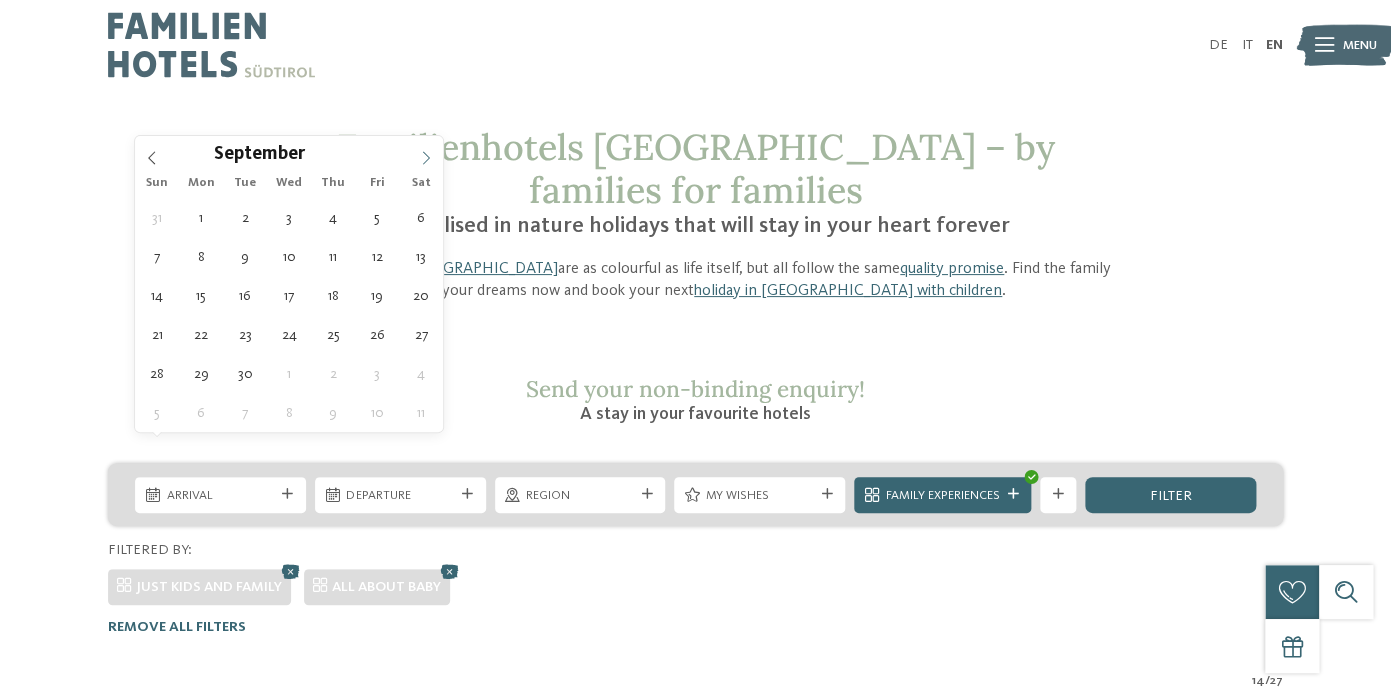 click 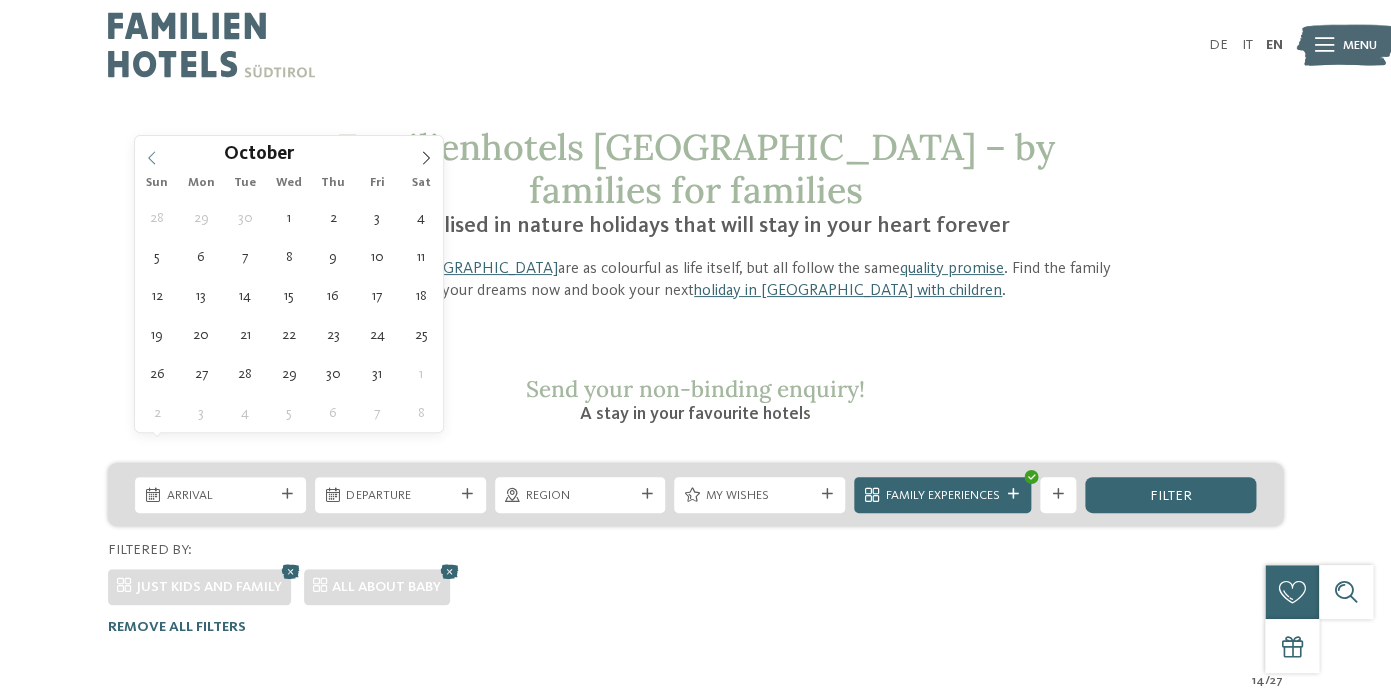 click 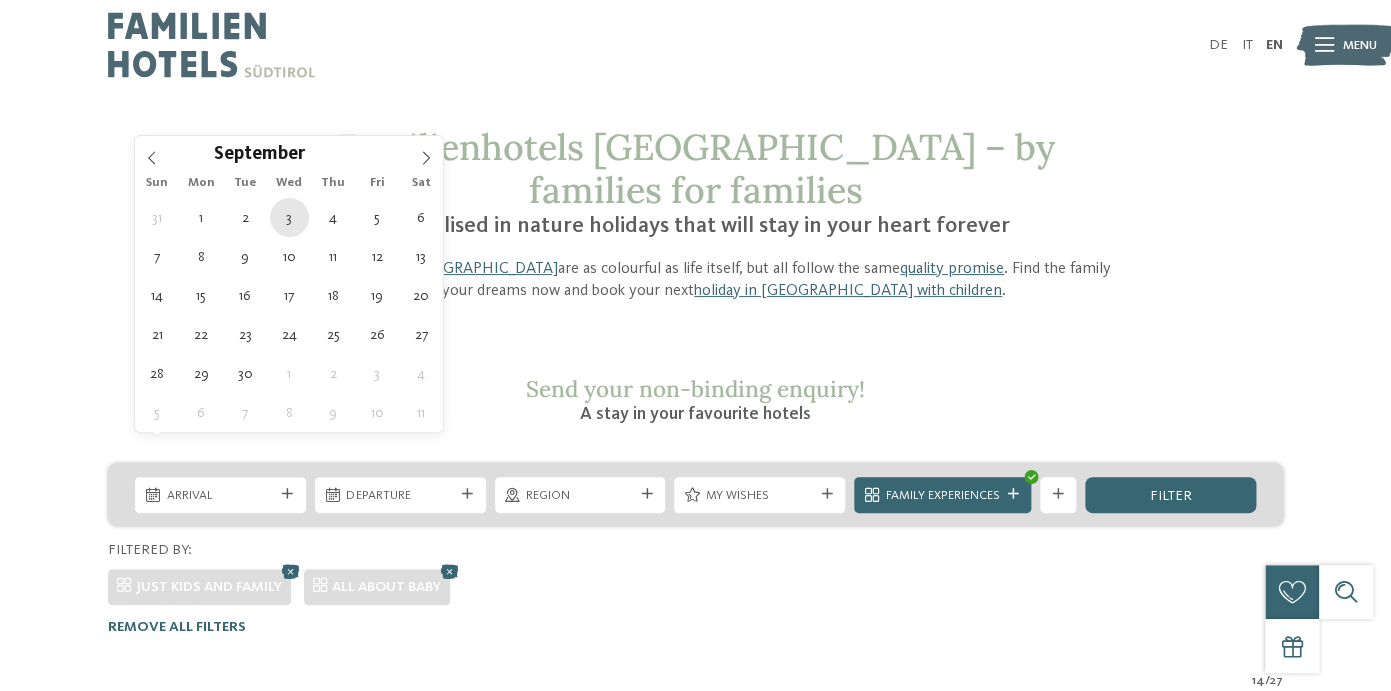 type on "03.09.2025" 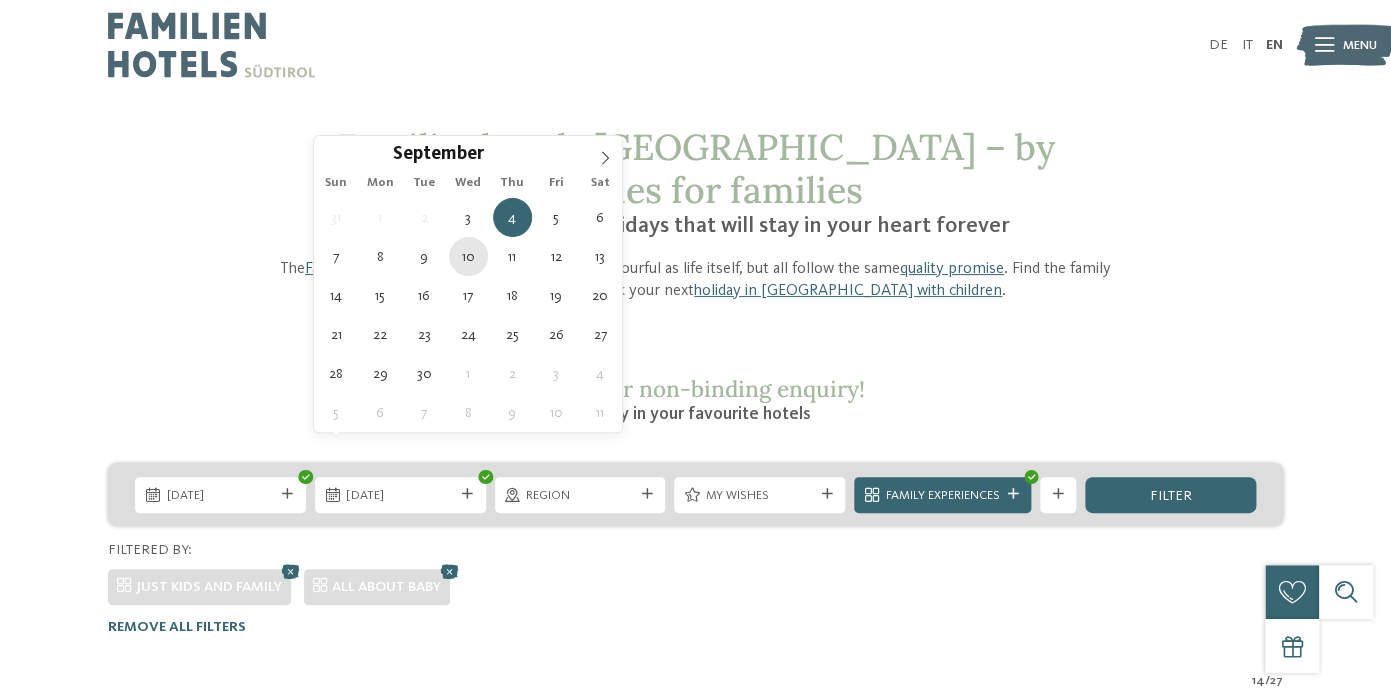 type on "10.09.2025" 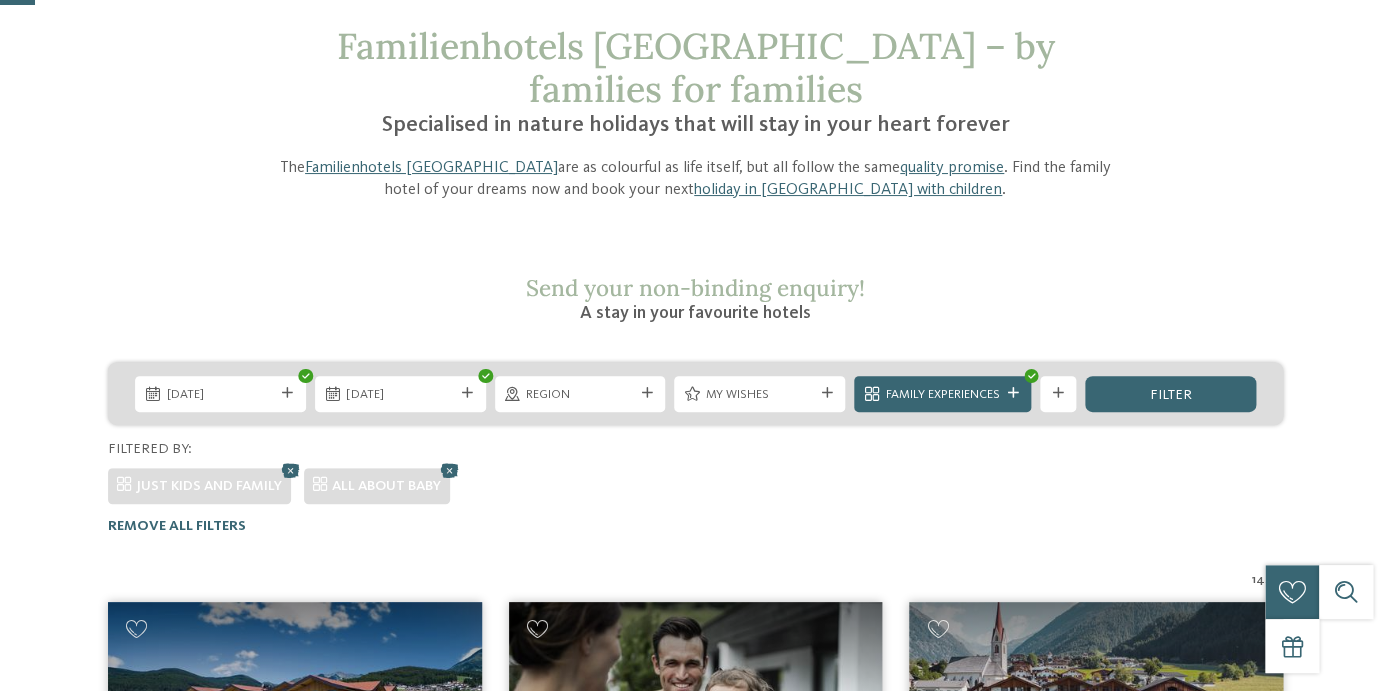 scroll, scrollTop: 57, scrollLeft: 0, axis: vertical 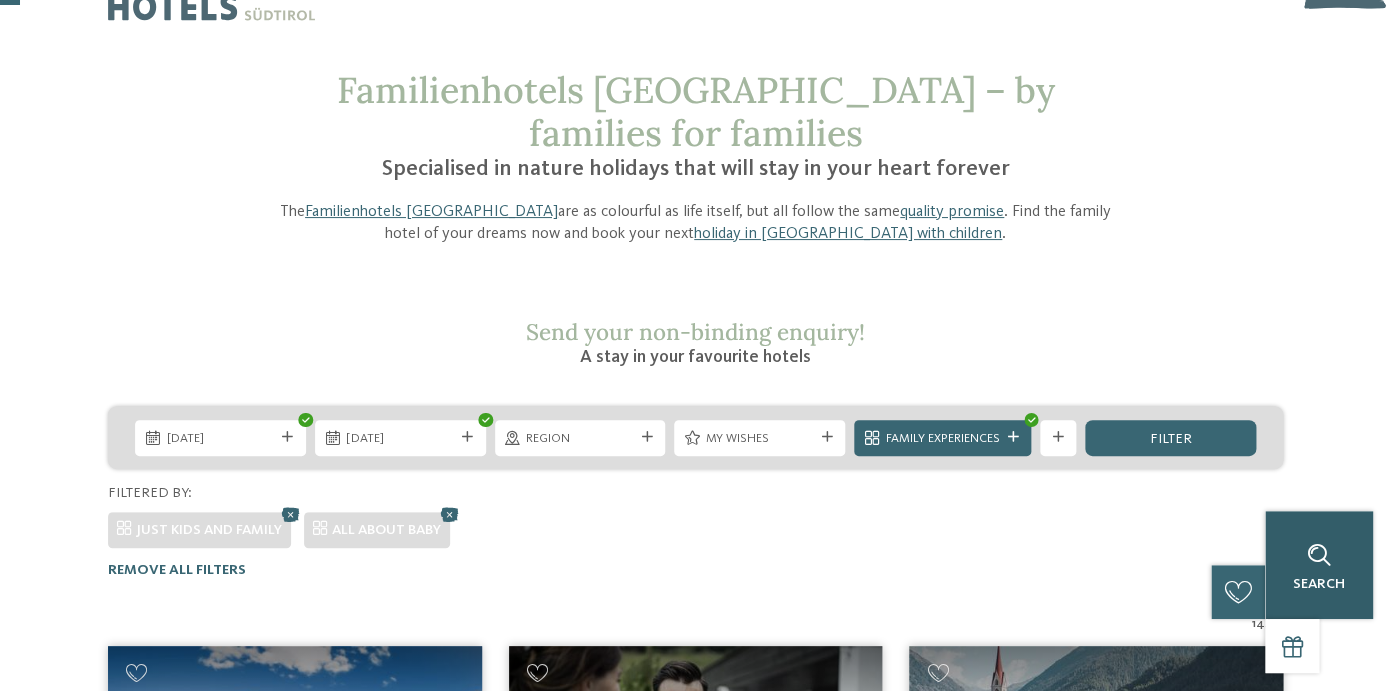 click on "Search" at bounding box center [1319, 565] 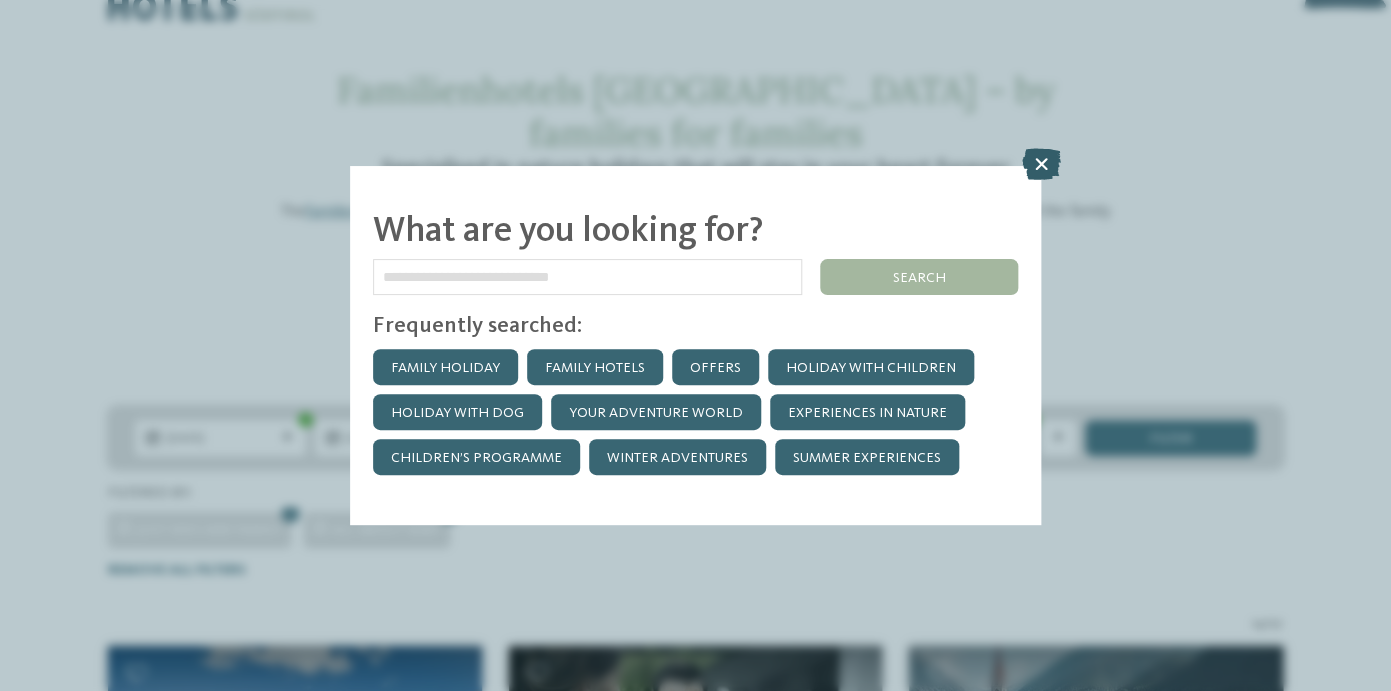 click at bounding box center [1040, 164] 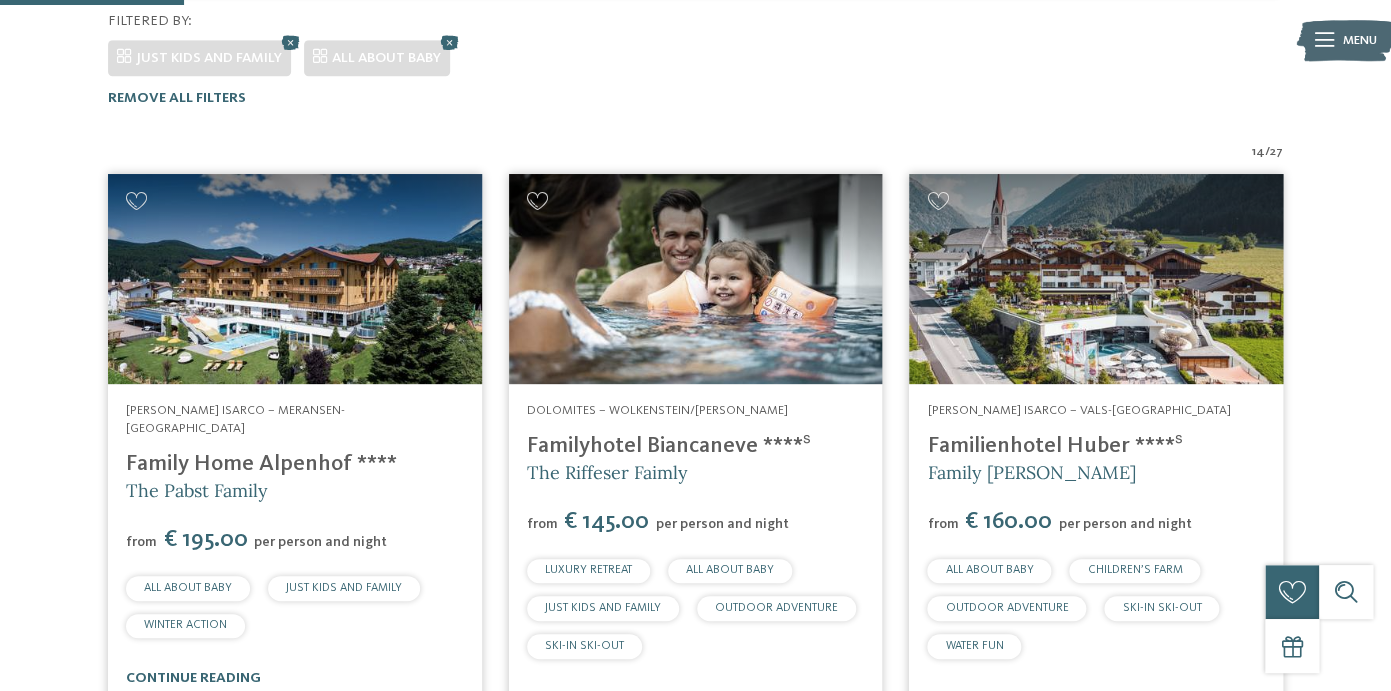 scroll, scrollTop: 531, scrollLeft: 0, axis: vertical 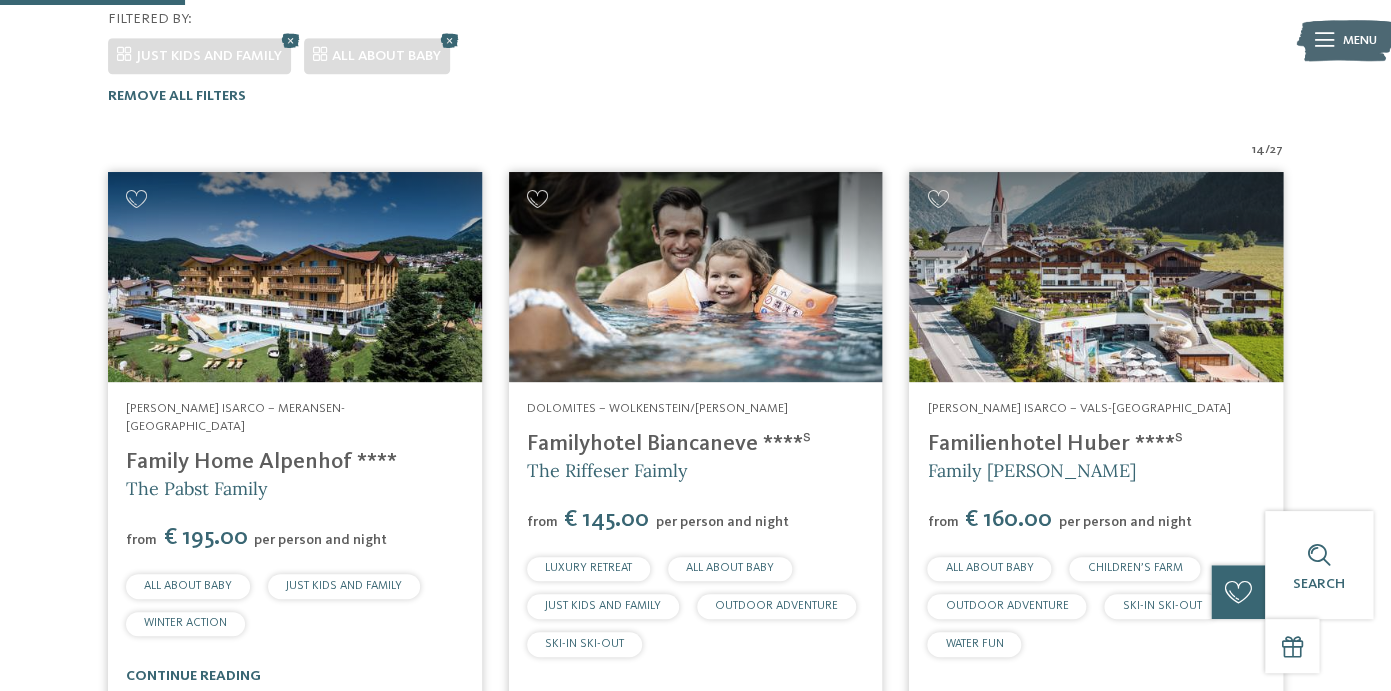 click at bounding box center (295, 277) 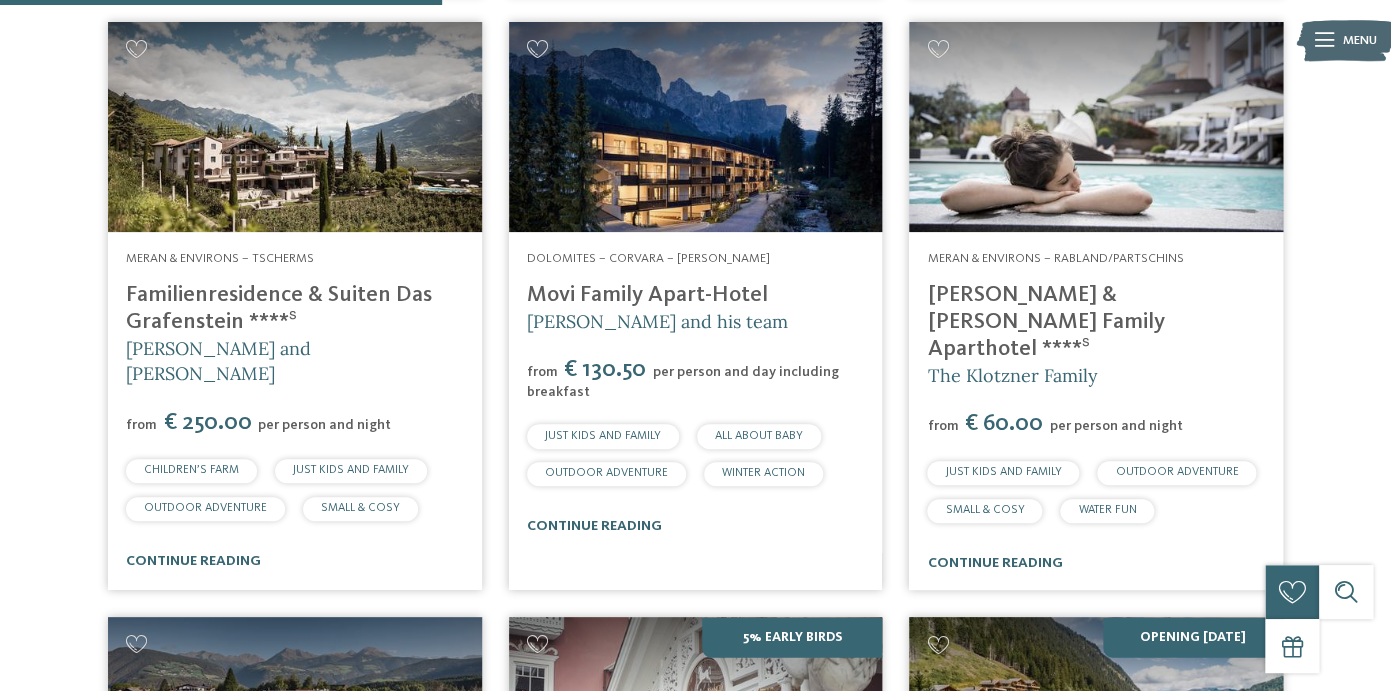 scroll, scrollTop: 1258, scrollLeft: 0, axis: vertical 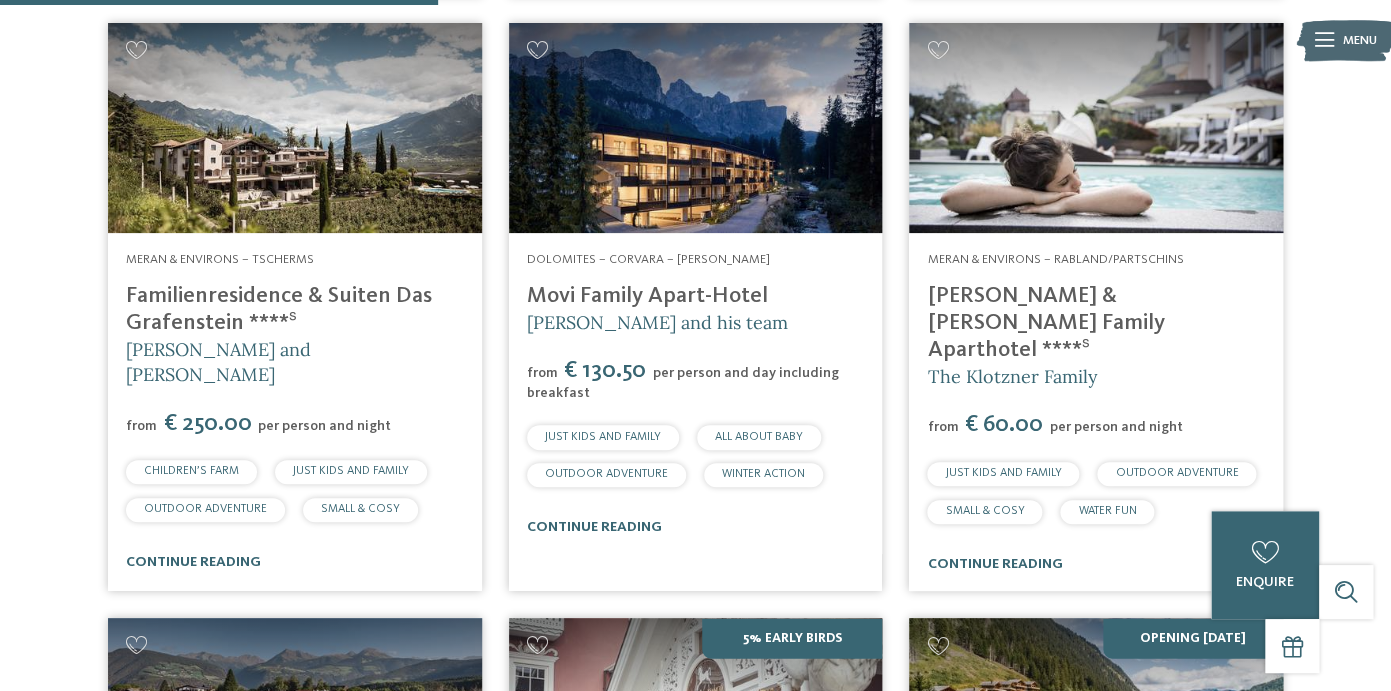 click at bounding box center (1096, 128) 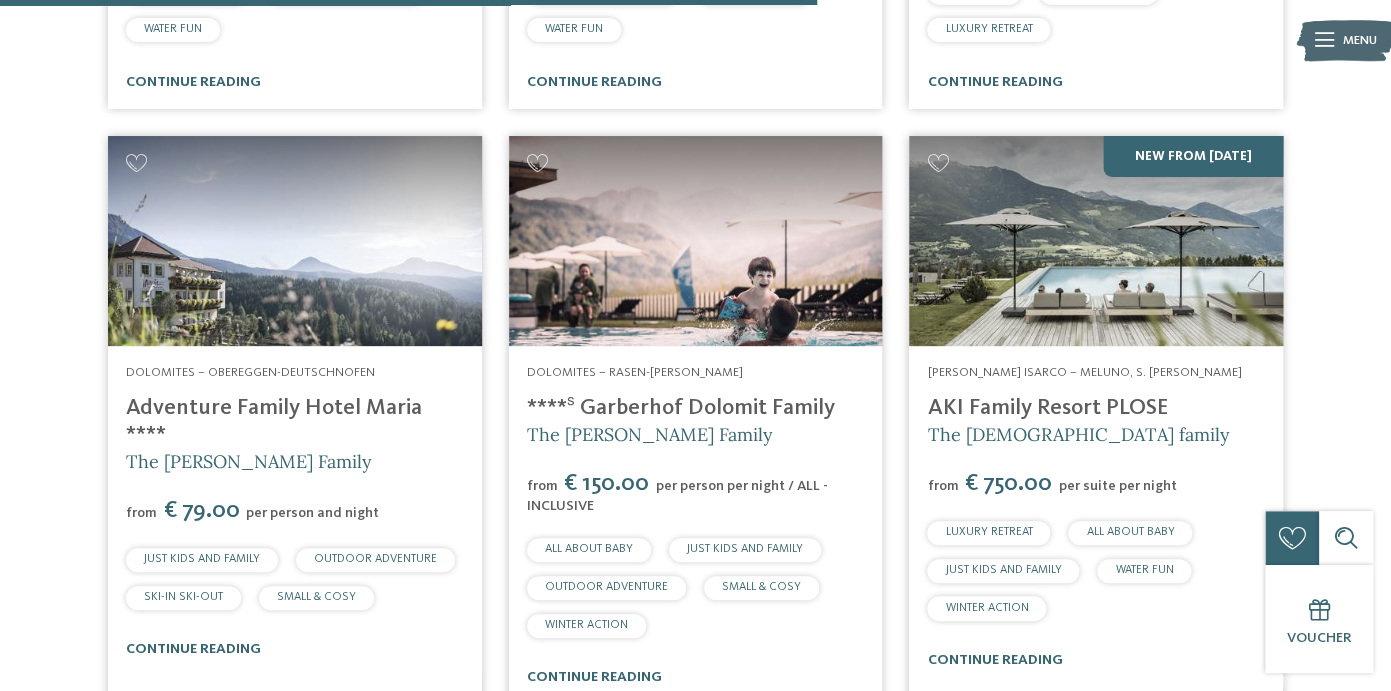 scroll, scrollTop: 2346, scrollLeft: 0, axis: vertical 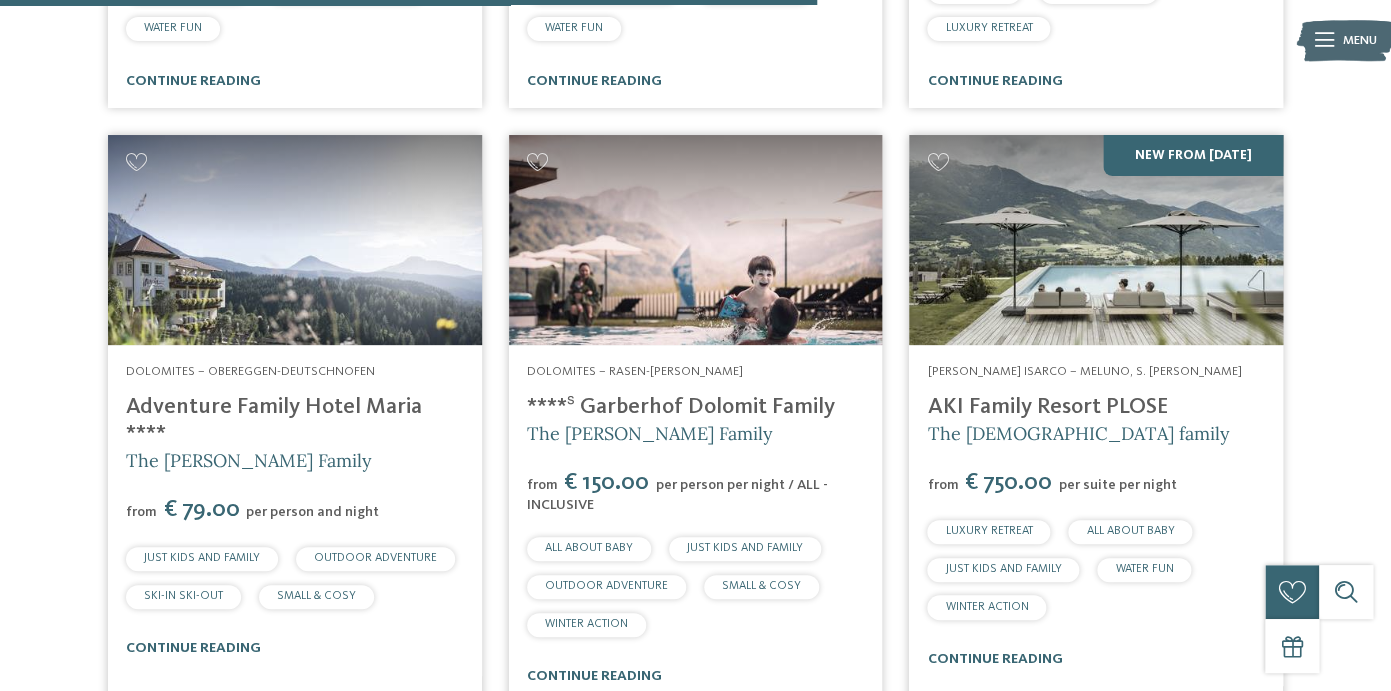 click at bounding box center (696, 240) 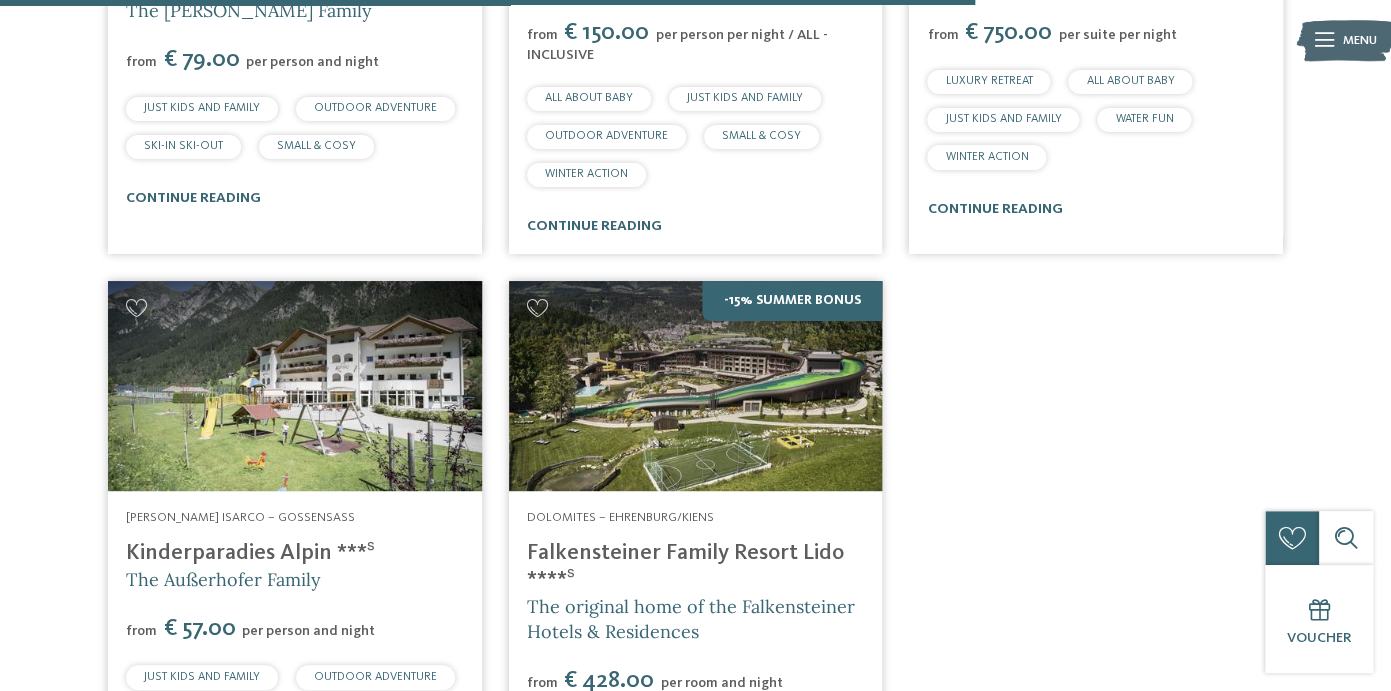 scroll, scrollTop: 2800, scrollLeft: 0, axis: vertical 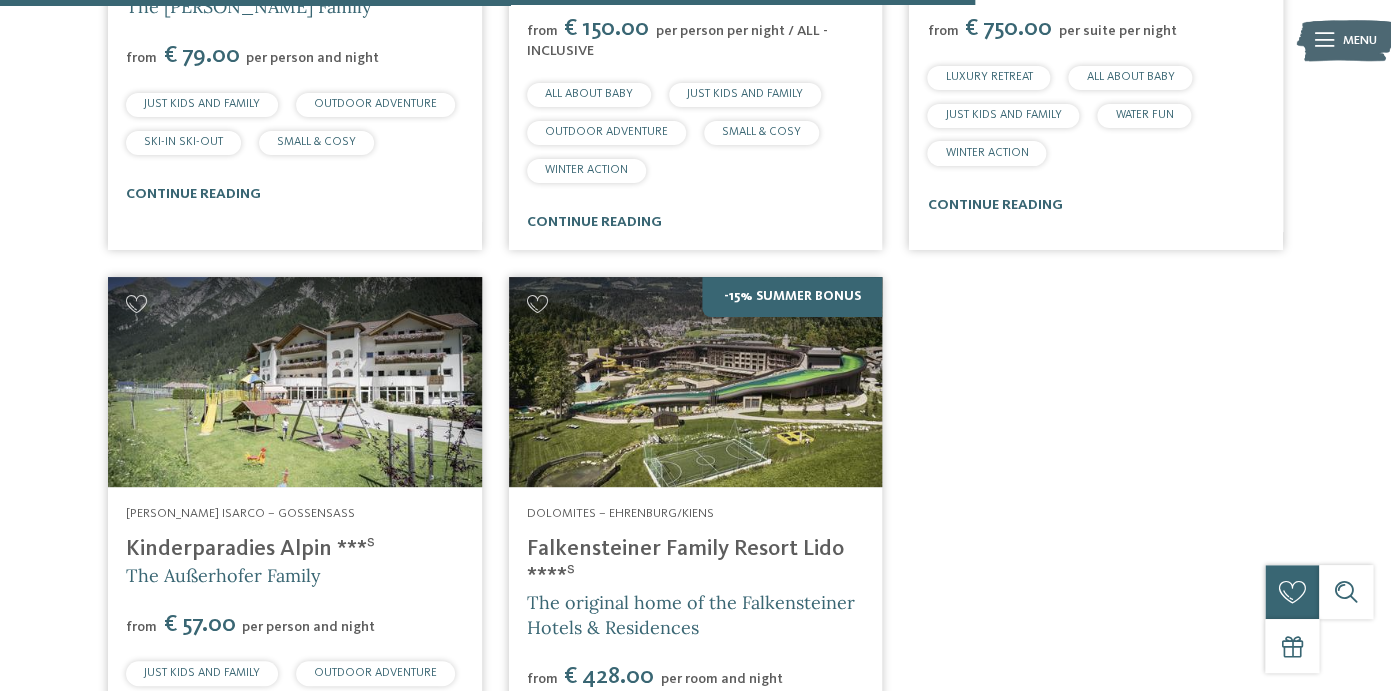 click at bounding box center (295, 382) 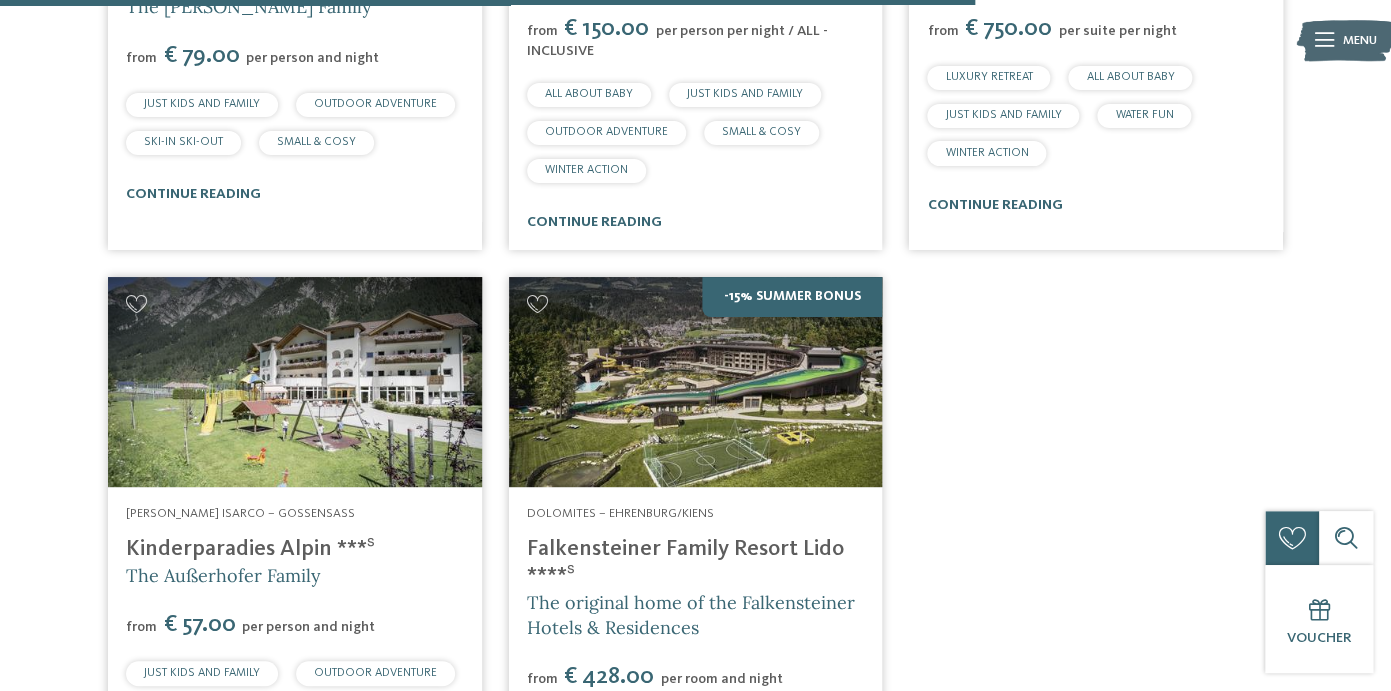 click at bounding box center (295, 382) 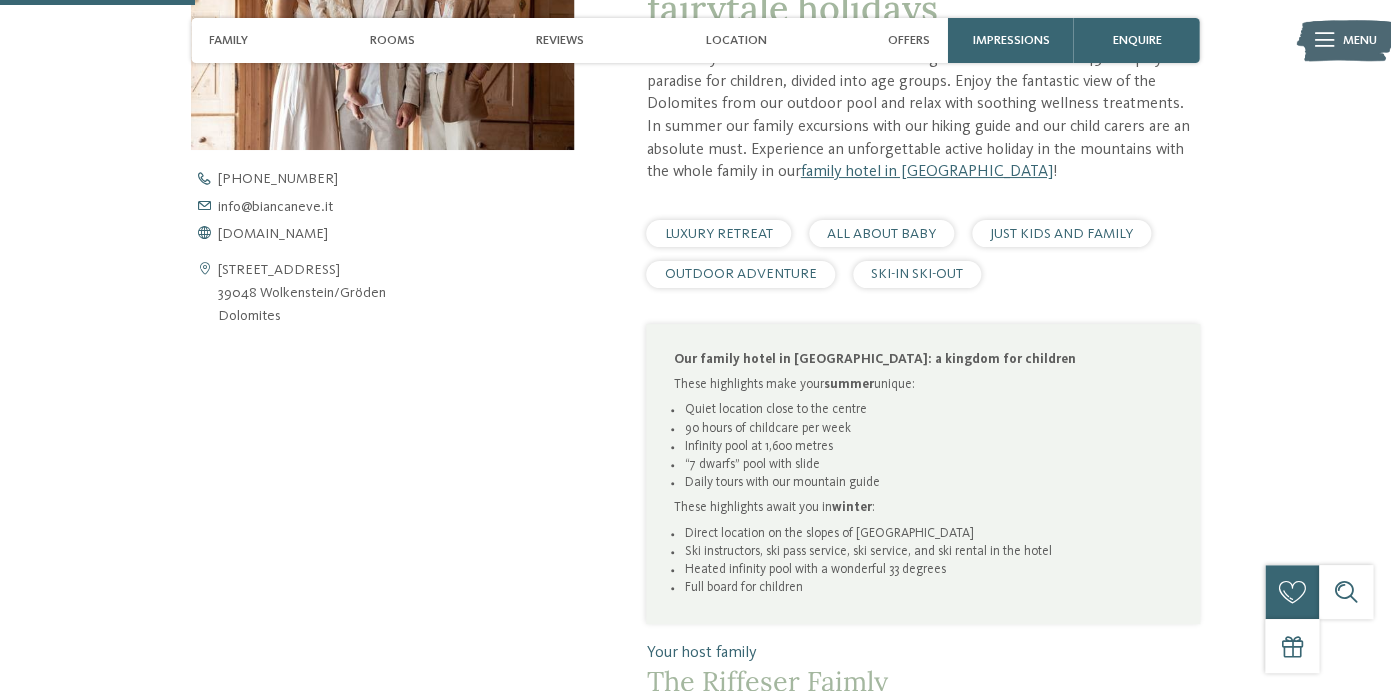 scroll, scrollTop: 832, scrollLeft: 0, axis: vertical 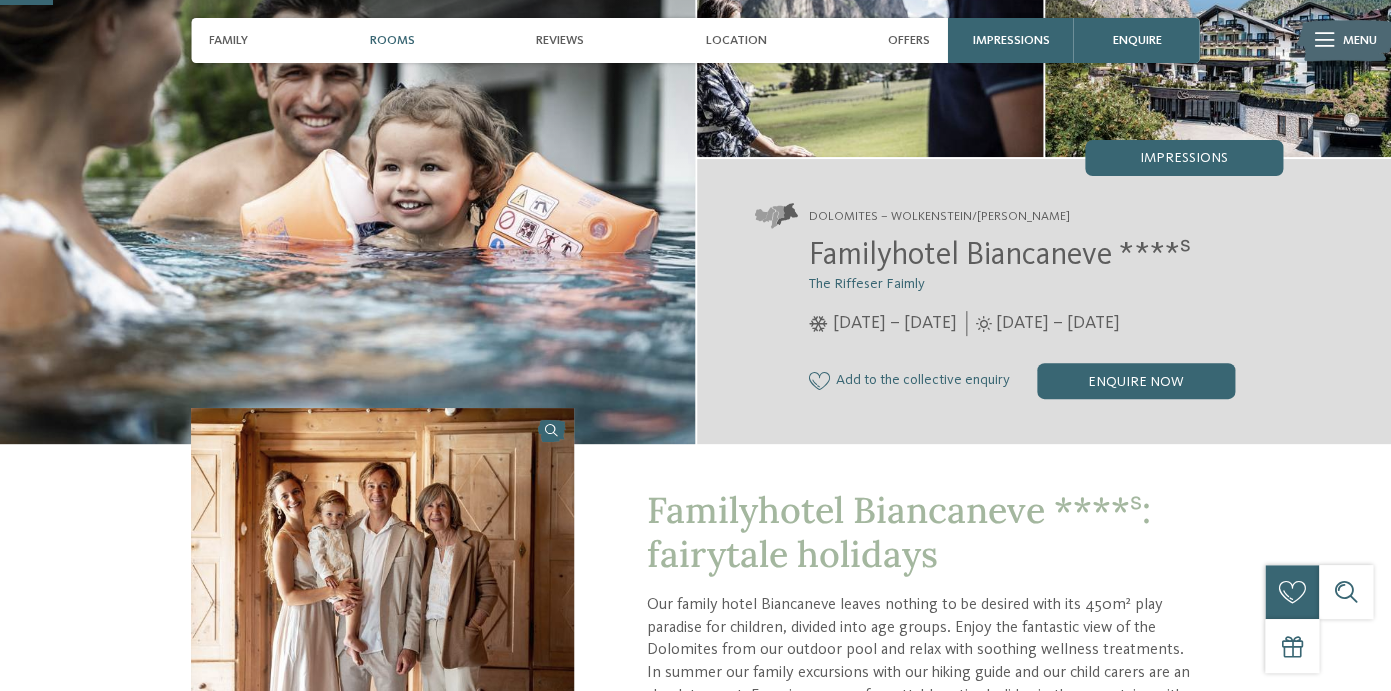 click on "Rooms" at bounding box center (391, 40) 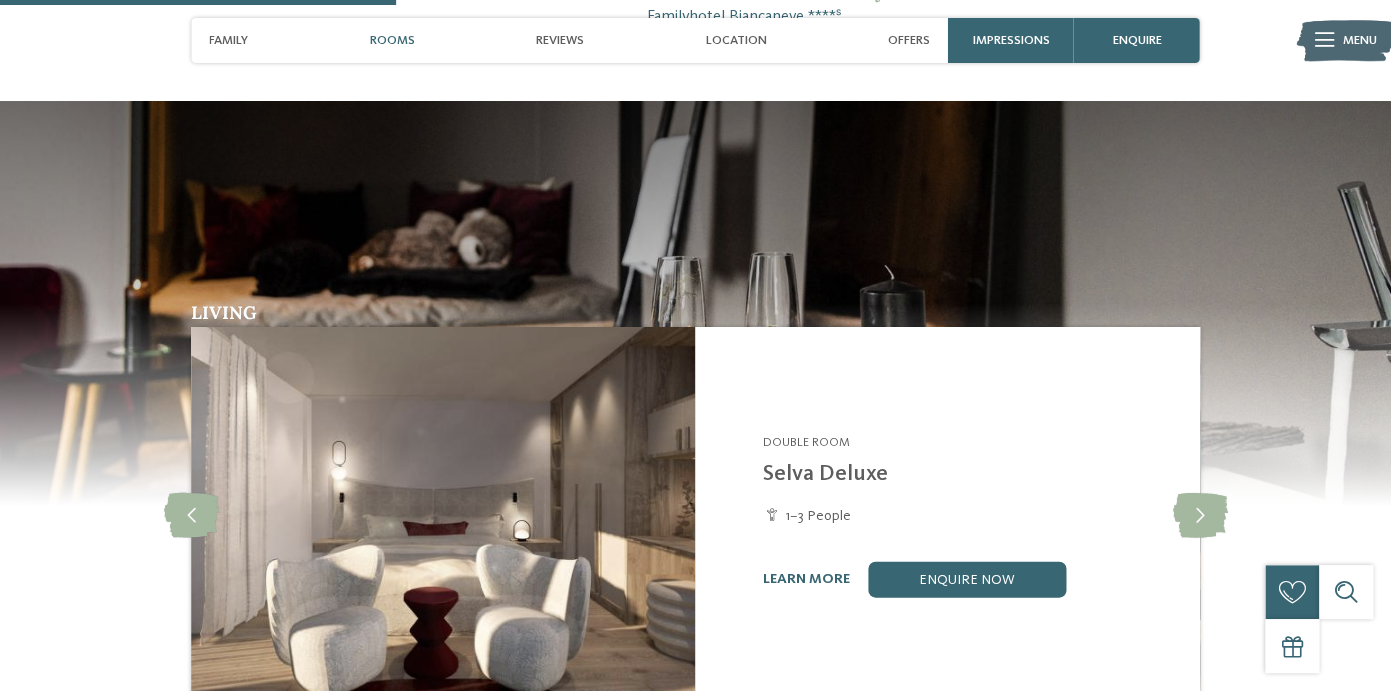 scroll, scrollTop: 1439, scrollLeft: 0, axis: vertical 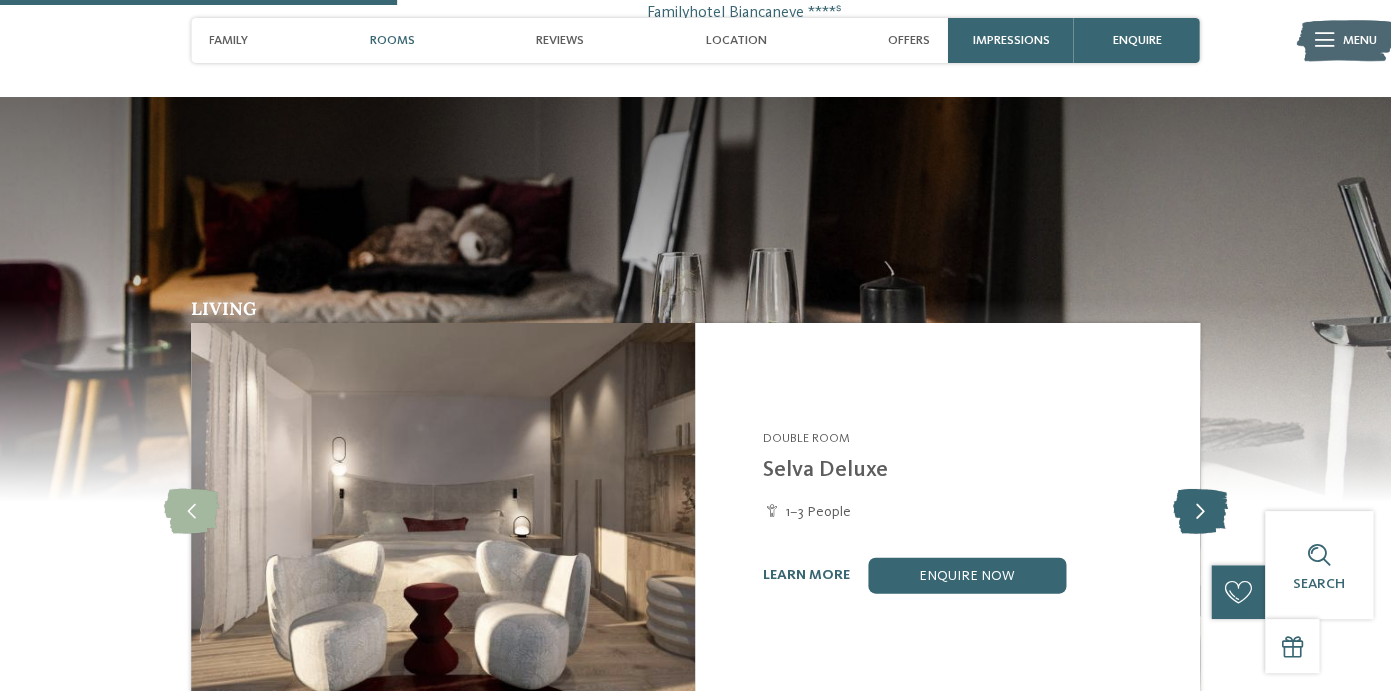 click at bounding box center (1199, 511) 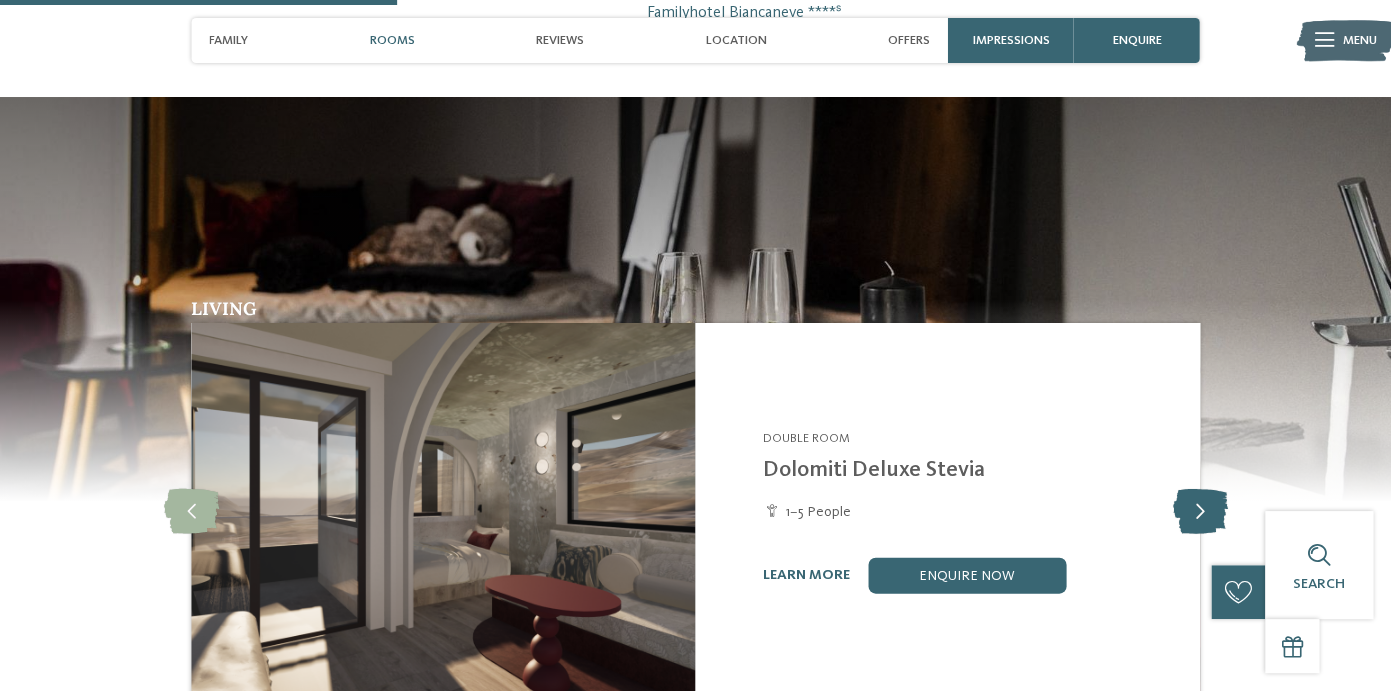click at bounding box center [1199, 511] 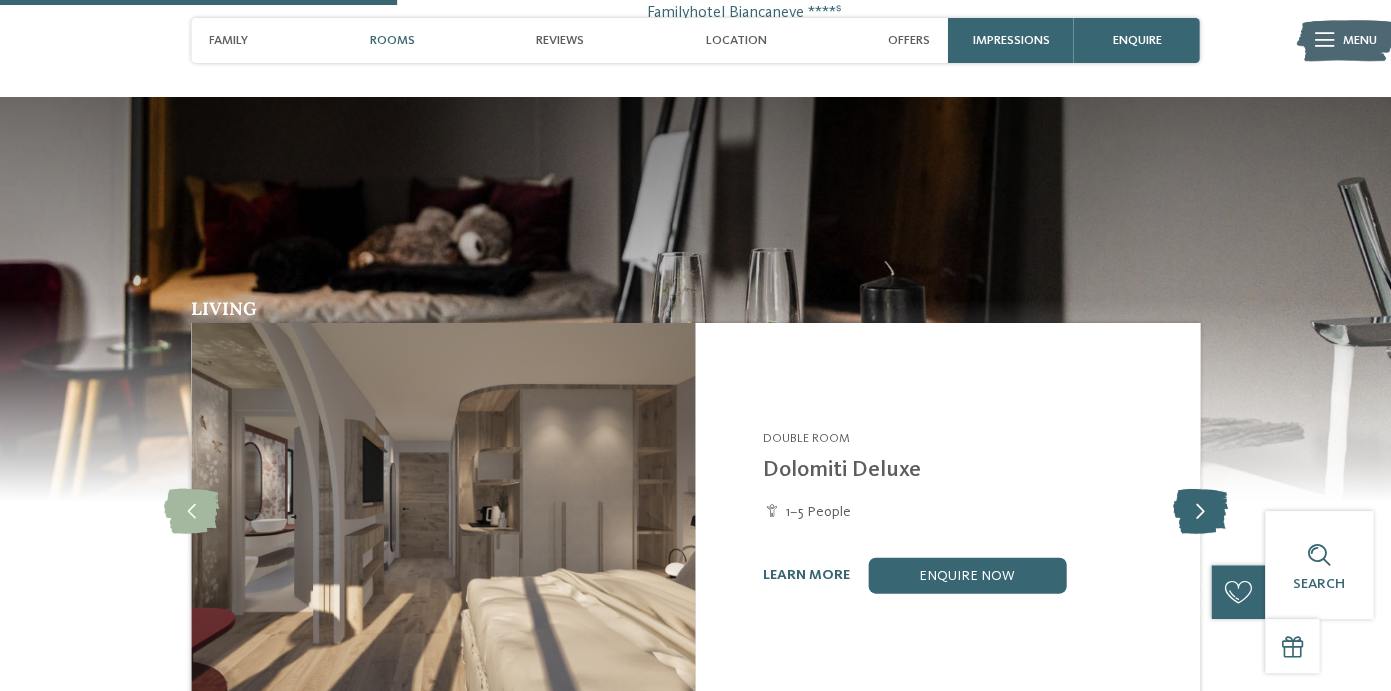 click at bounding box center (1199, 511) 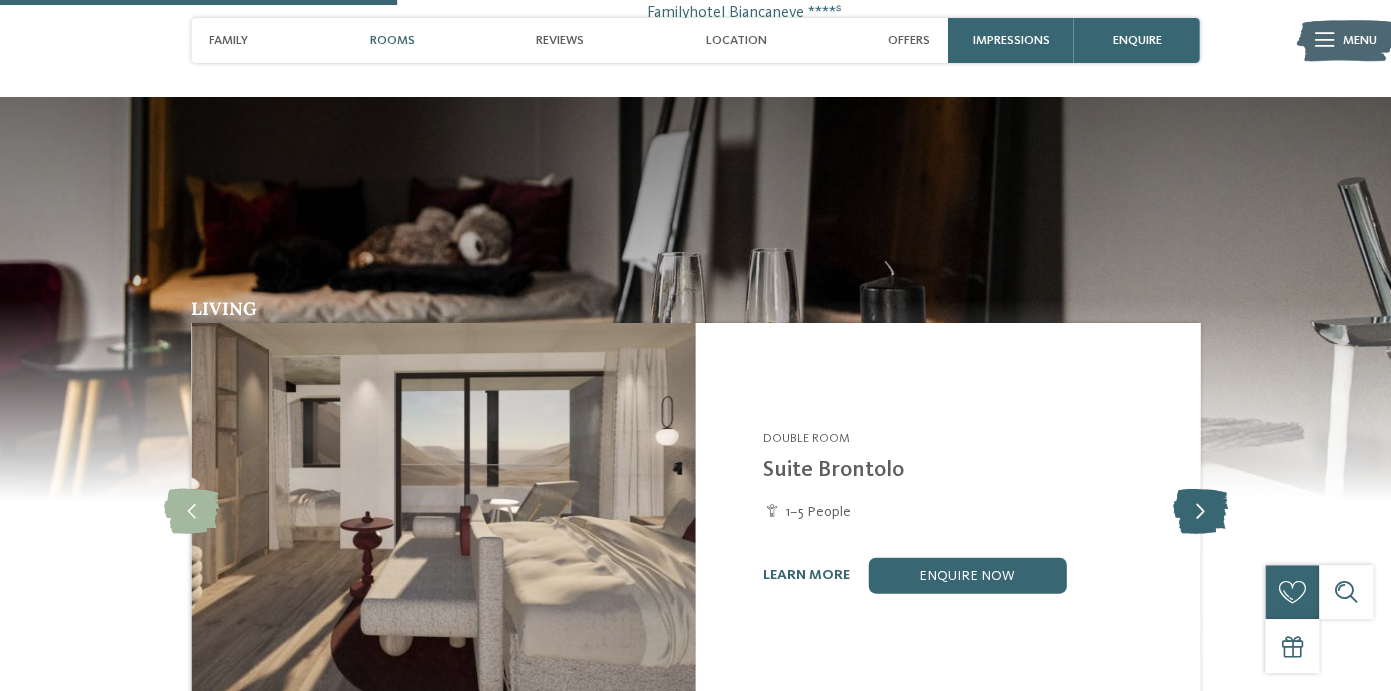 click at bounding box center [1199, 511] 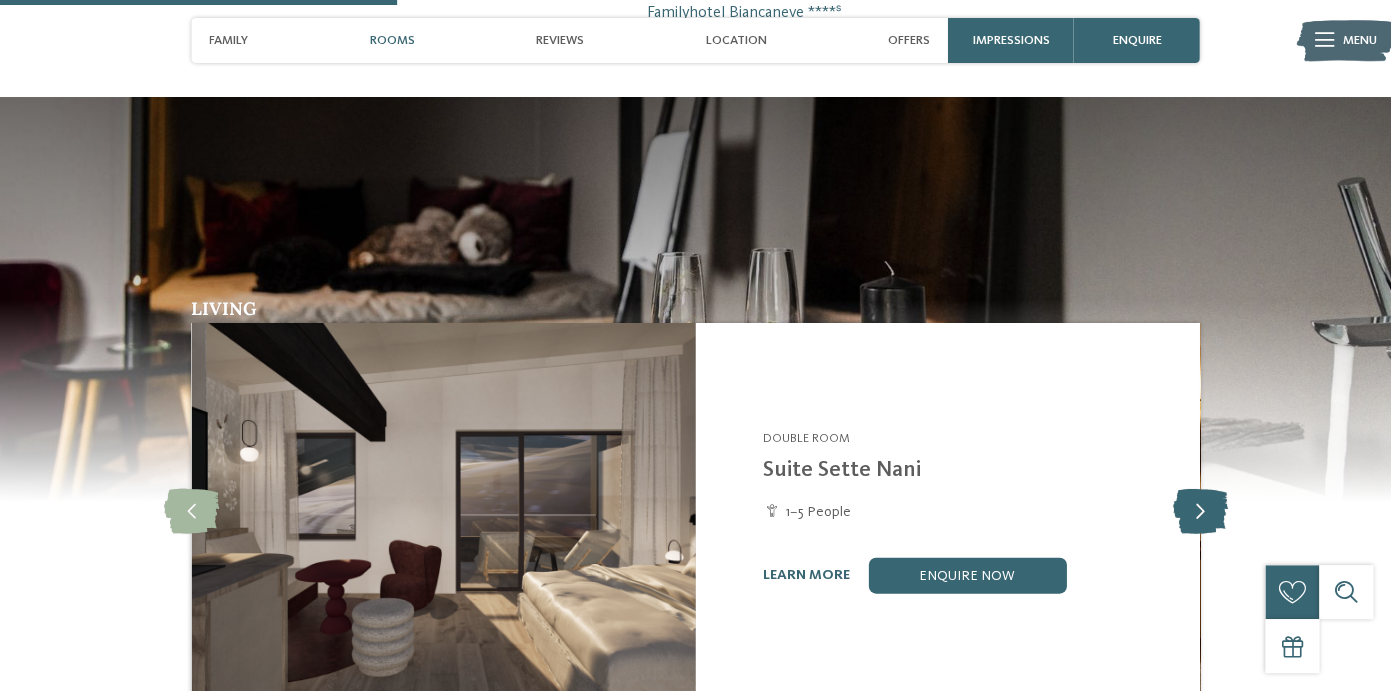 click at bounding box center (1199, 511) 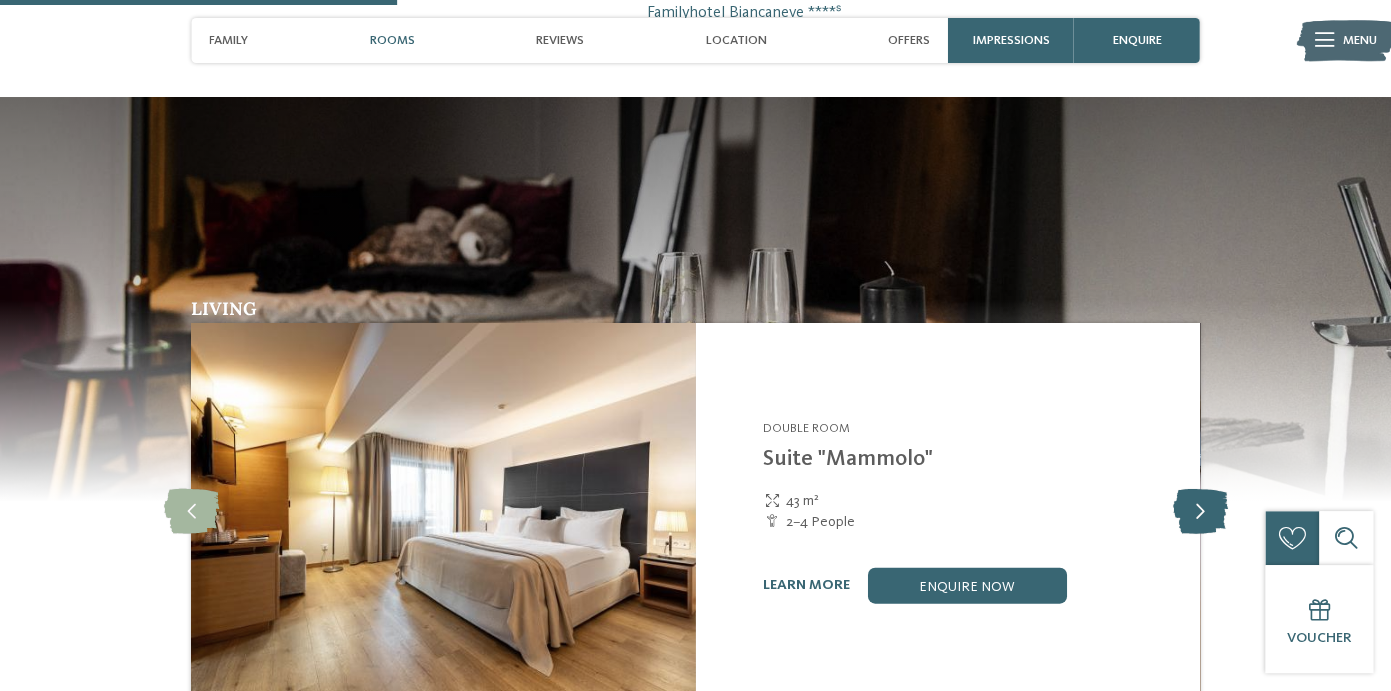 click at bounding box center [1199, 511] 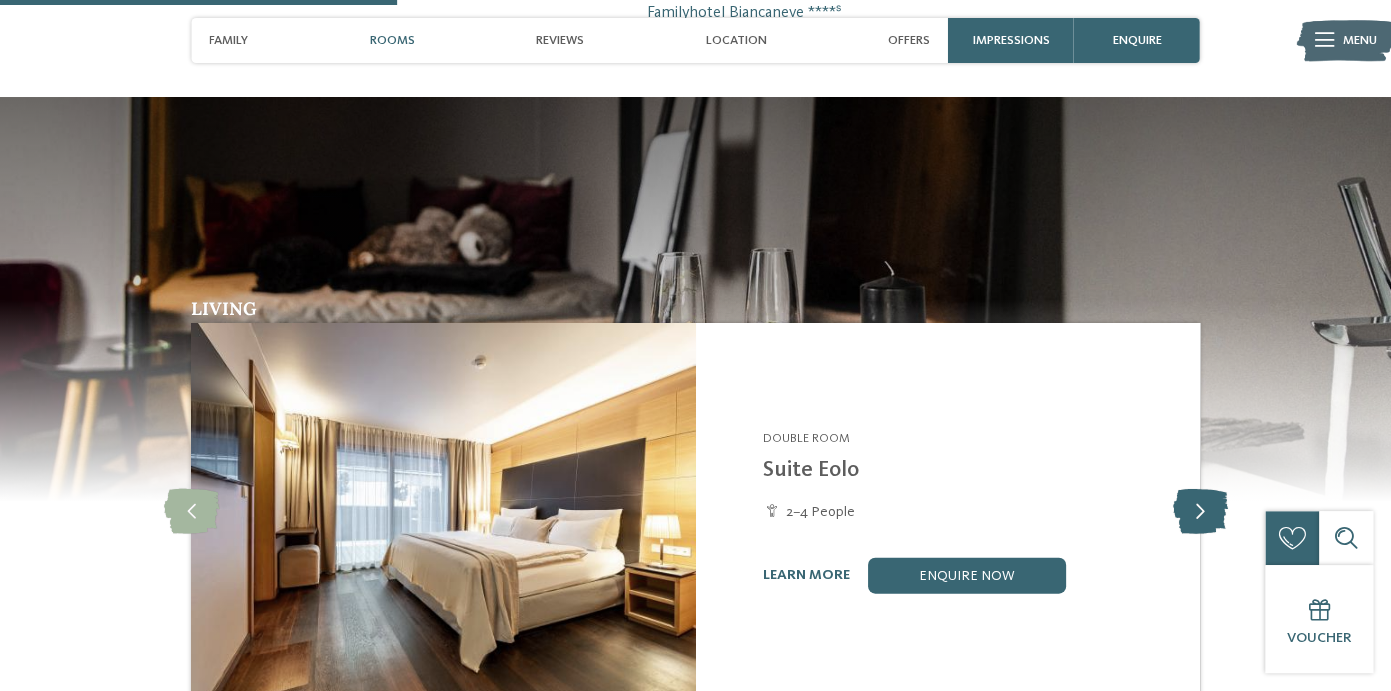 click at bounding box center [1199, 511] 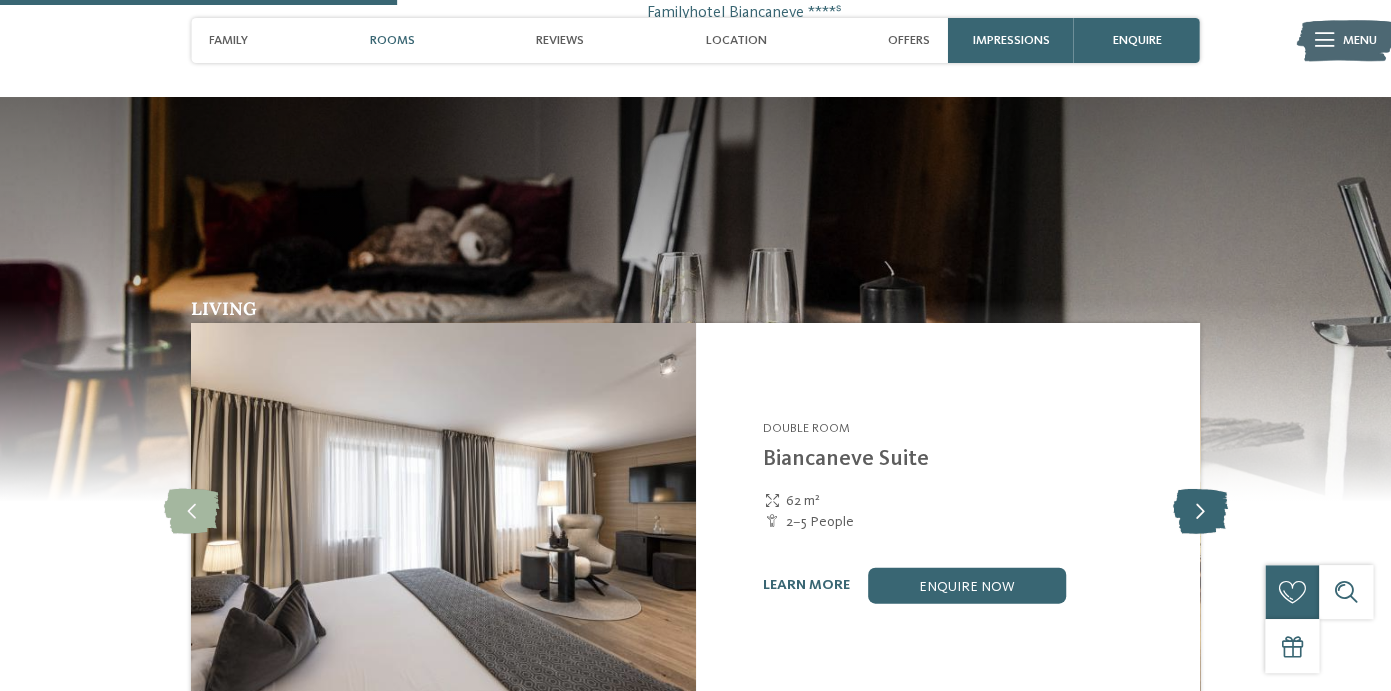 click at bounding box center [1199, 511] 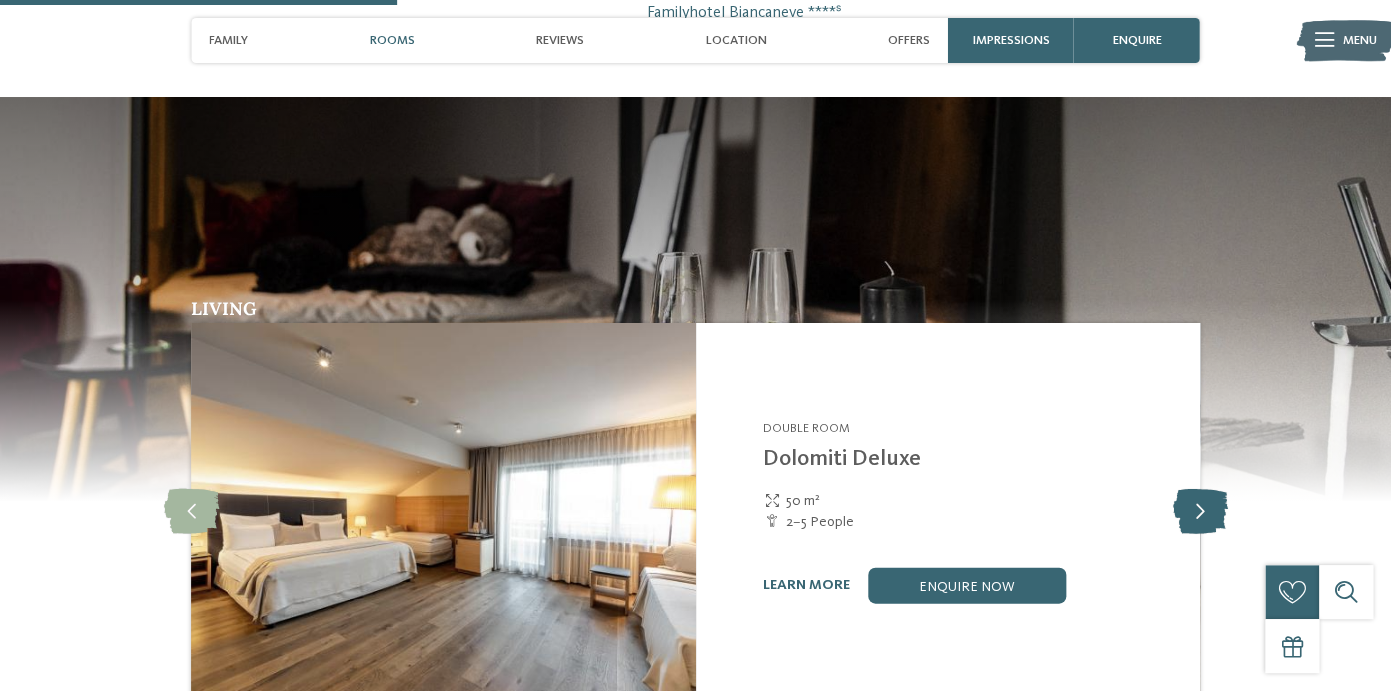 click at bounding box center [1199, 511] 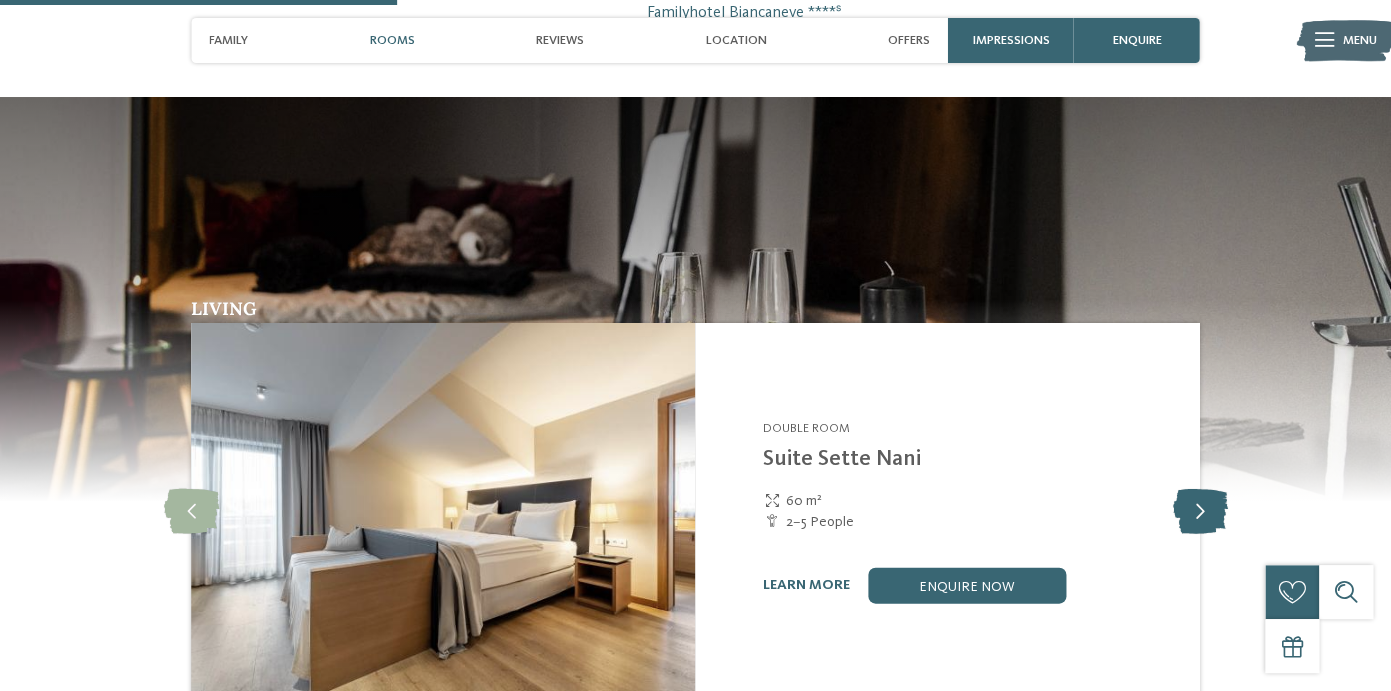 click at bounding box center (1199, 511) 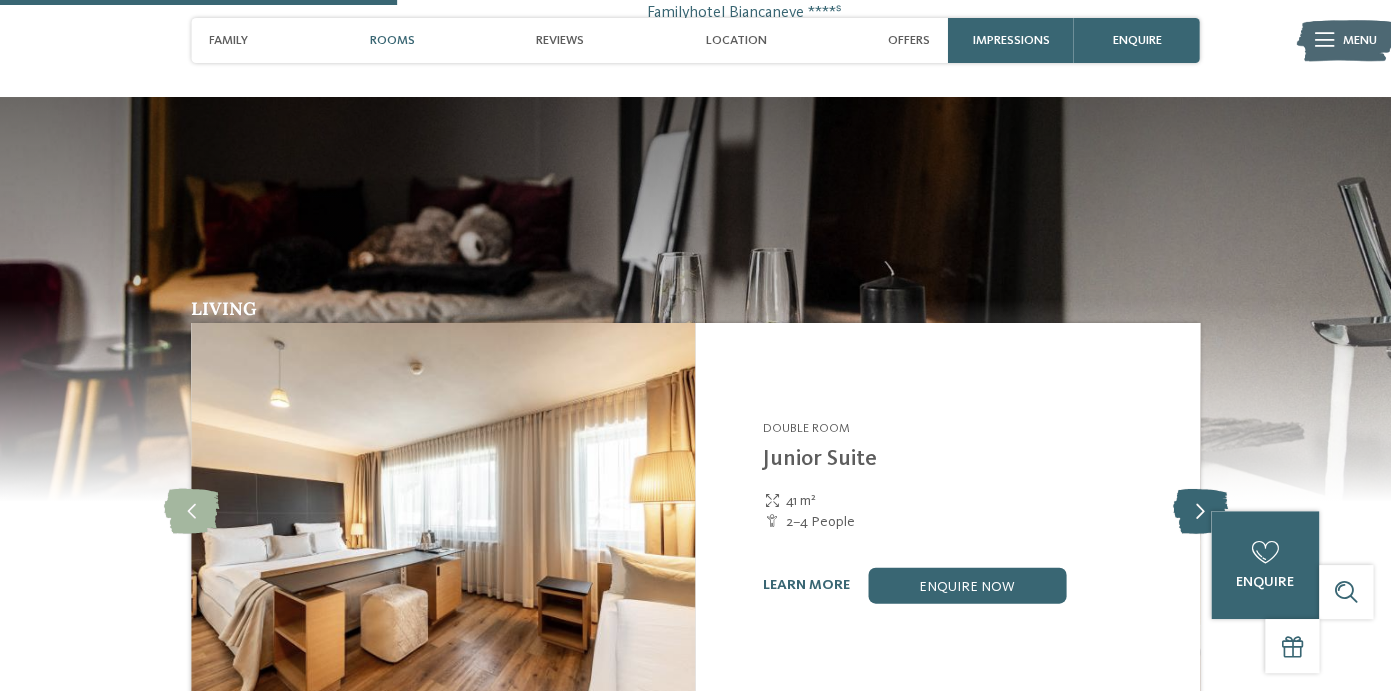 click at bounding box center [1199, 511] 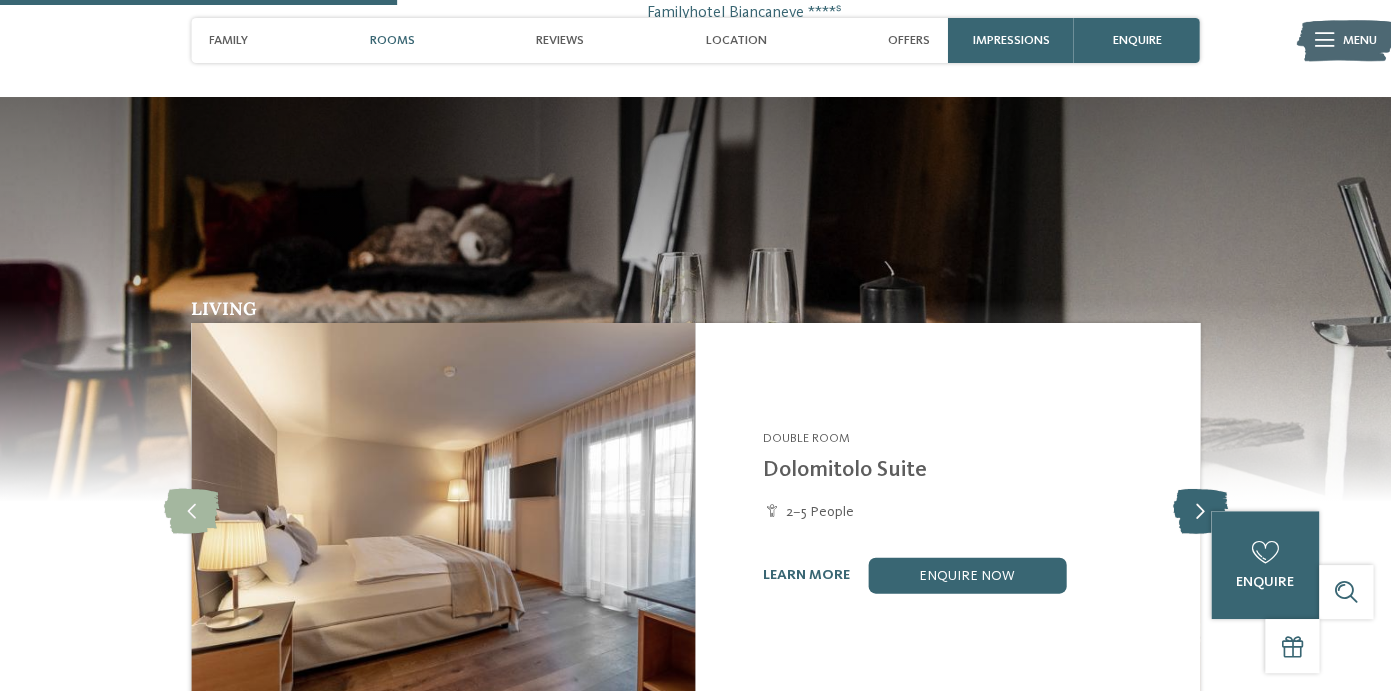 click at bounding box center (1199, 511) 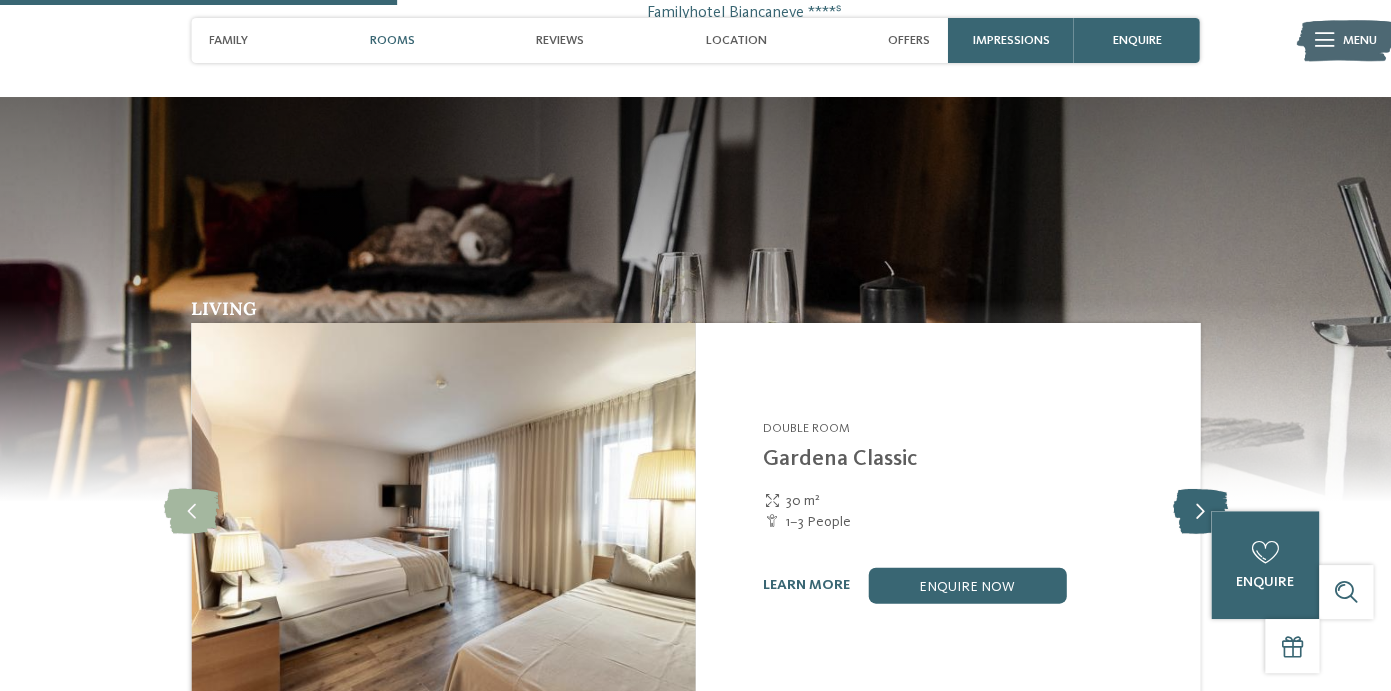 click at bounding box center (1199, 511) 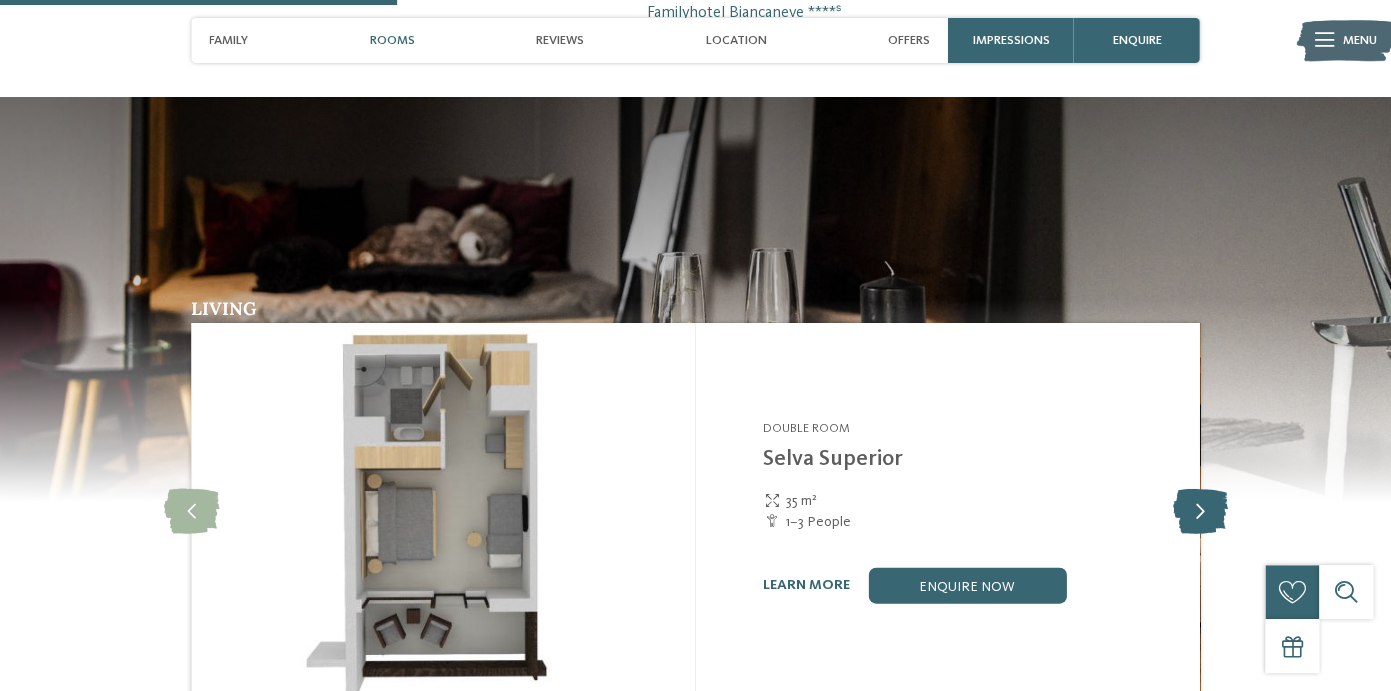 click at bounding box center [1199, 511] 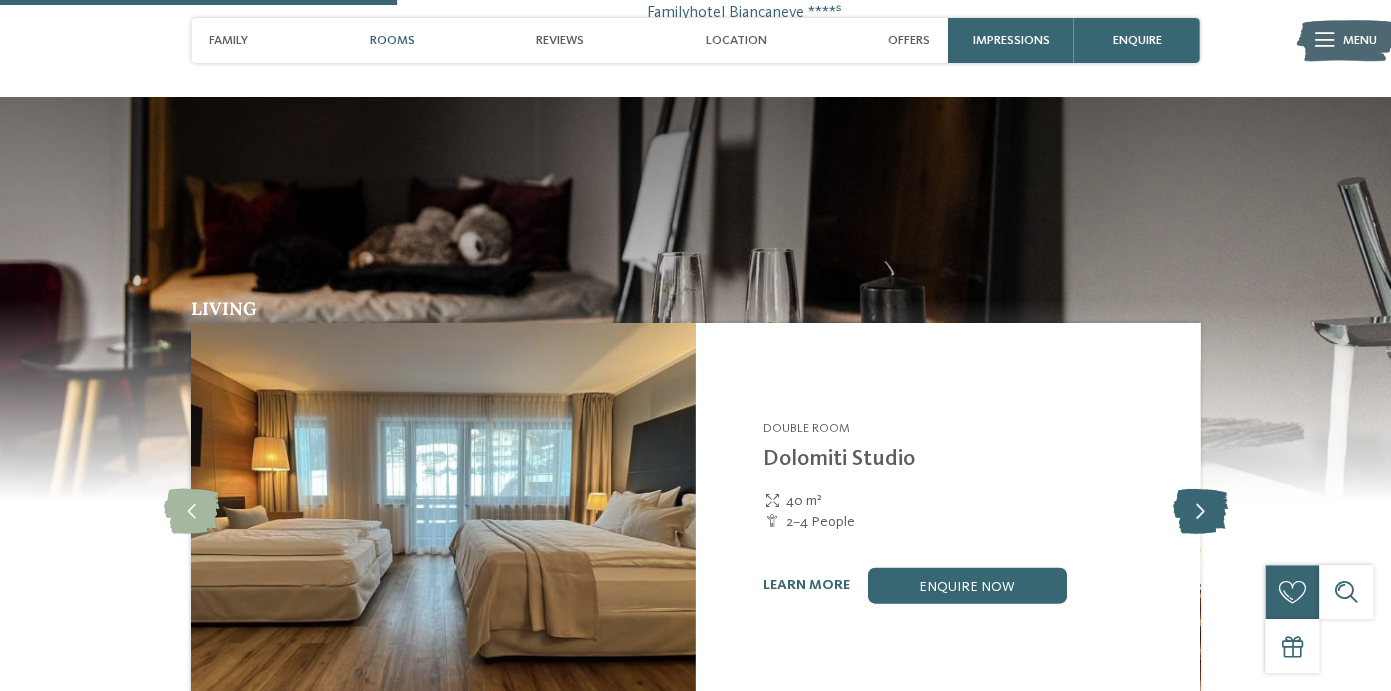 click at bounding box center [1199, 511] 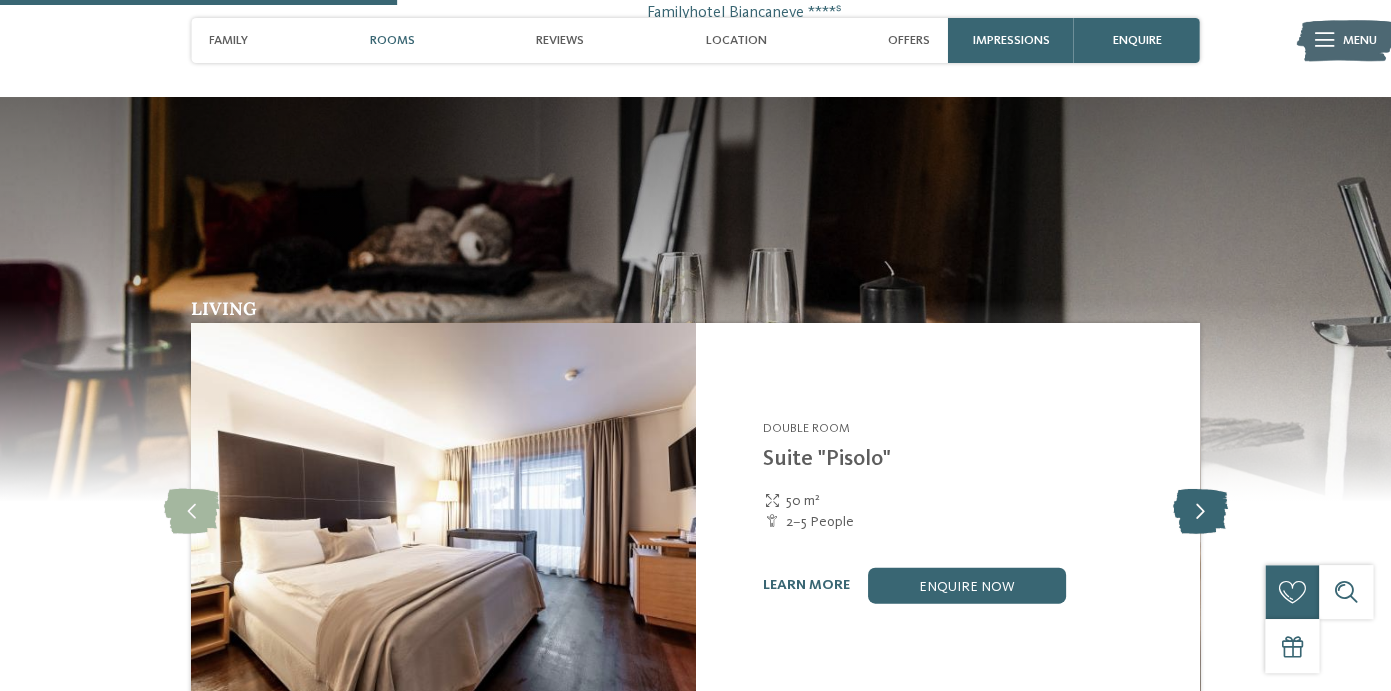 click at bounding box center (1199, 511) 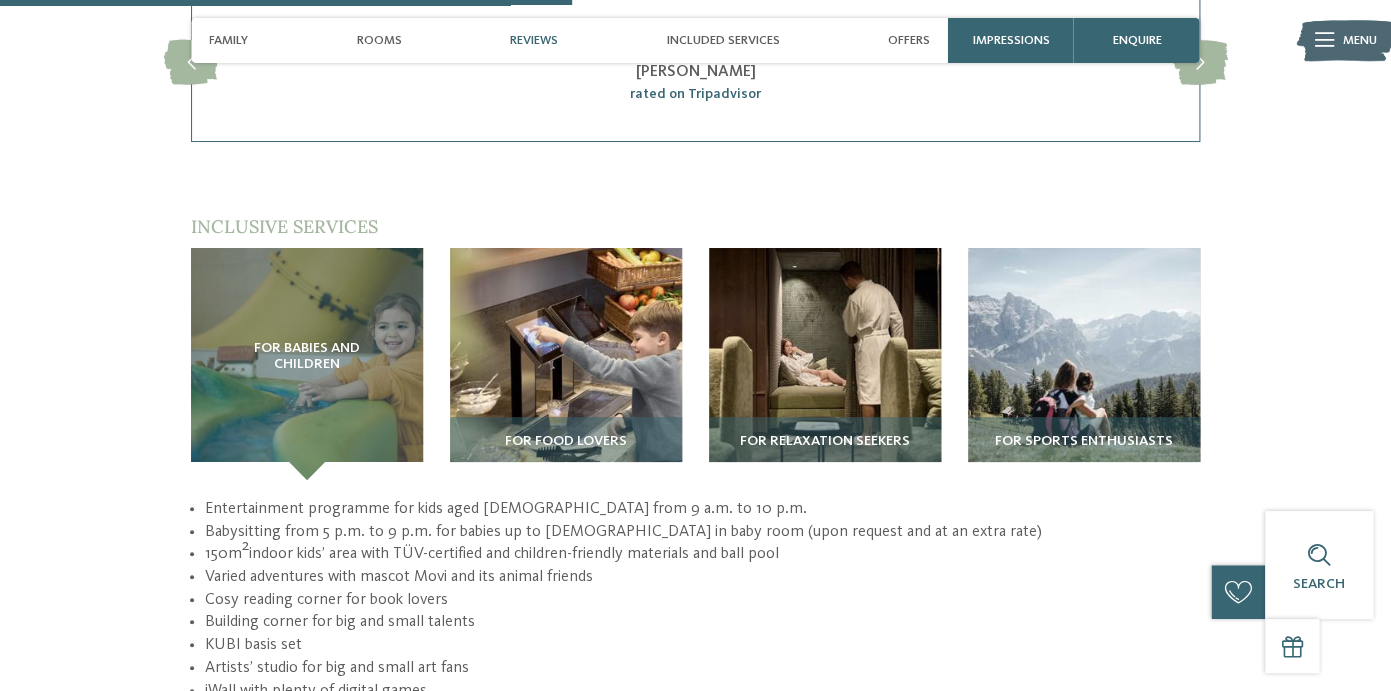 scroll, scrollTop: 2659, scrollLeft: 0, axis: vertical 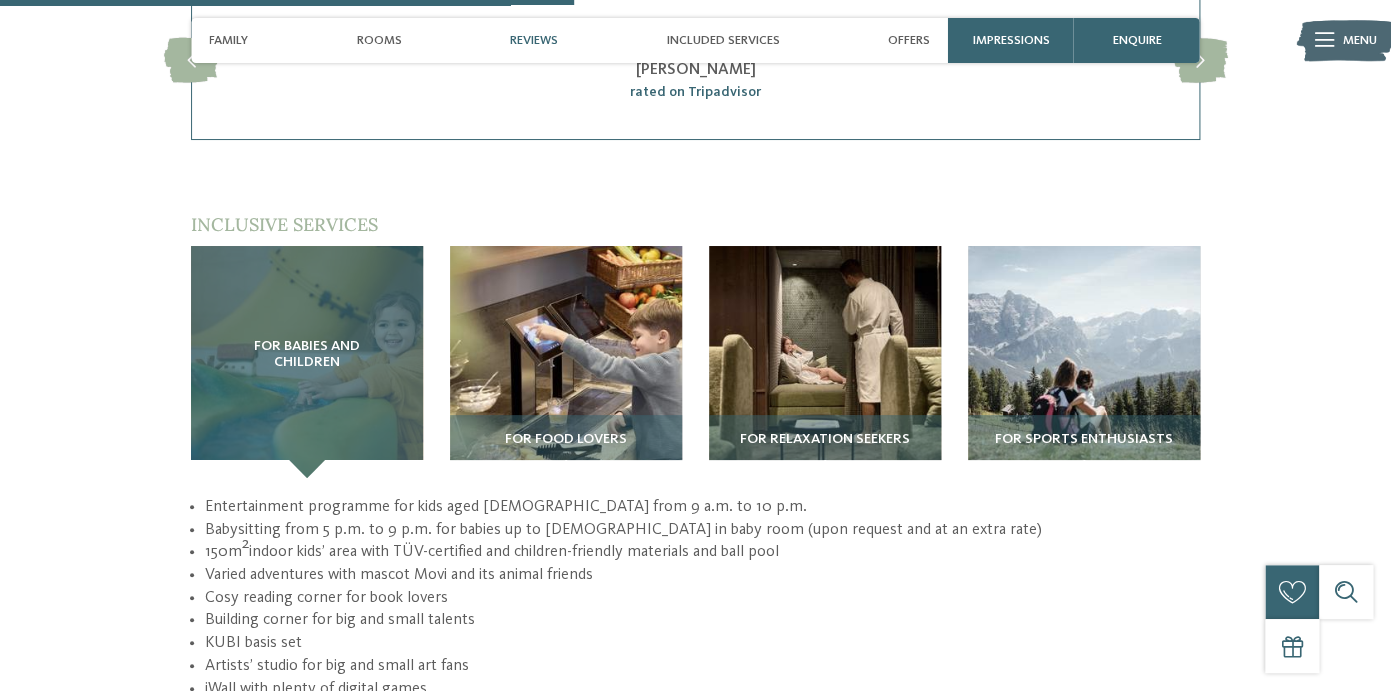 click on "For babies and children" at bounding box center [307, 355] 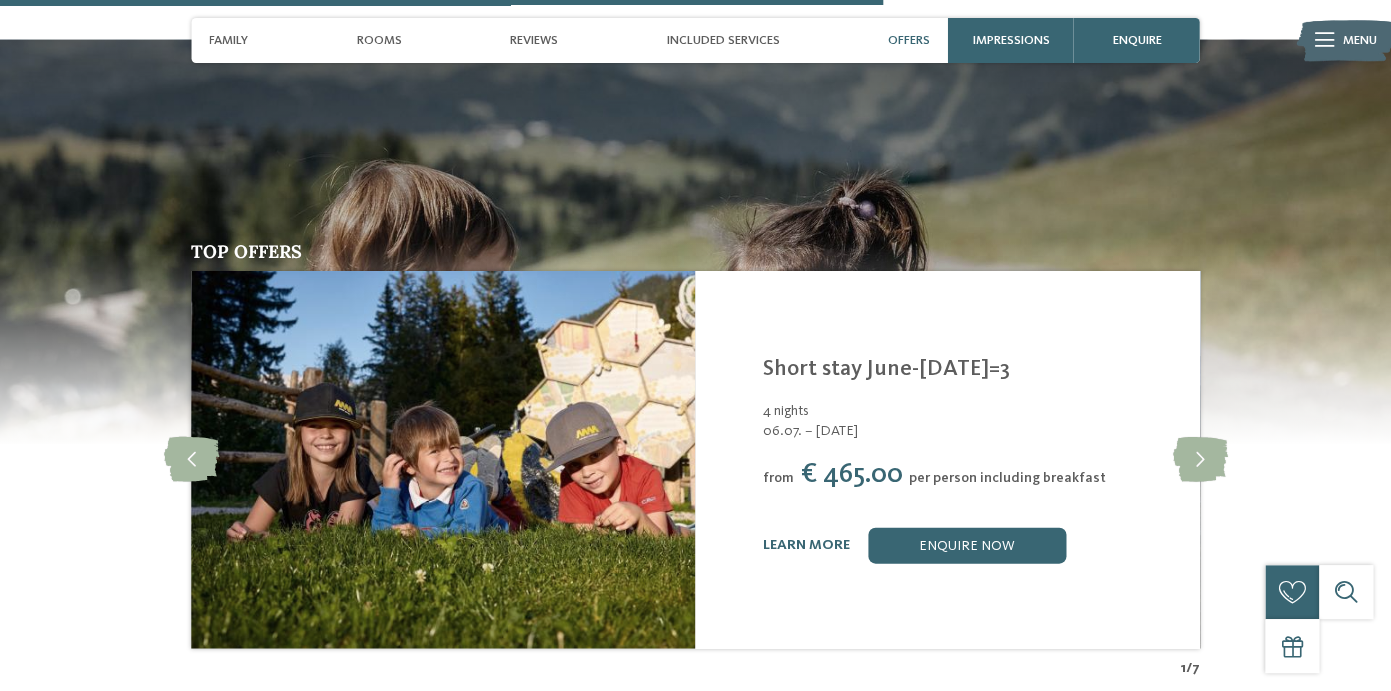 scroll, scrollTop: 3594, scrollLeft: 0, axis: vertical 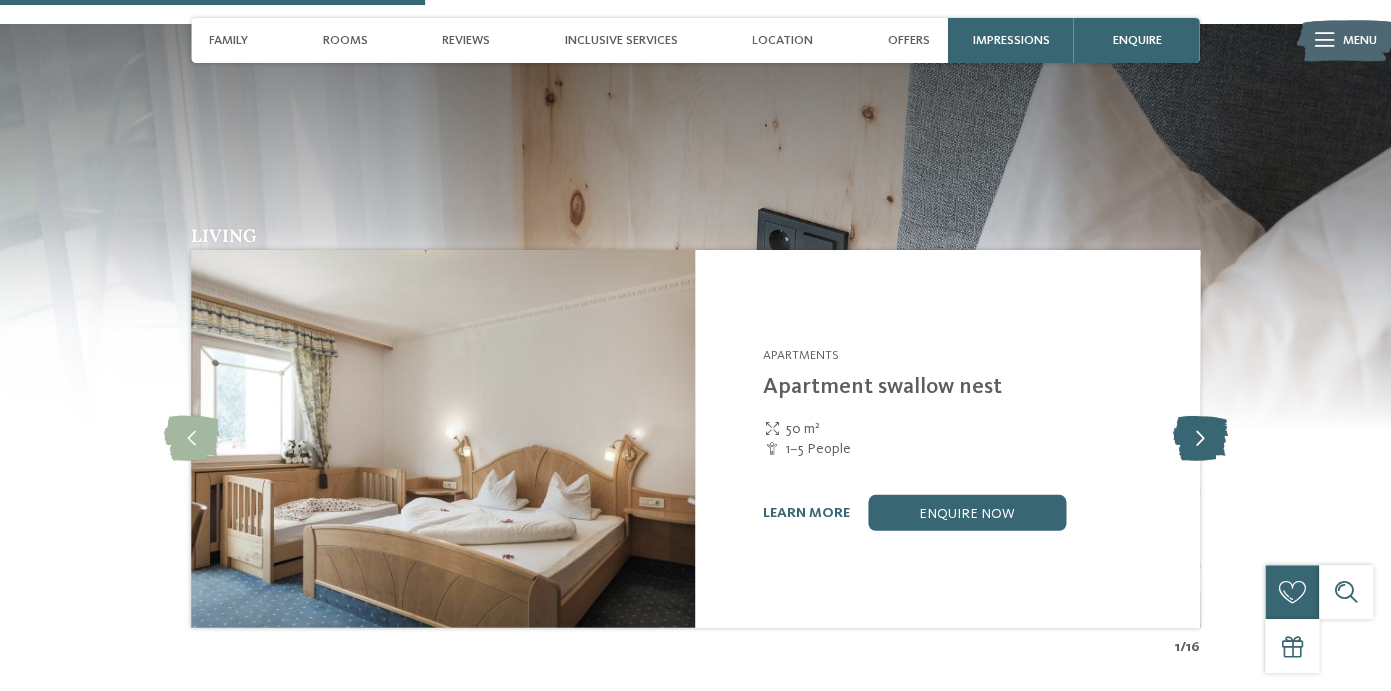 click at bounding box center [1199, 439] 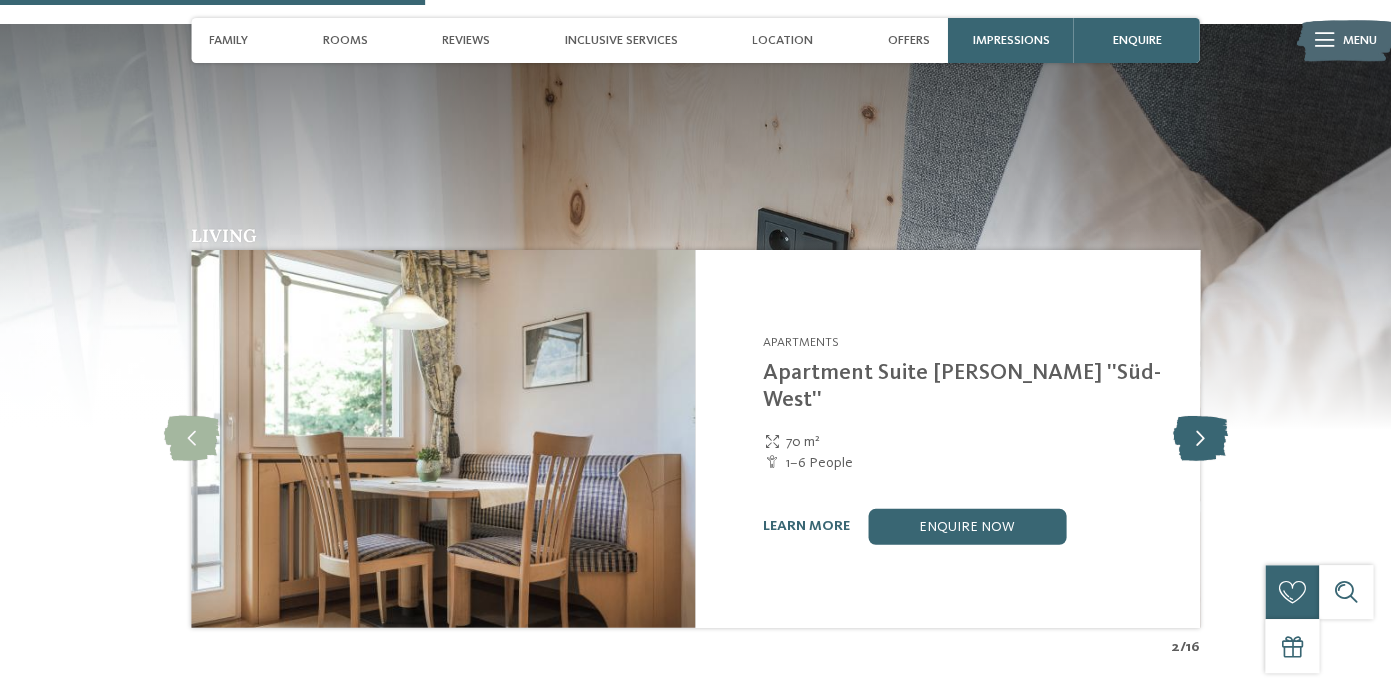 click at bounding box center (1199, 439) 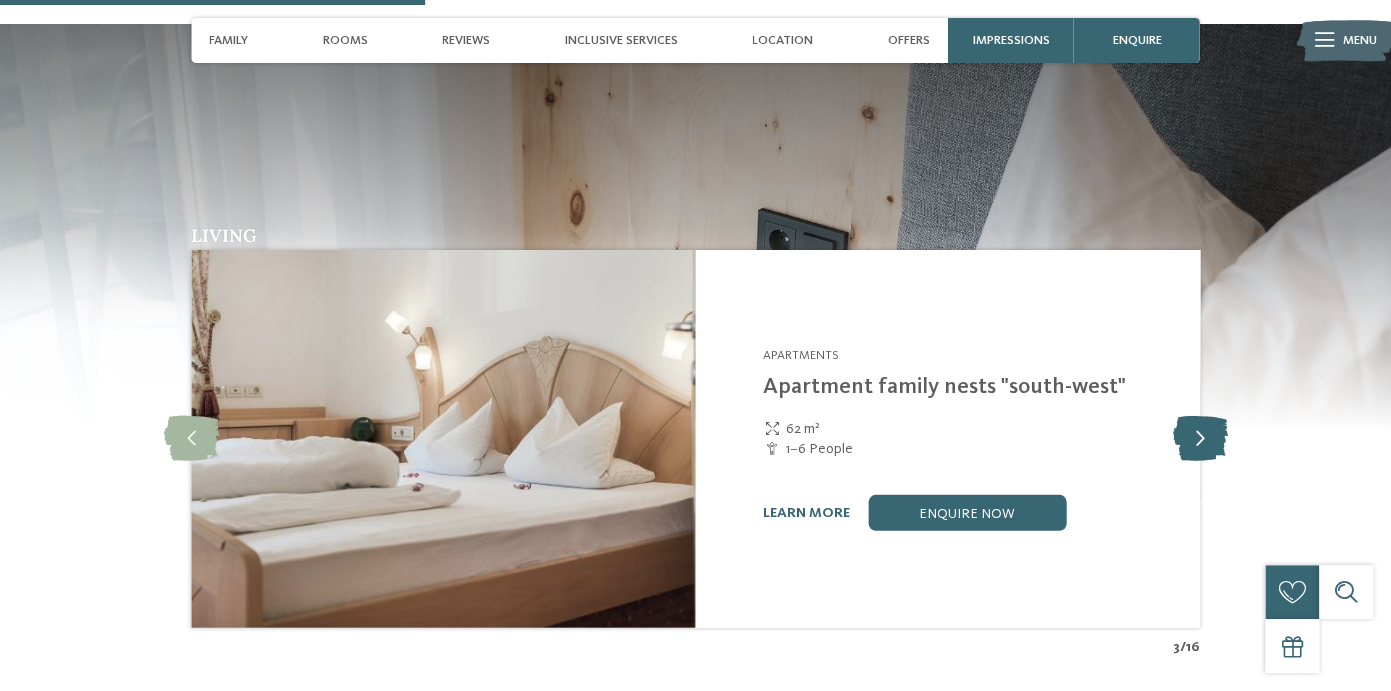 click at bounding box center (1199, 439) 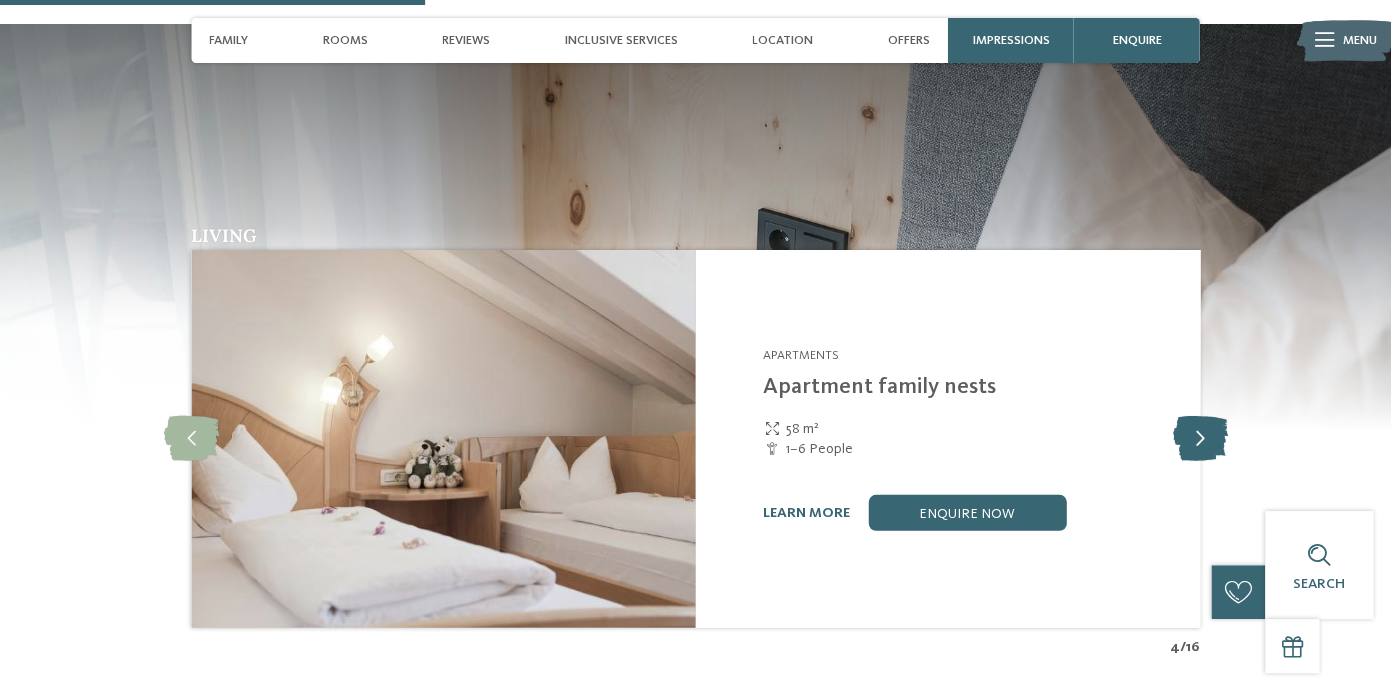 click at bounding box center (1199, 439) 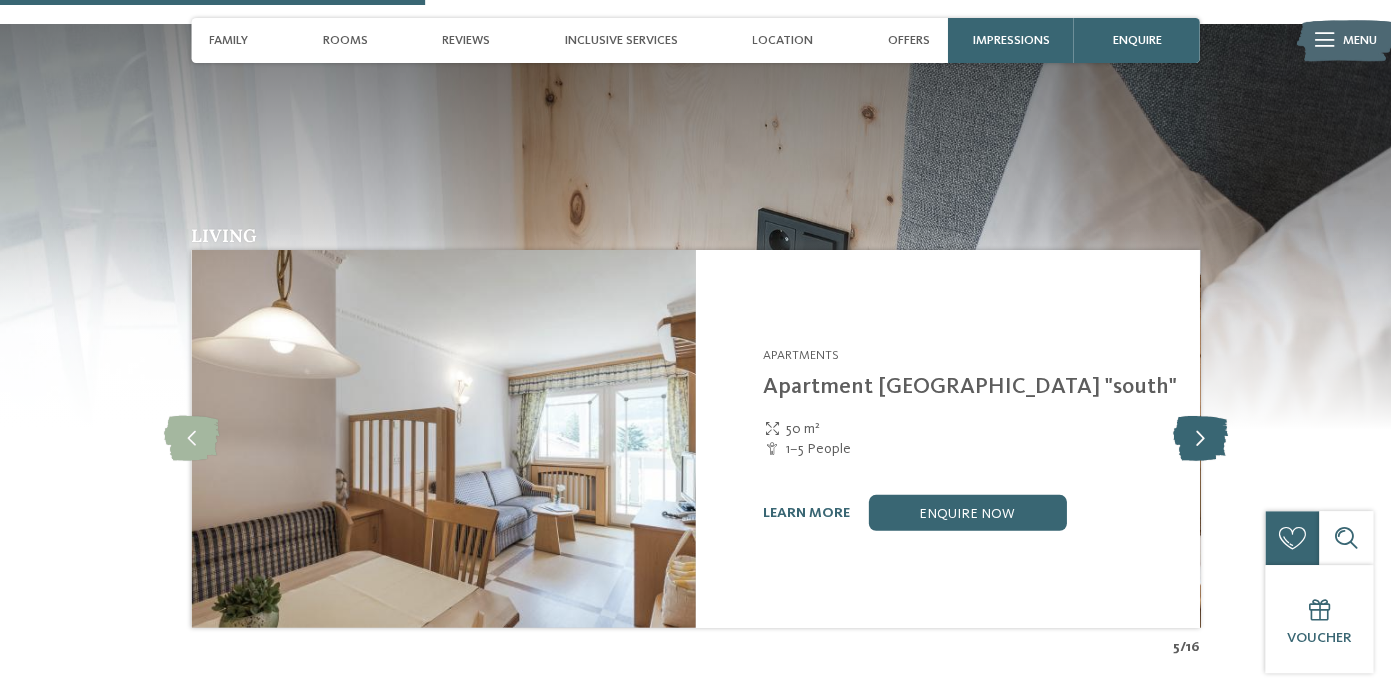 click at bounding box center (1199, 439) 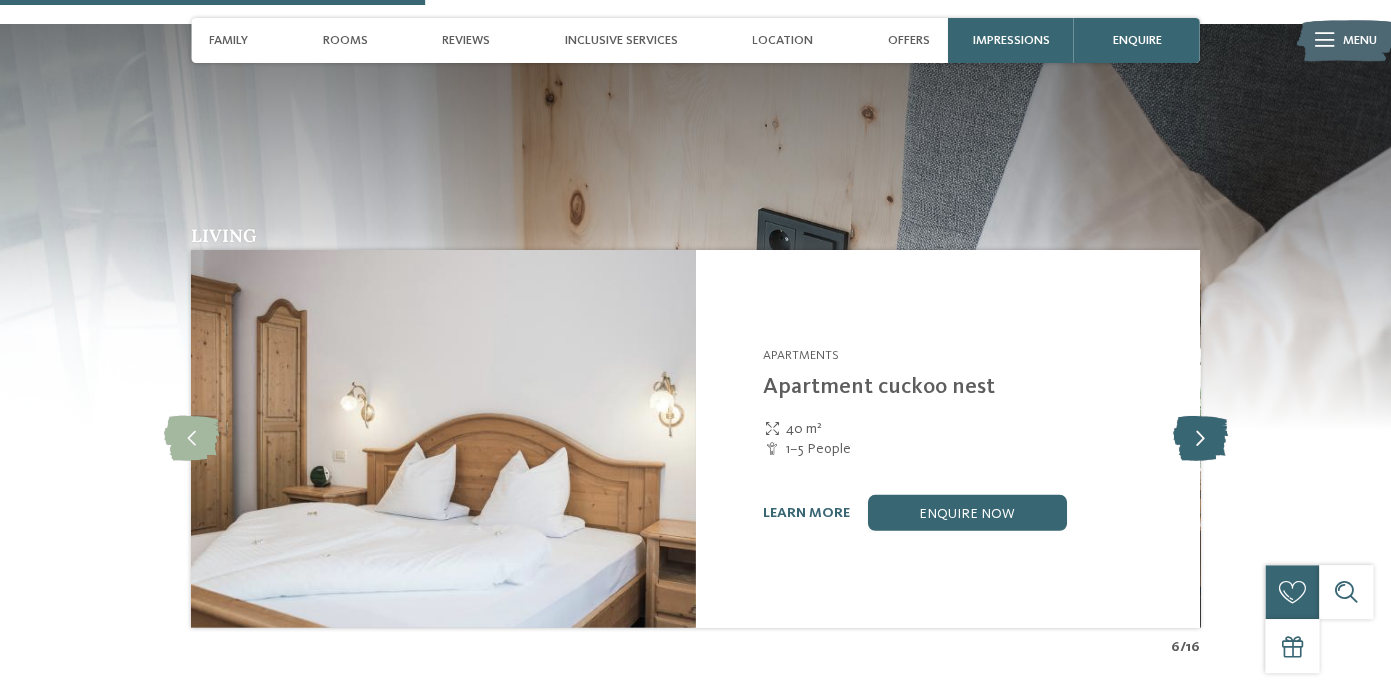 click at bounding box center [1199, 439] 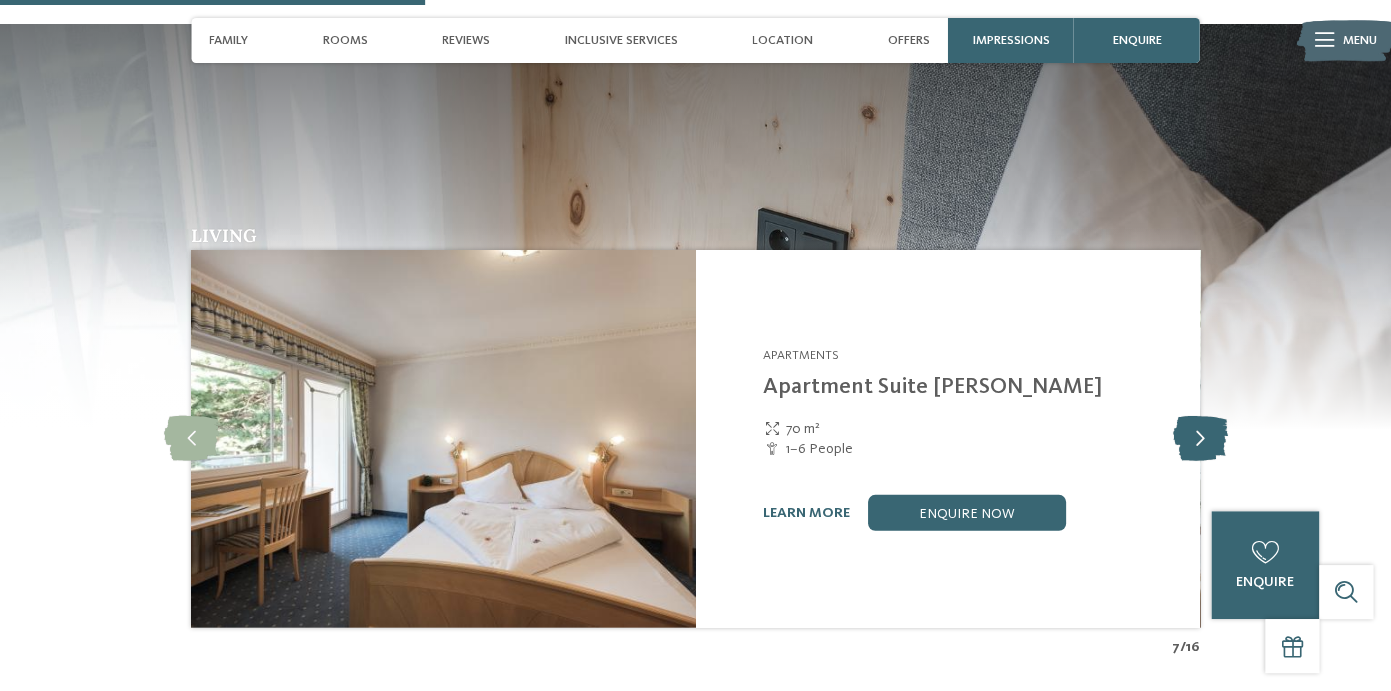 click at bounding box center (1199, 439) 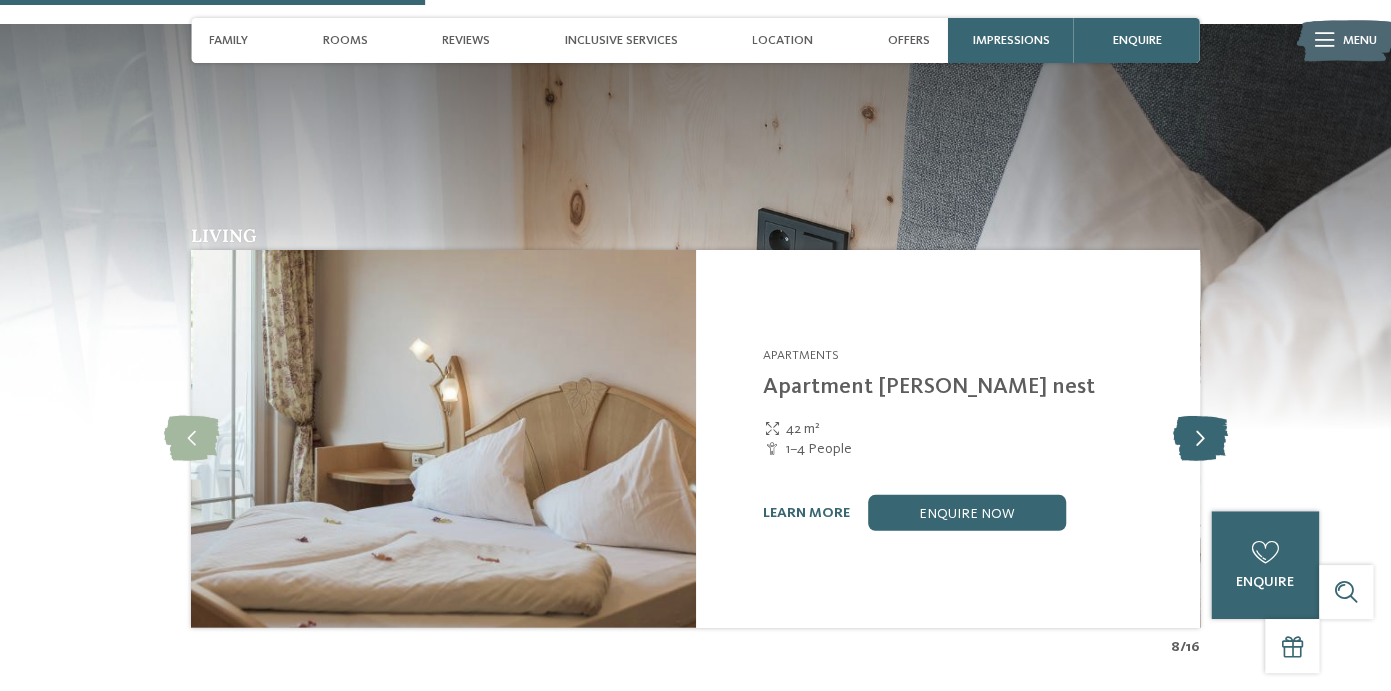 click at bounding box center (1199, 439) 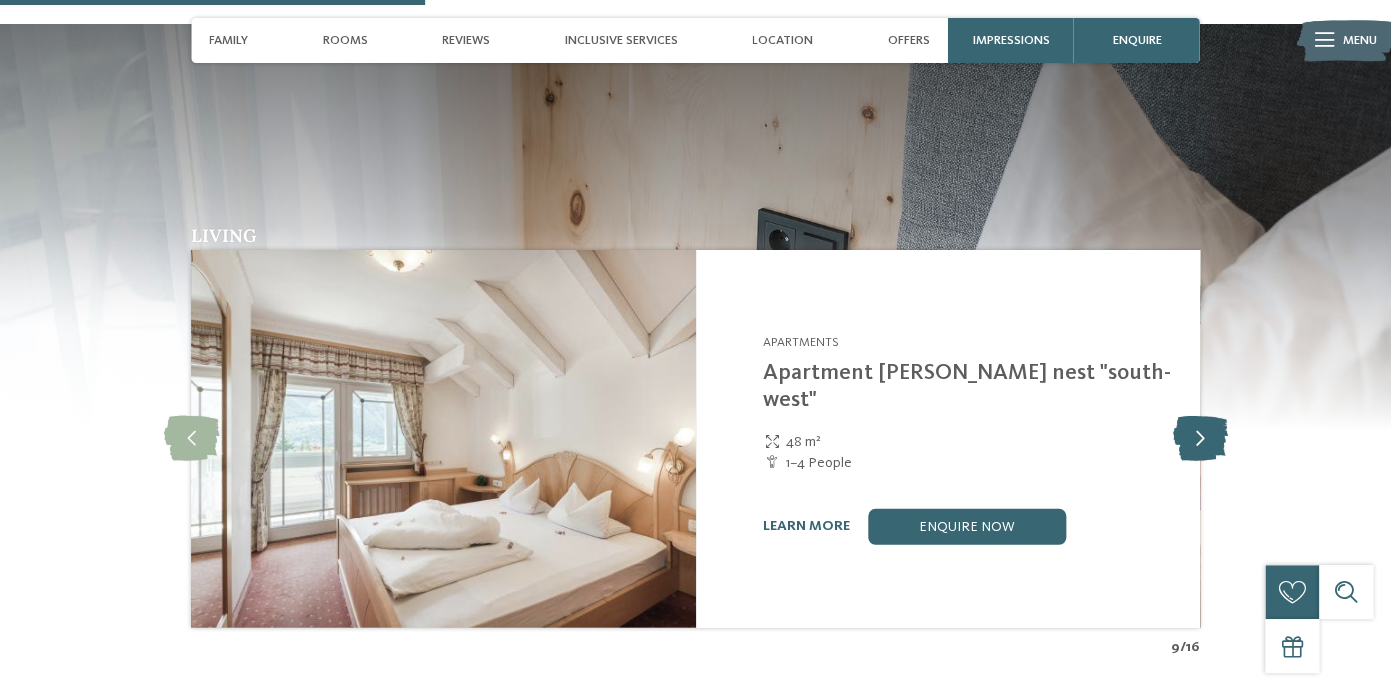 click at bounding box center [1199, 439] 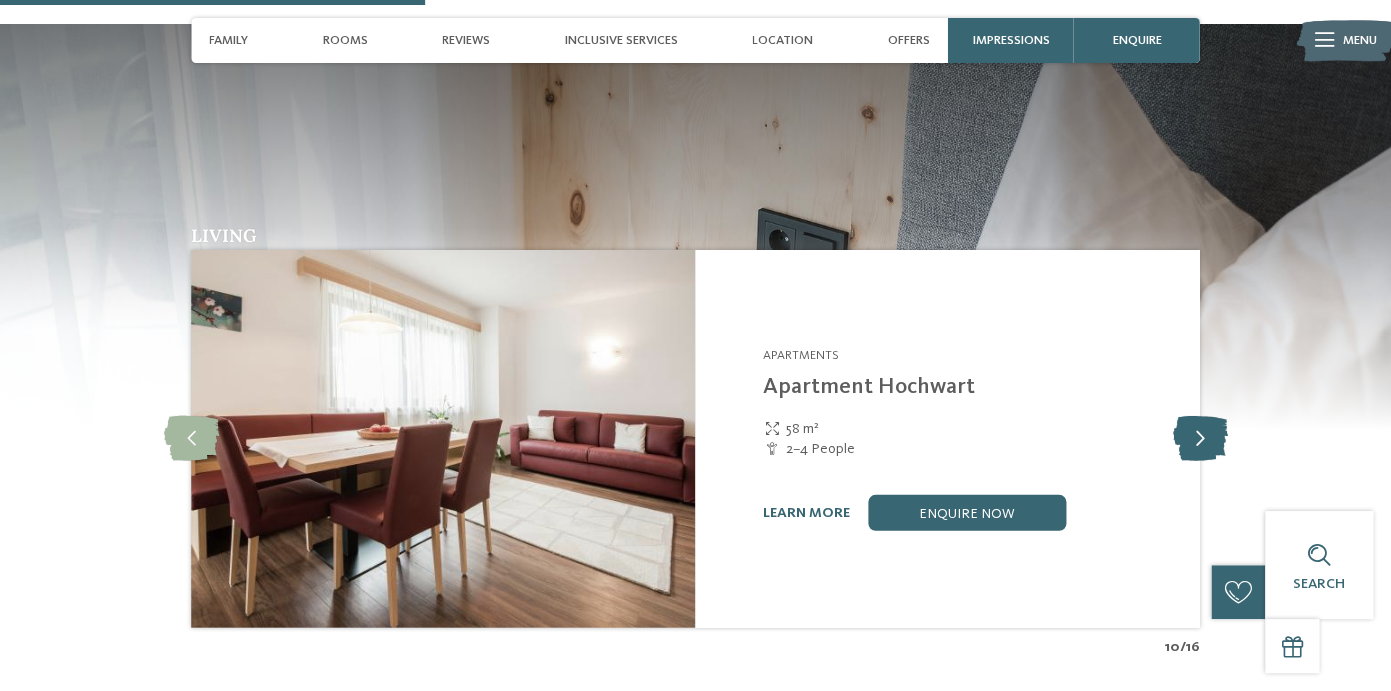 click at bounding box center [1199, 439] 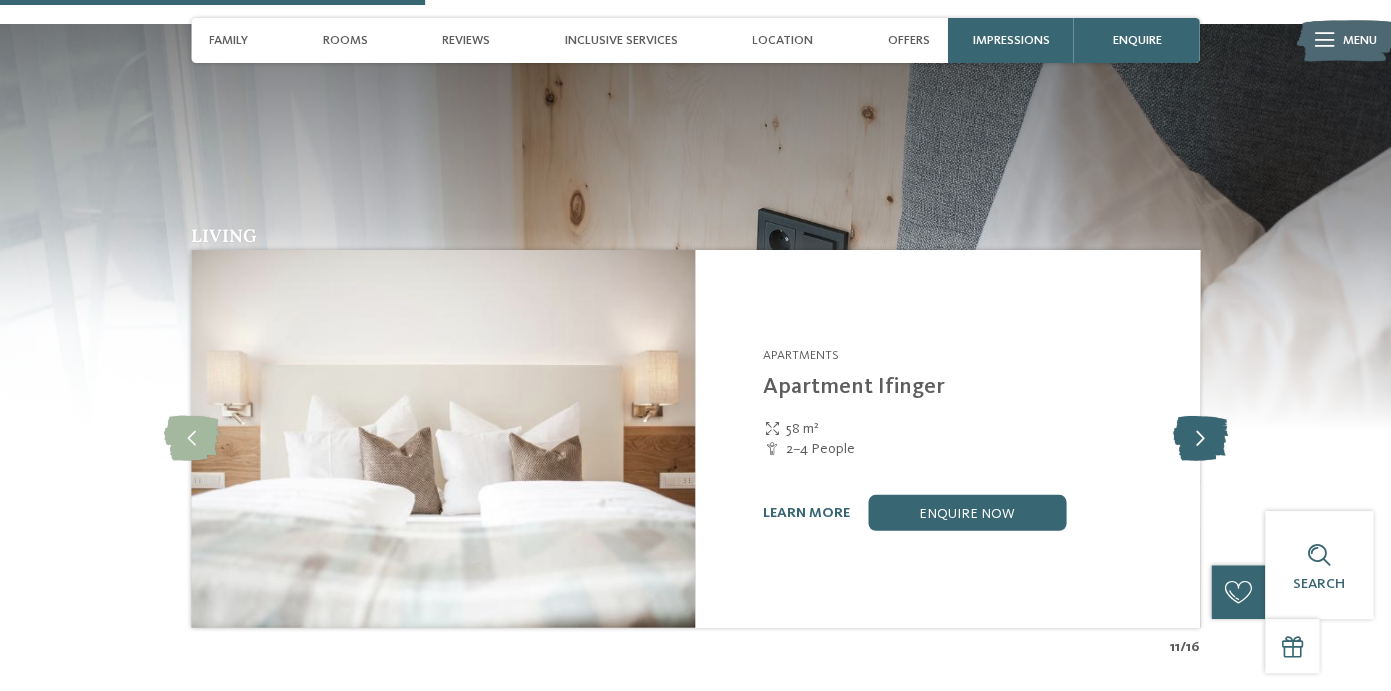 click at bounding box center (1199, 439) 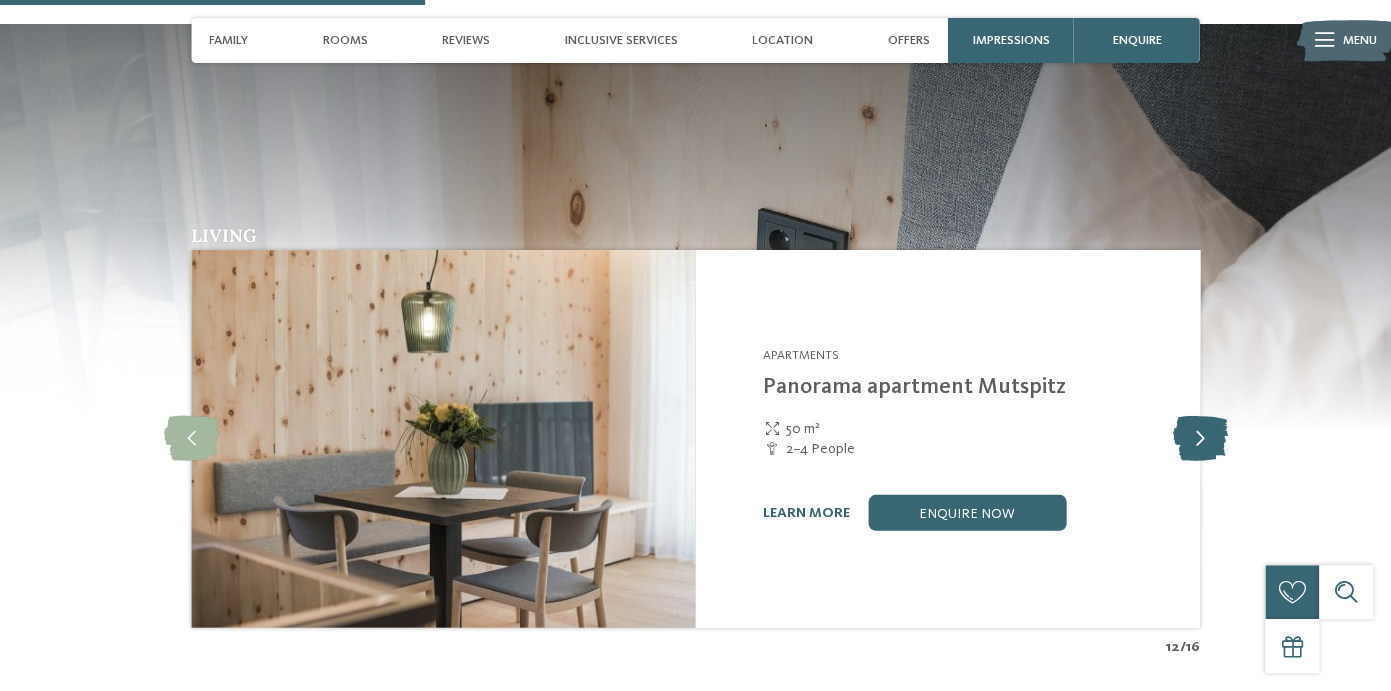 click at bounding box center [1199, 439] 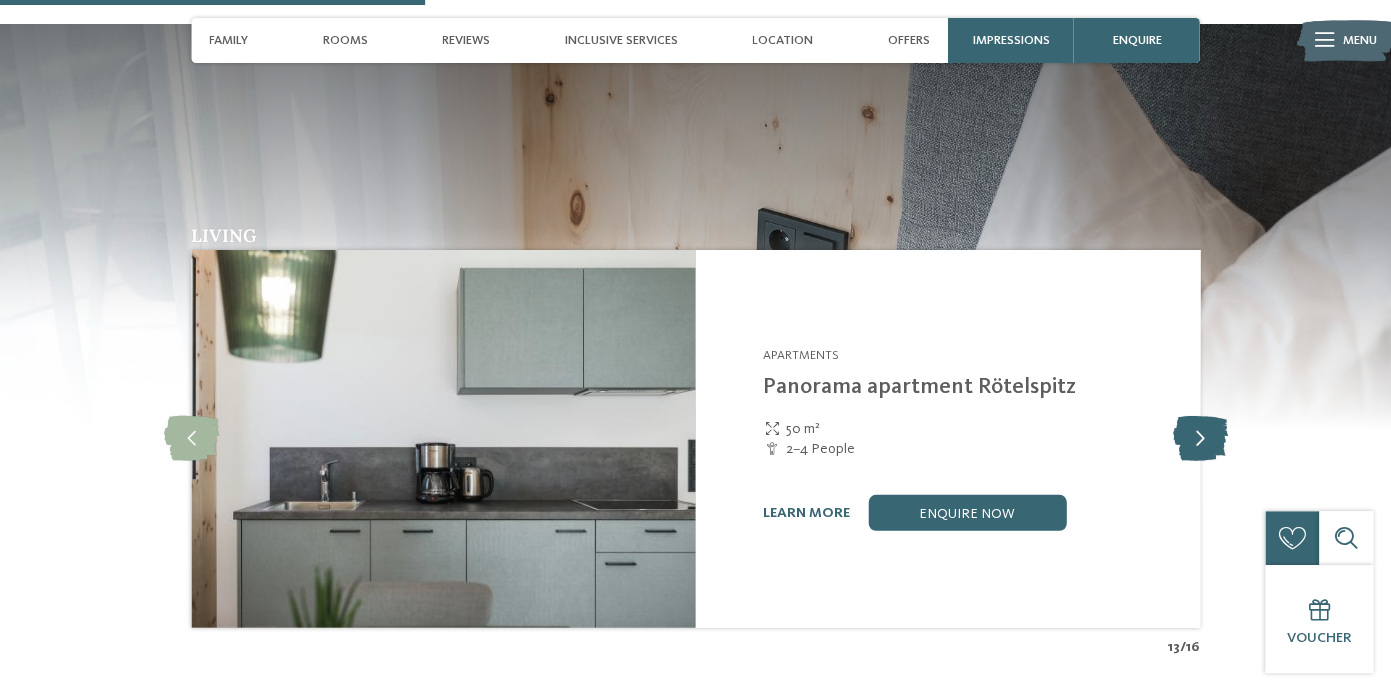 click at bounding box center (1199, 439) 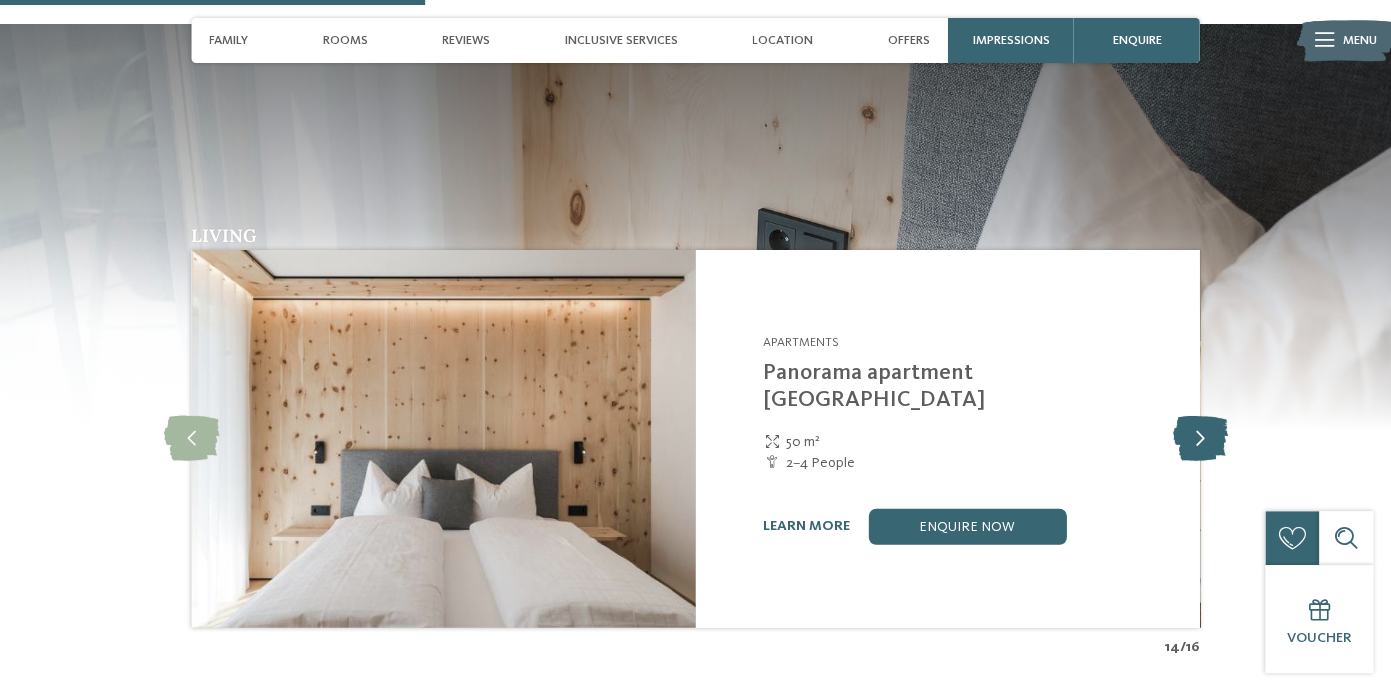 click at bounding box center (1199, 439) 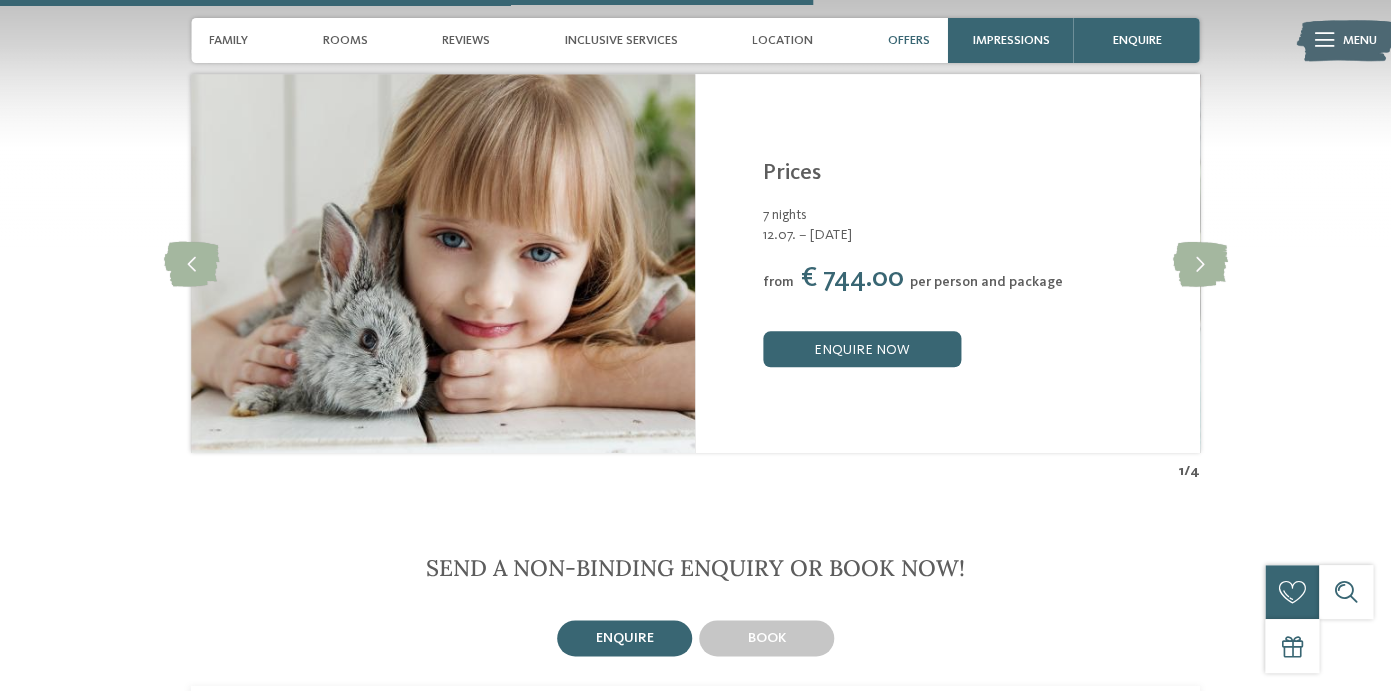 scroll, scrollTop: 3291, scrollLeft: 0, axis: vertical 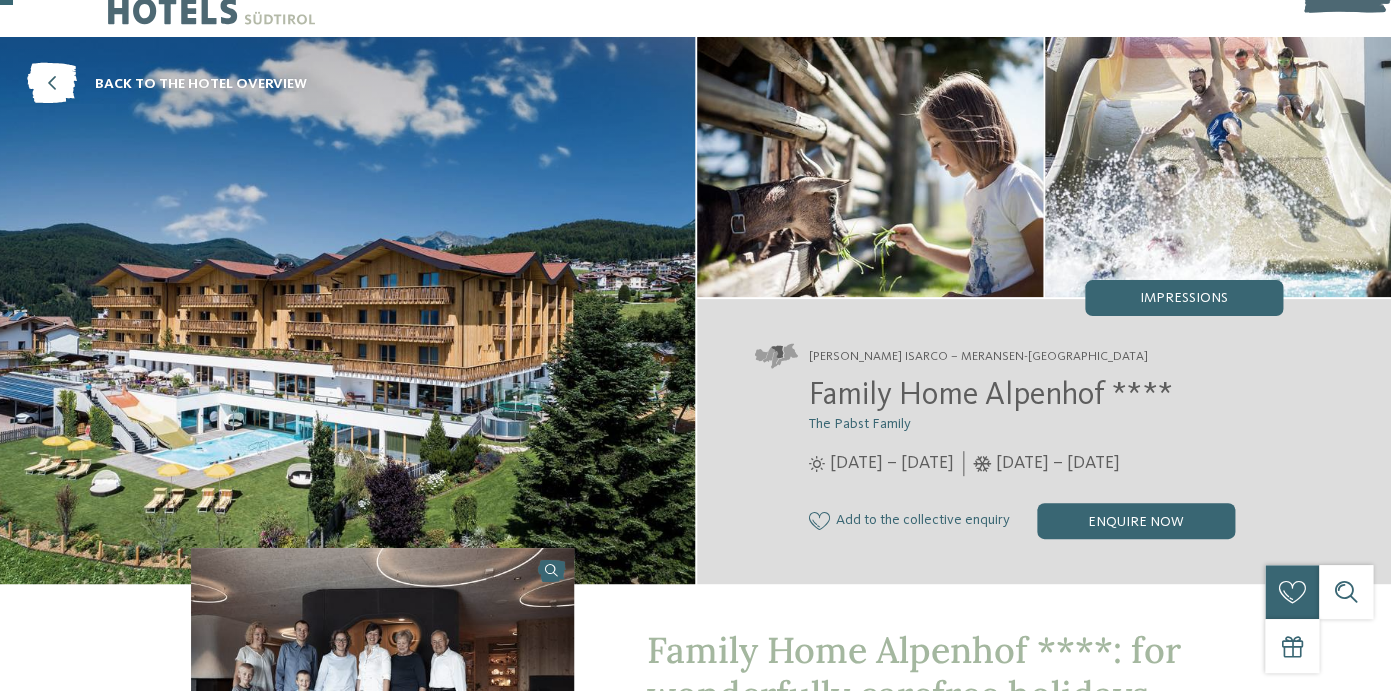 click at bounding box center (1218, 167) 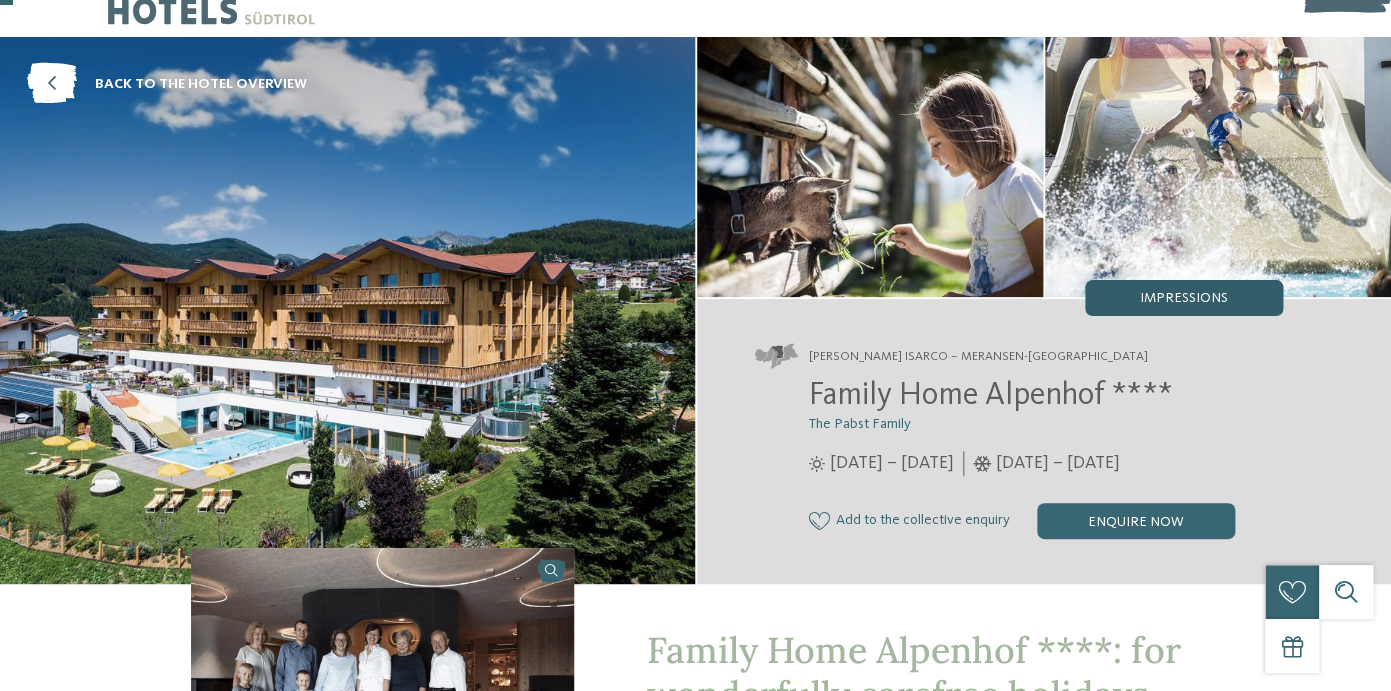 click on "Impressions" at bounding box center [1184, 298] 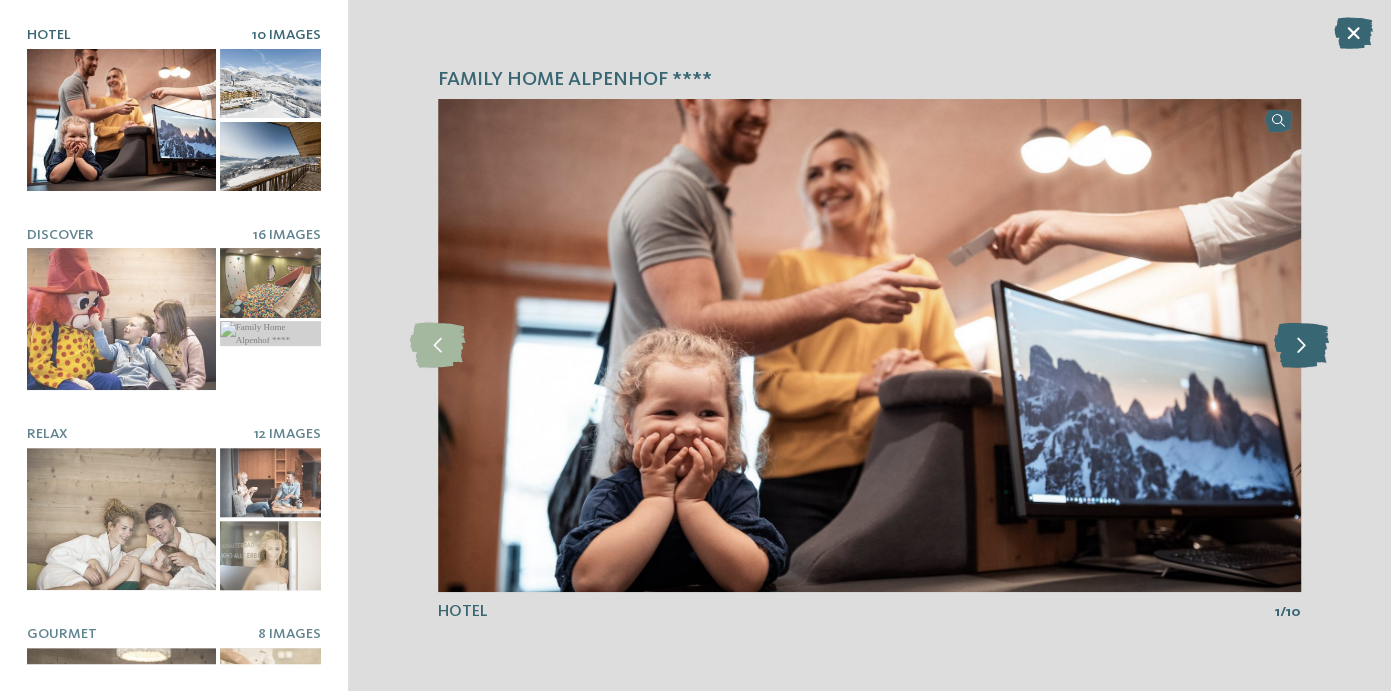 click at bounding box center (1300, 345) 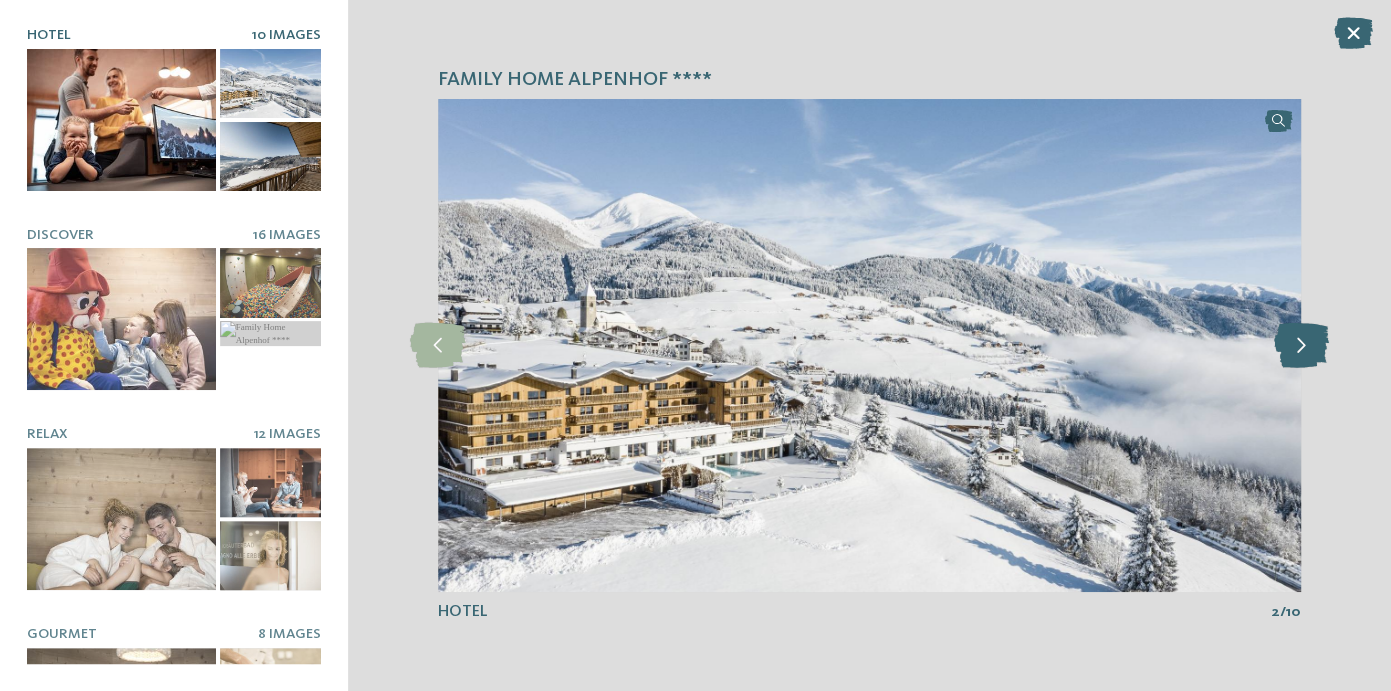 click at bounding box center (1300, 345) 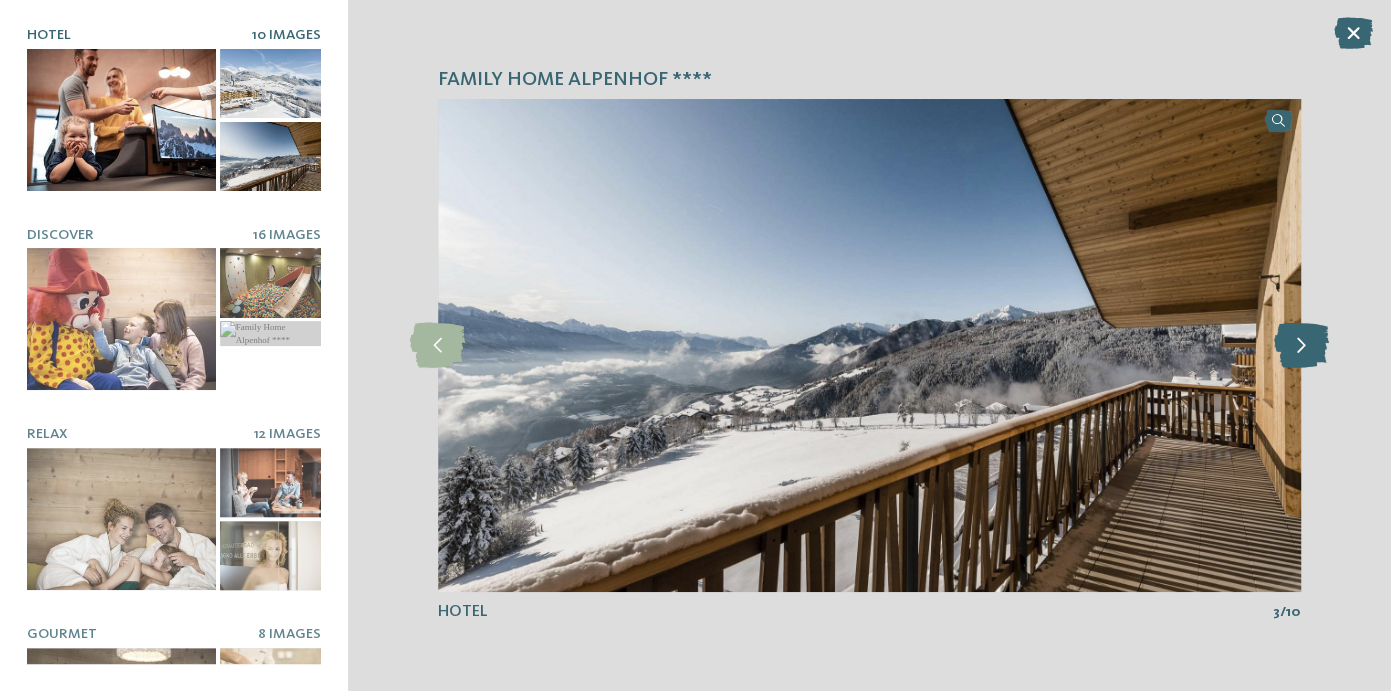 click at bounding box center (1300, 345) 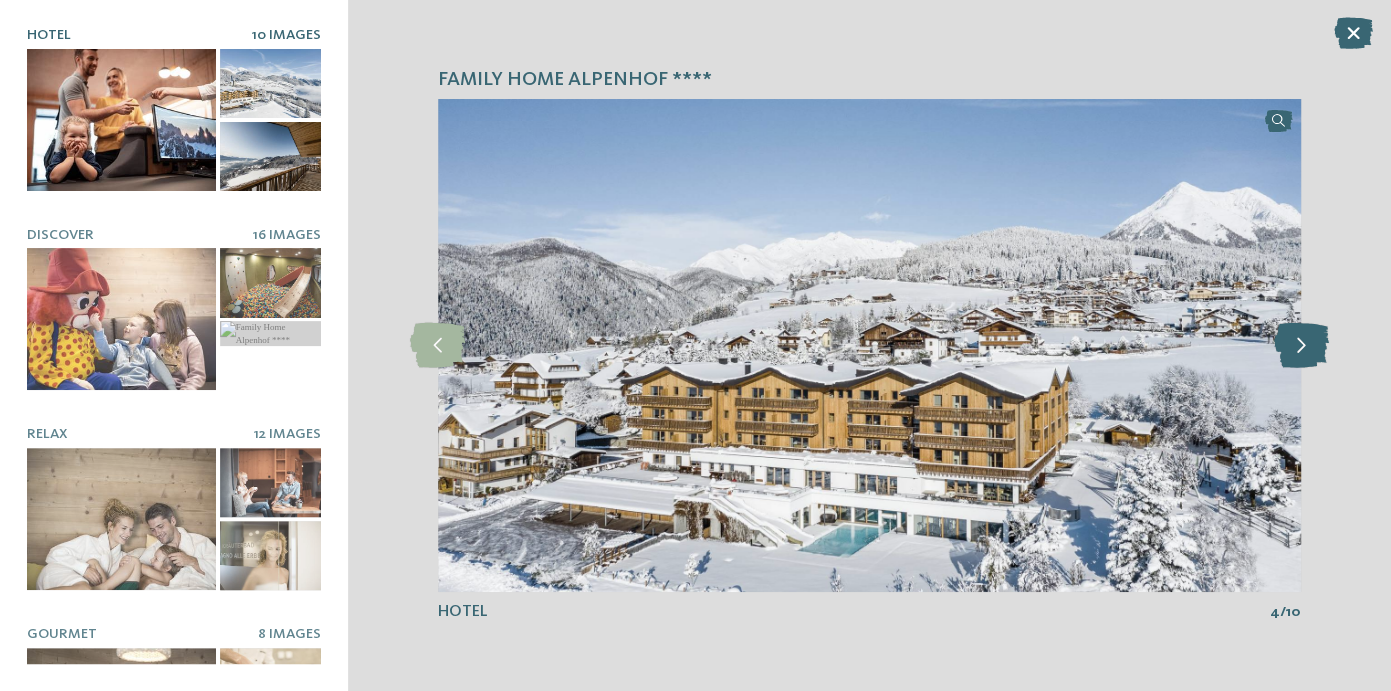 click at bounding box center [1300, 345] 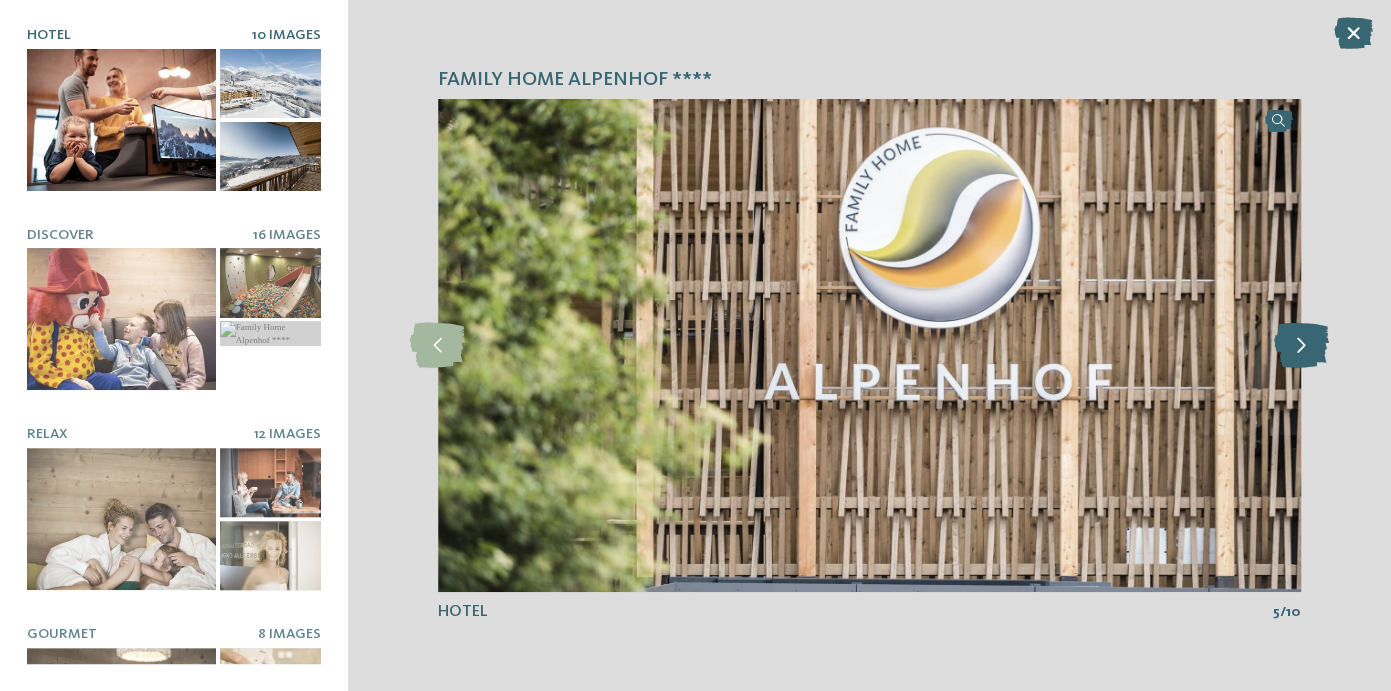 click at bounding box center [1300, 345] 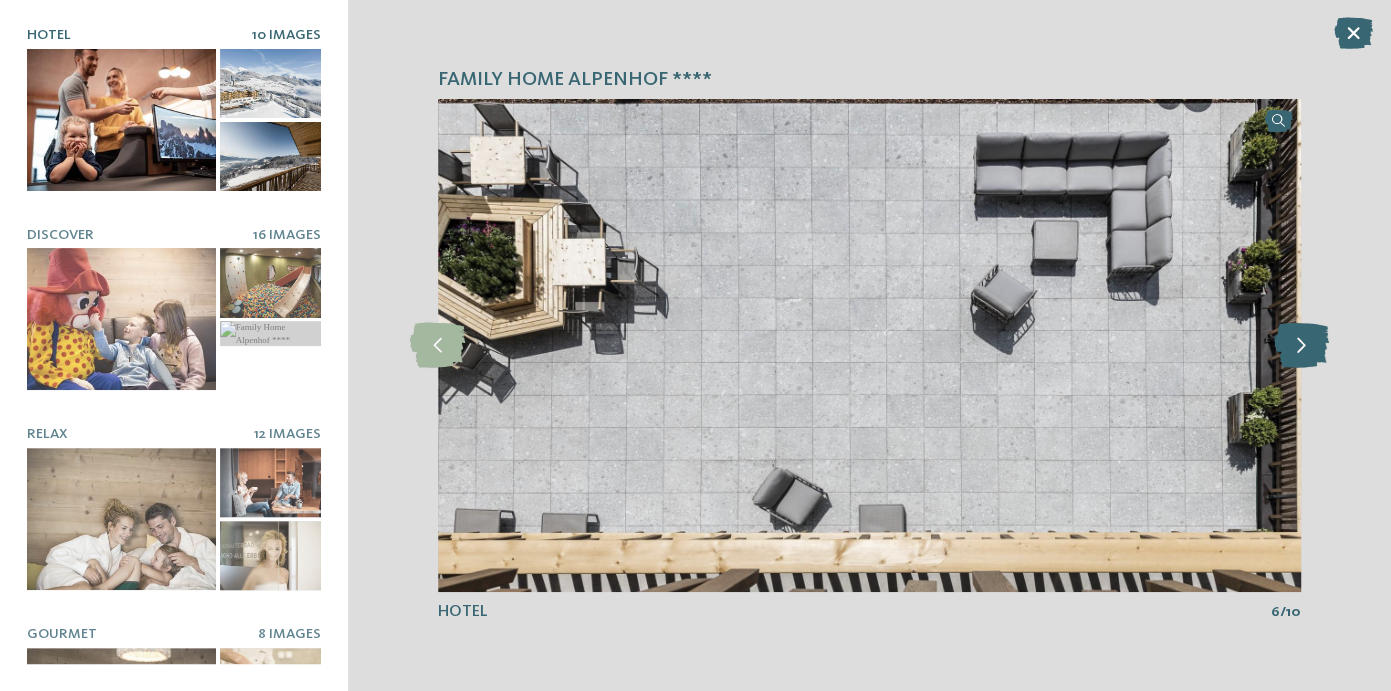 click at bounding box center [1300, 345] 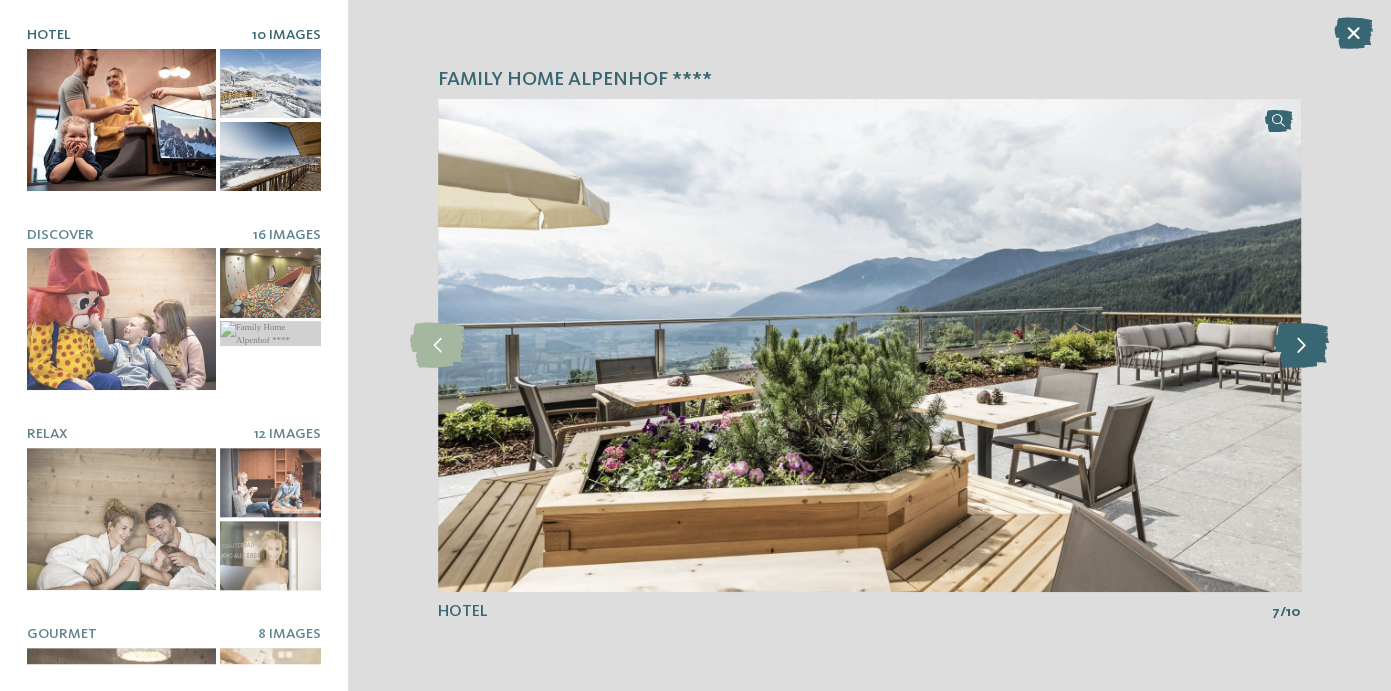 click at bounding box center [1300, 345] 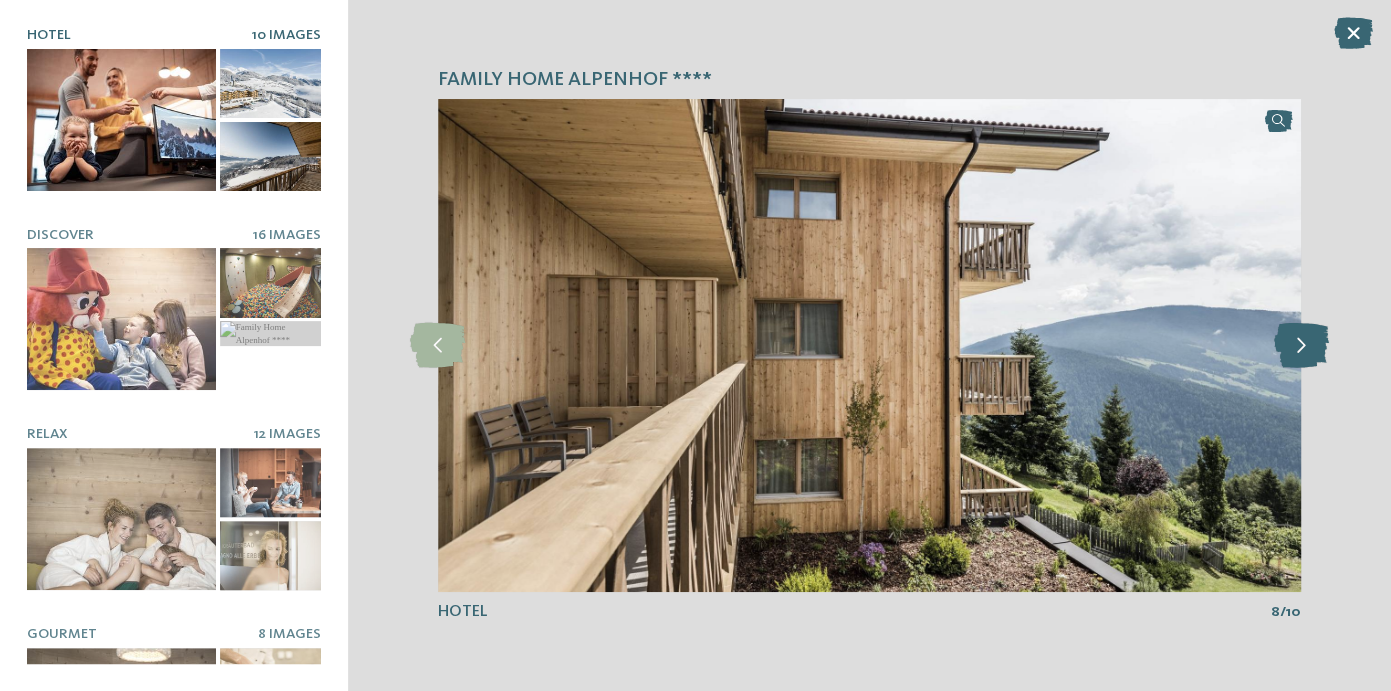 click at bounding box center [1300, 345] 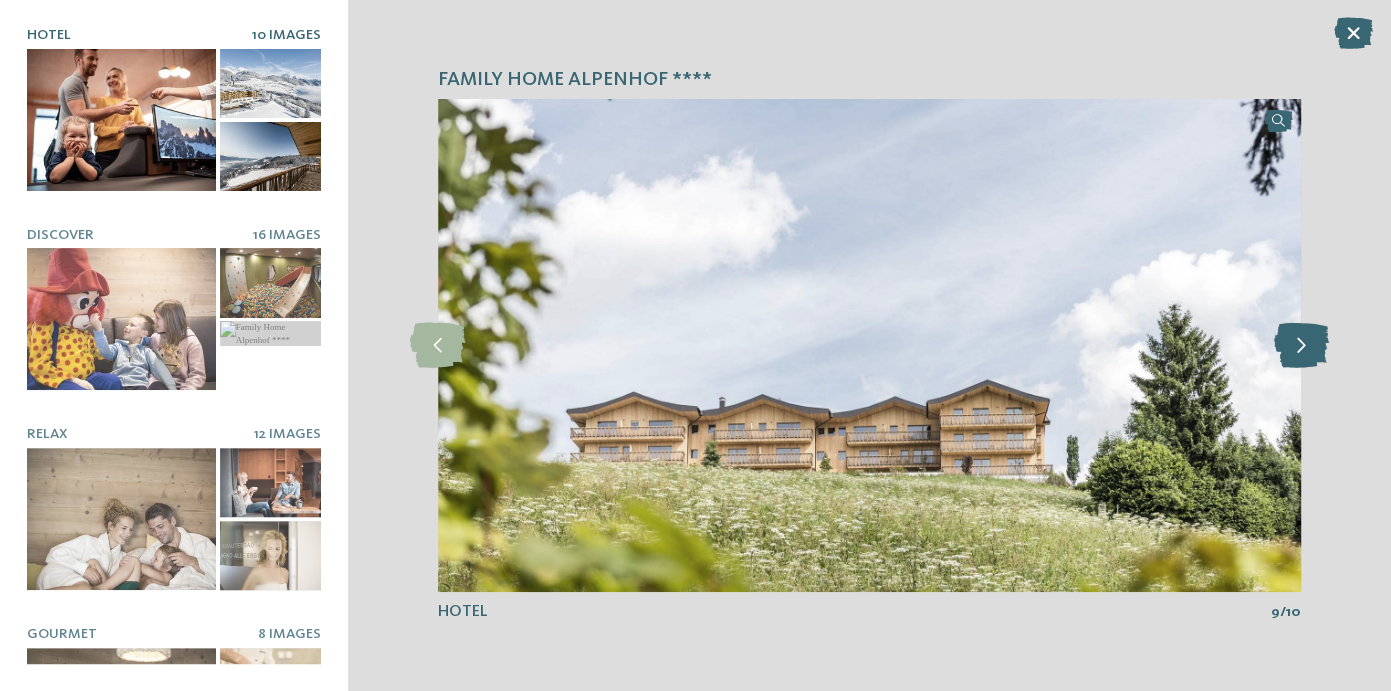 click at bounding box center (1300, 345) 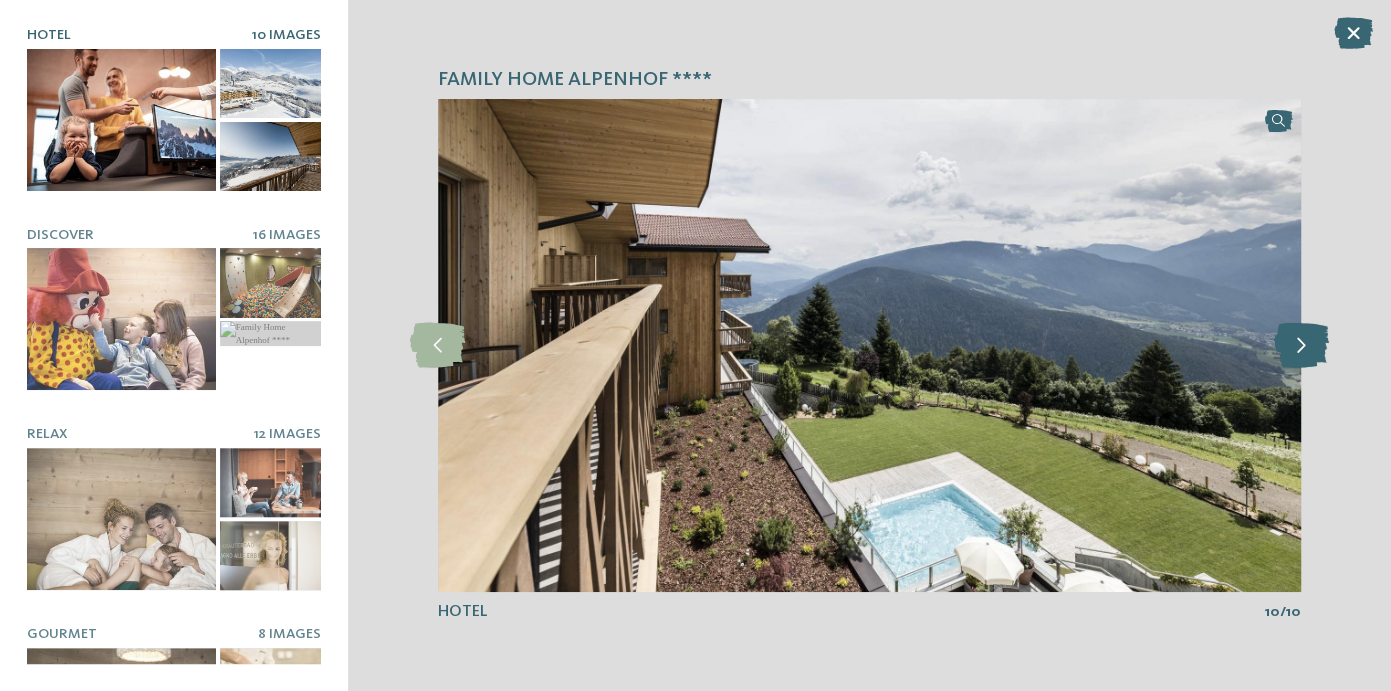 click at bounding box center (1300, 345) 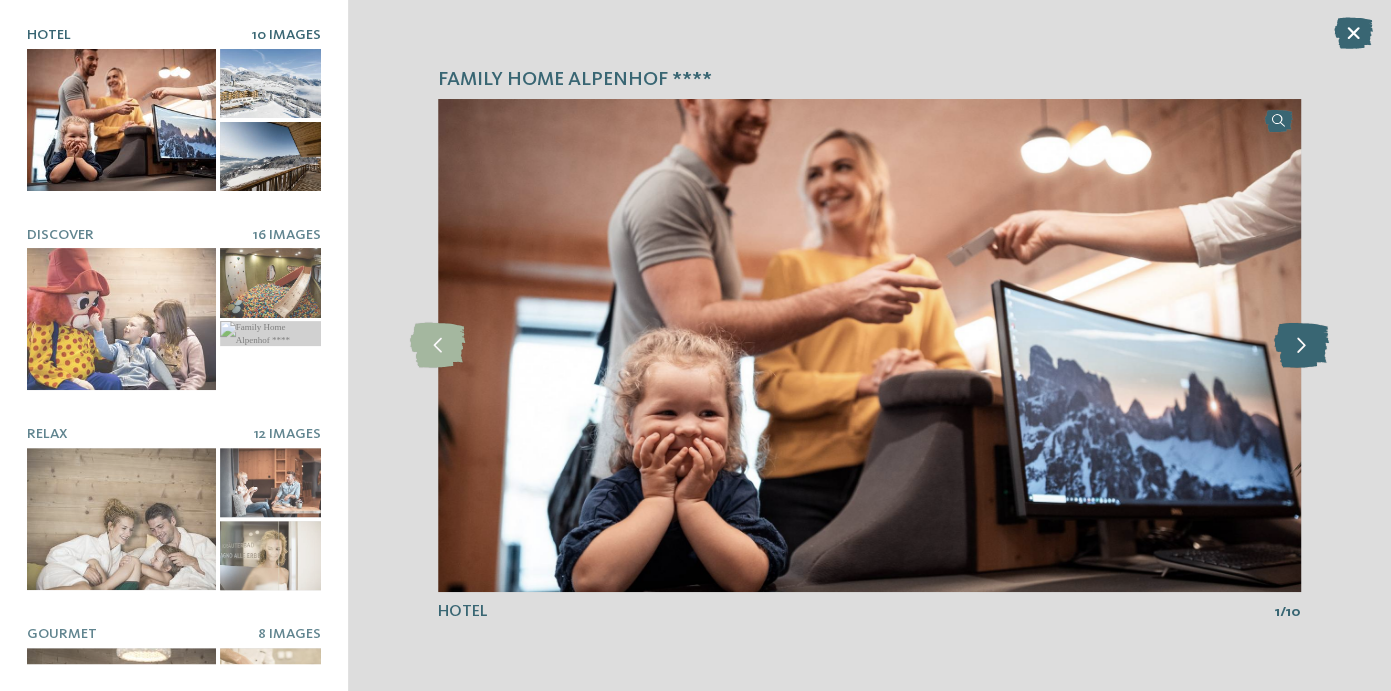 click at bounding box center (1300, 345) 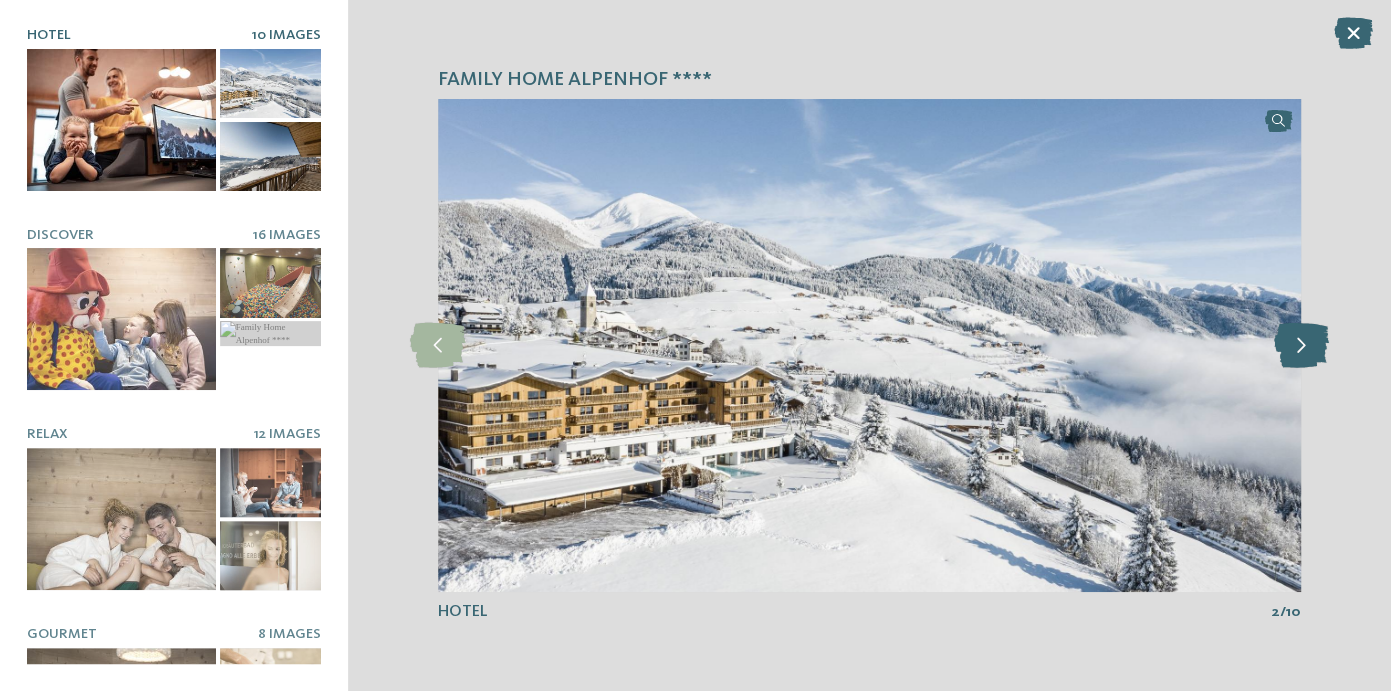 click at bounding box center [1300, 345] 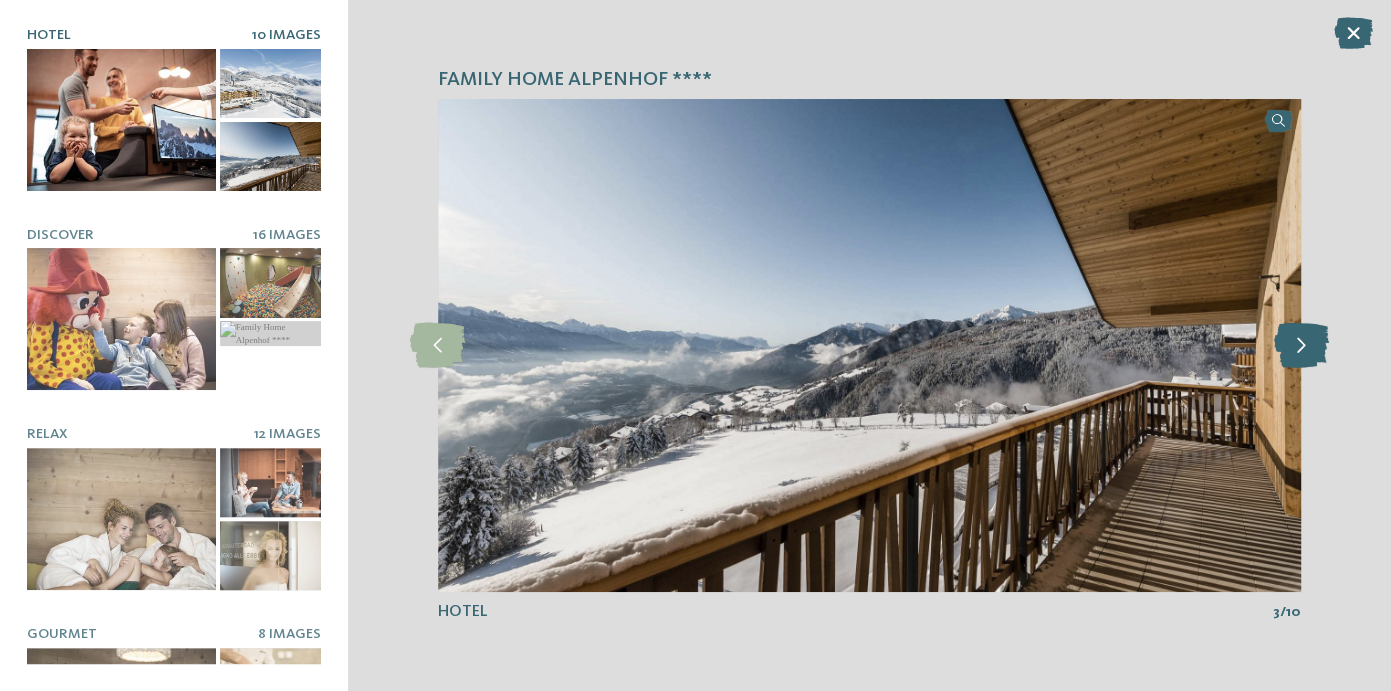 click at bounding box center (1300, 345) 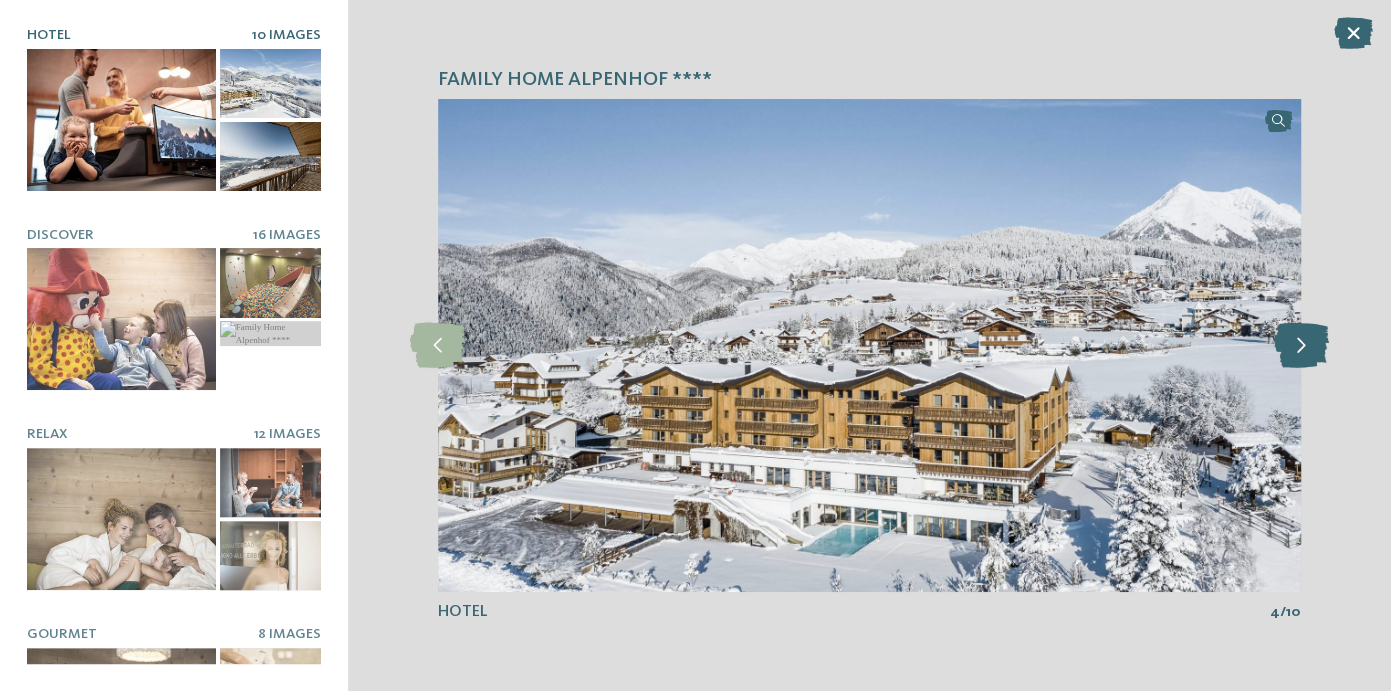 click at bounding box center [1300, 345] 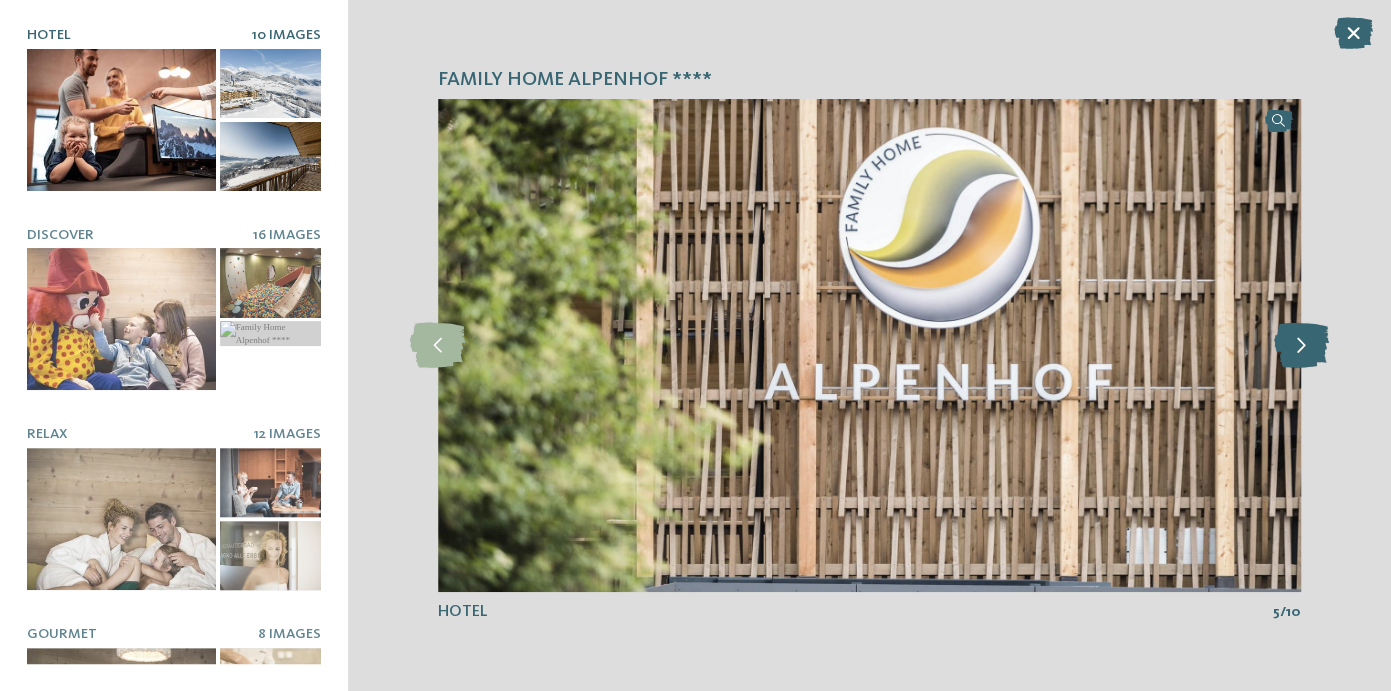 click at bounding box center (1300, 345) 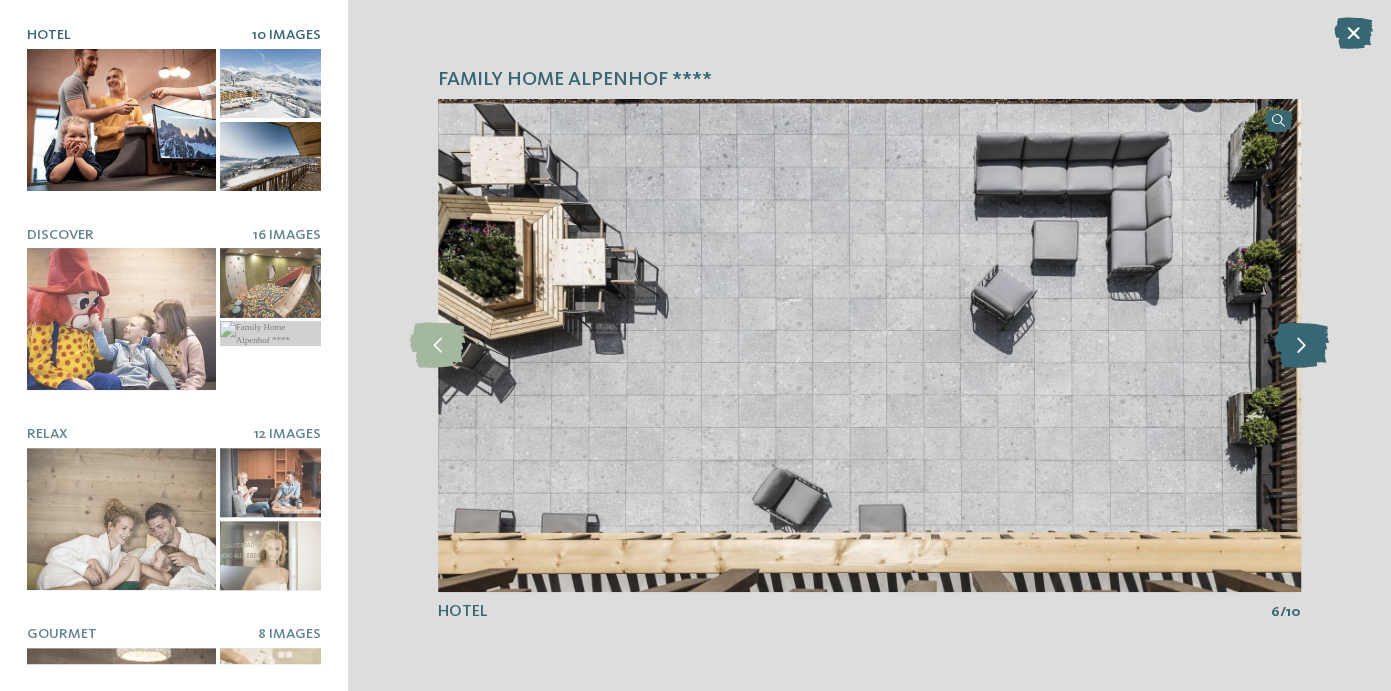 click at bounding box center (1300, 345) 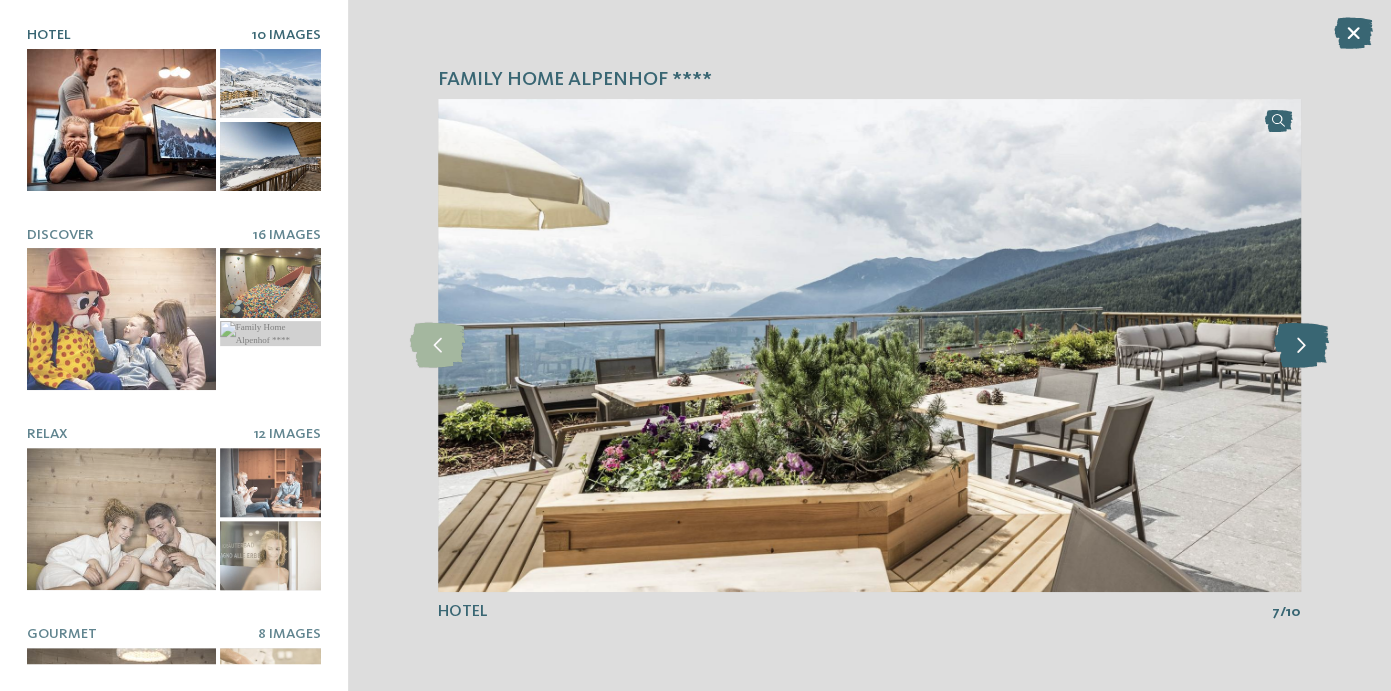 click at bounding box center [1300, 345] 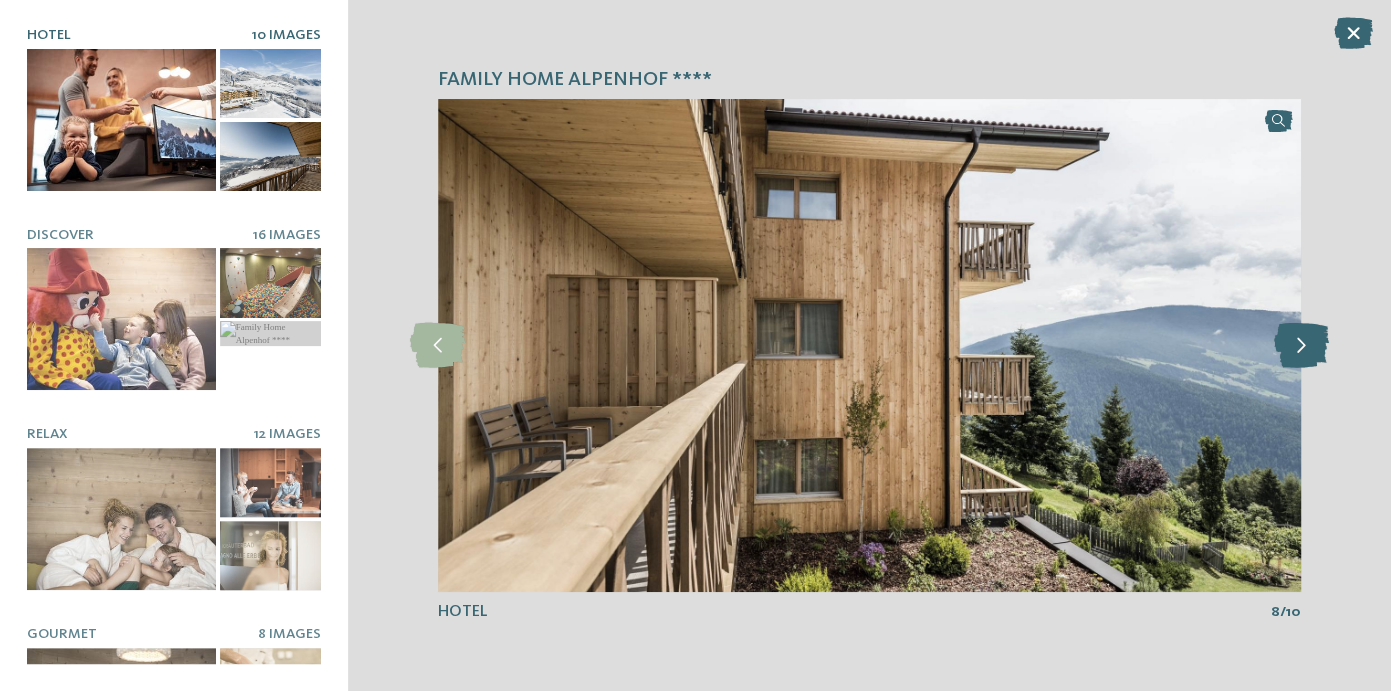 click at bounding box center (1300, 345) 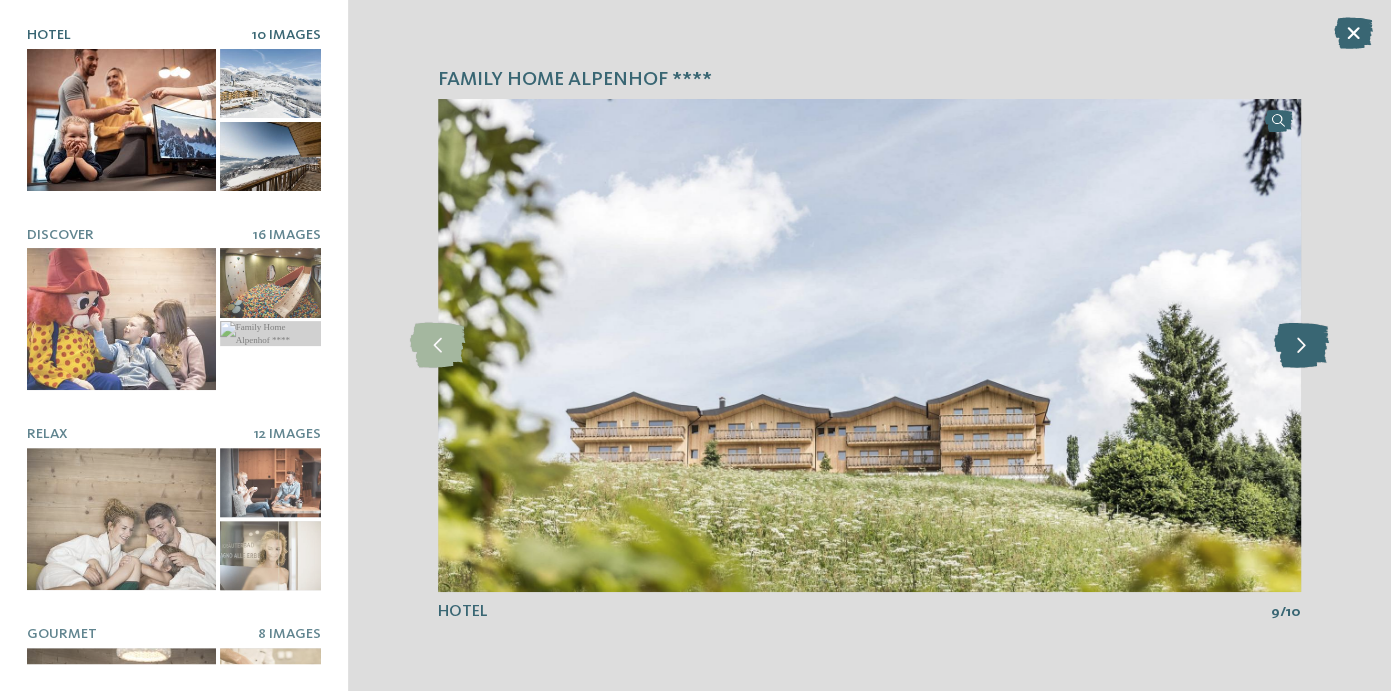 click at bounding box center (1300, 345) 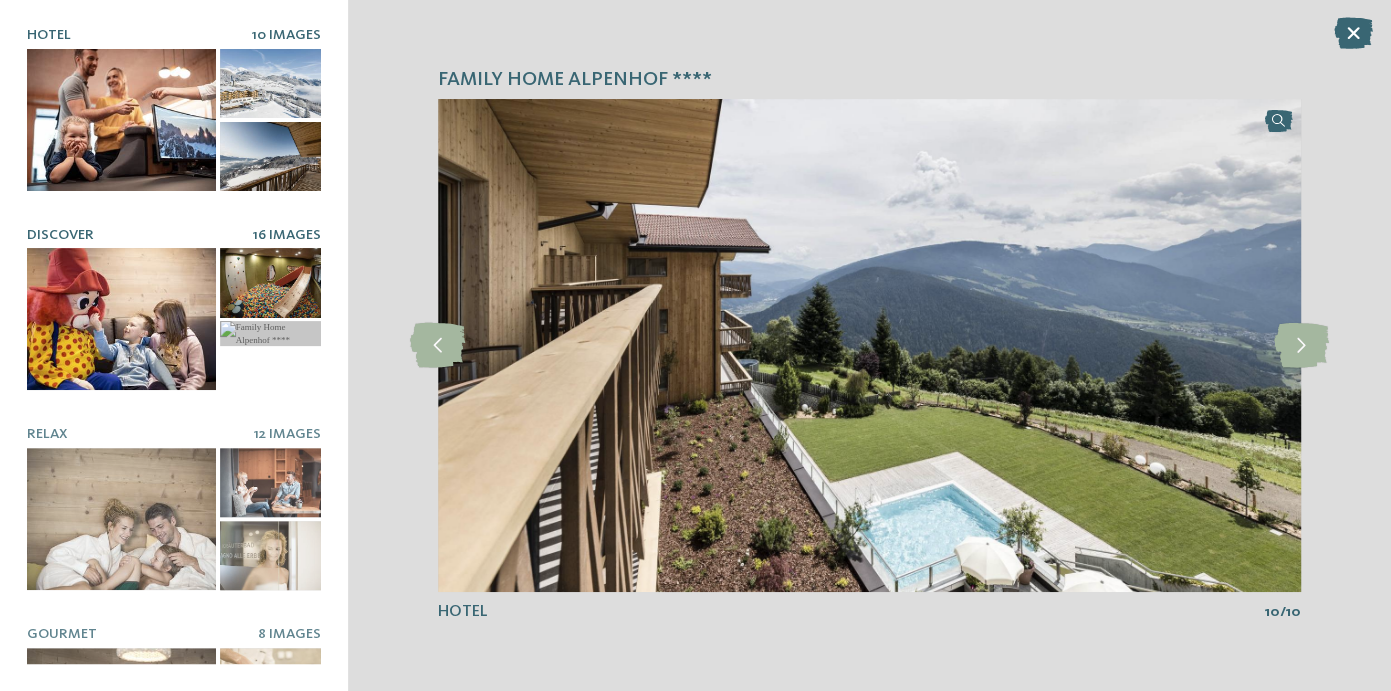 click at bounding box center [121, 319] 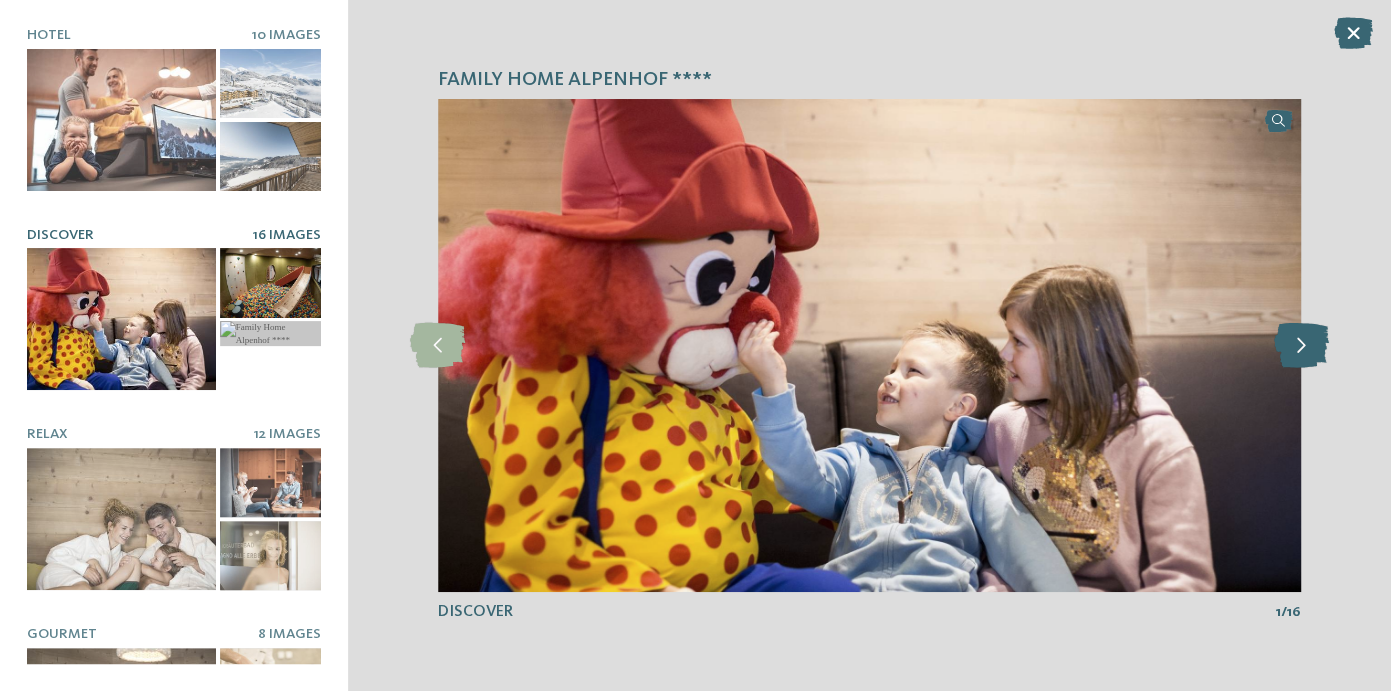 click at bounding box center [1300, 345] 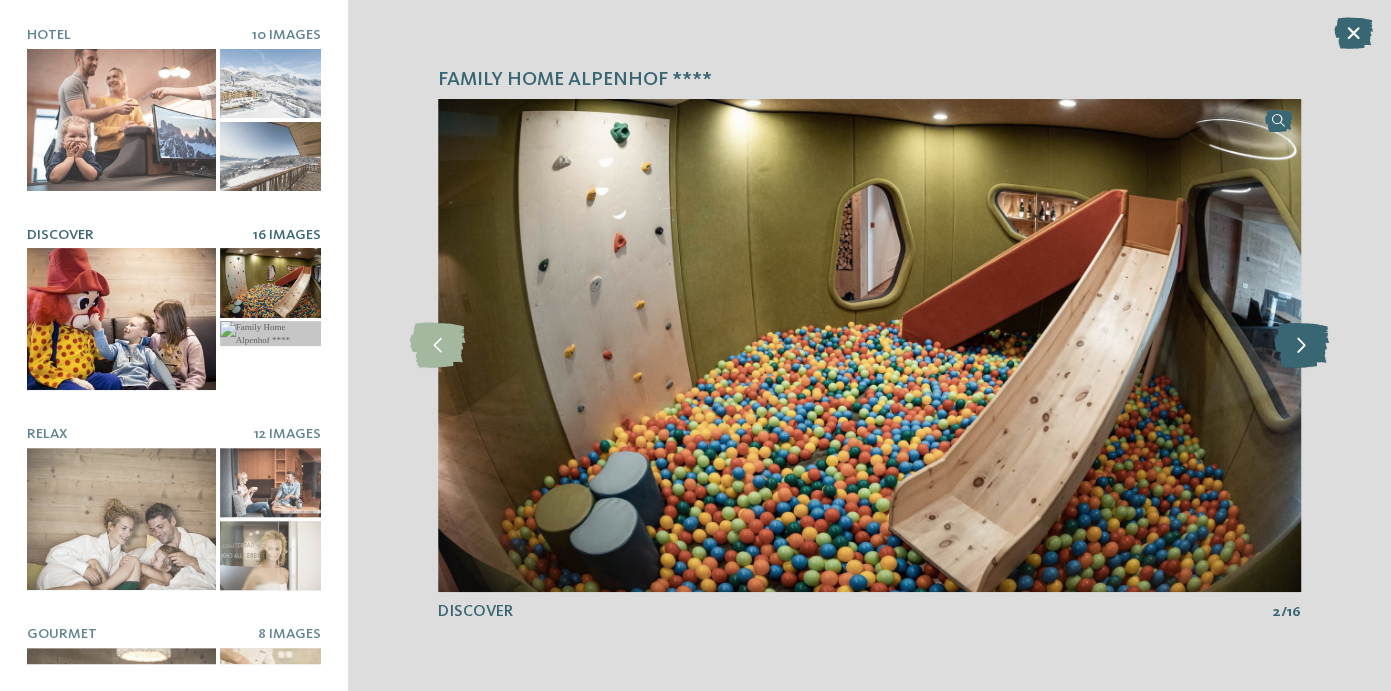 click at bounding box center [1300, 345] 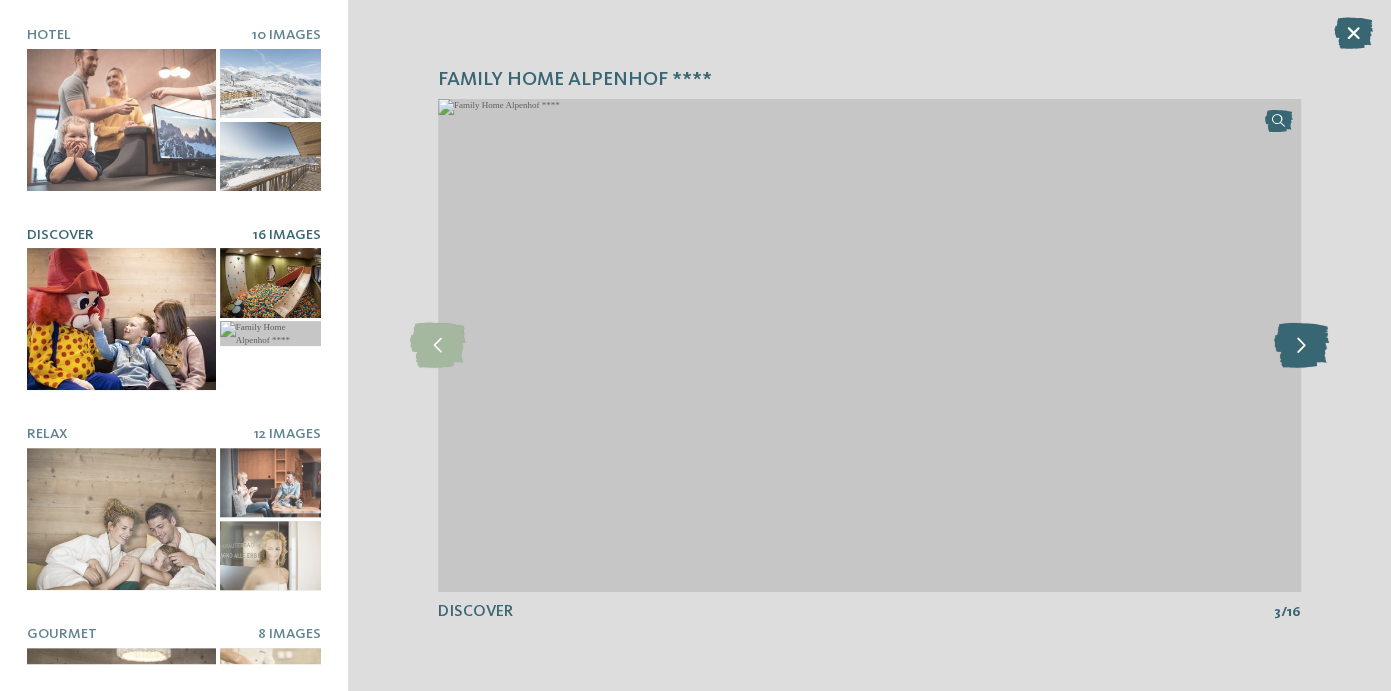 click at bounding box center (1300, 345) 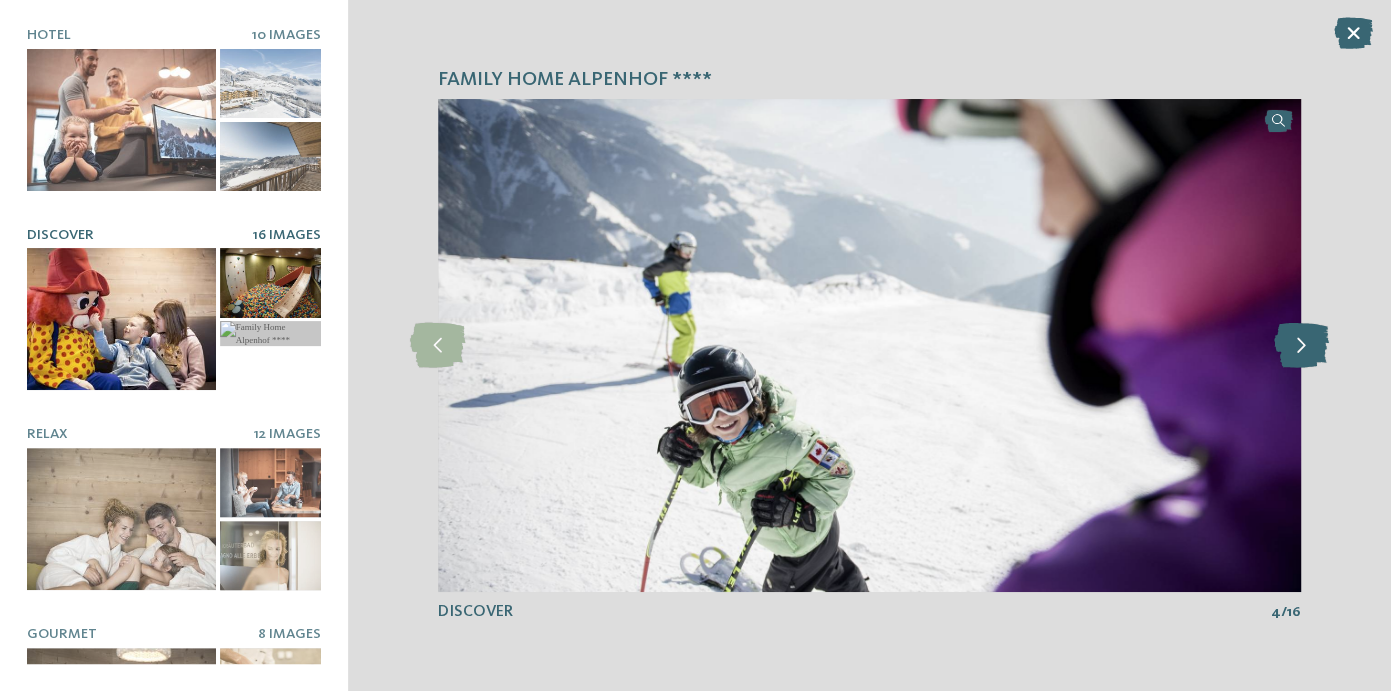click at bounding box center (1300, 345) 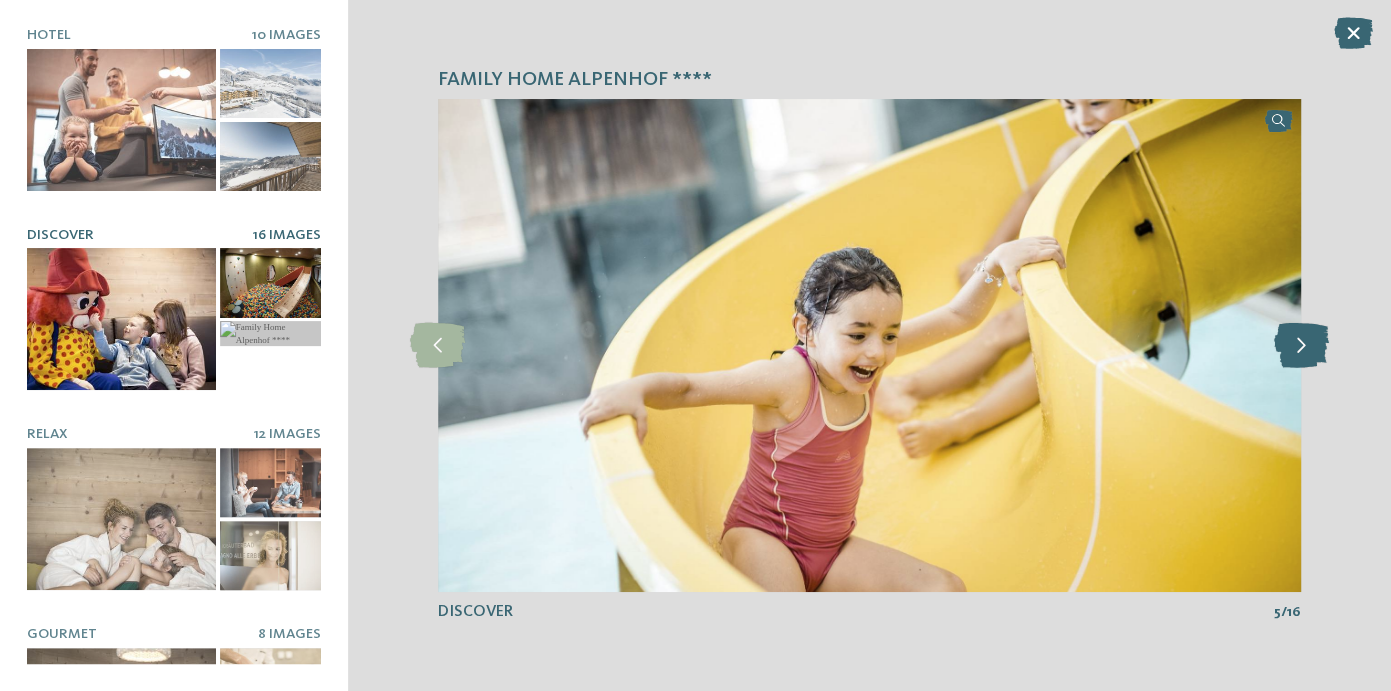 click at bounding box center [1300, 345] 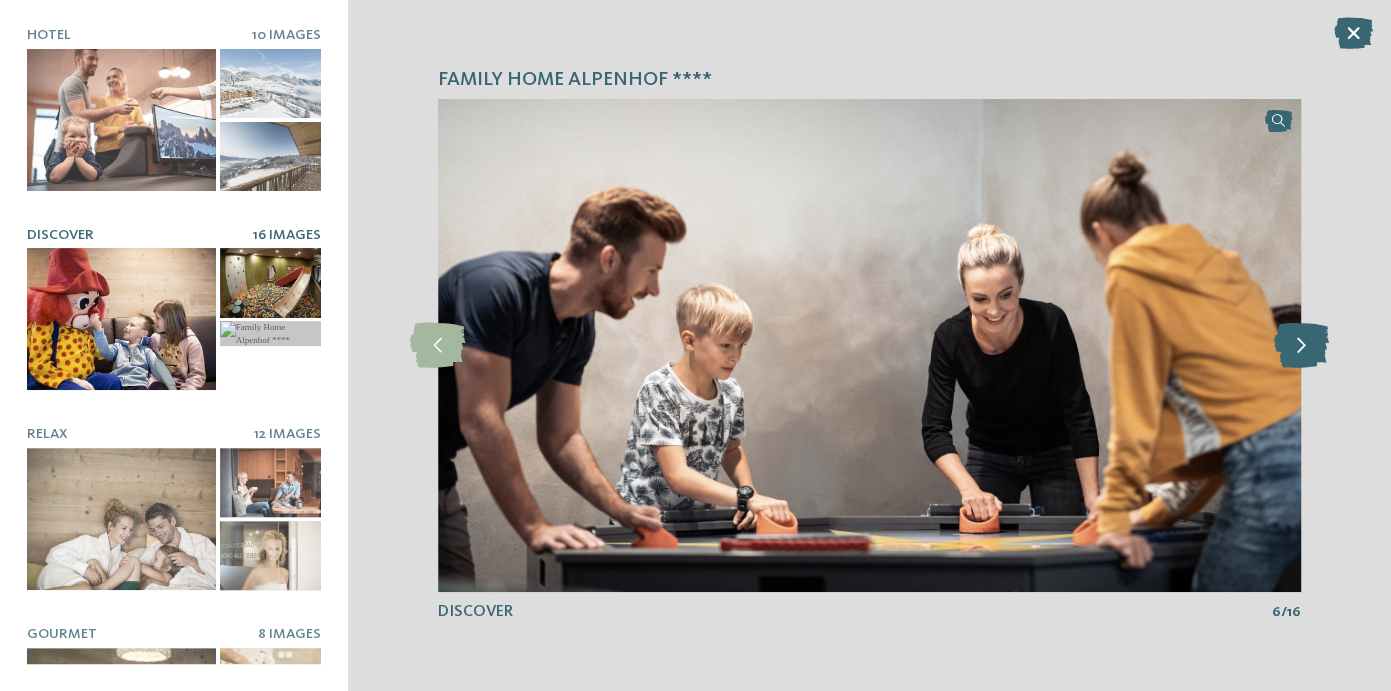 click at bounding box center [1300, 345] 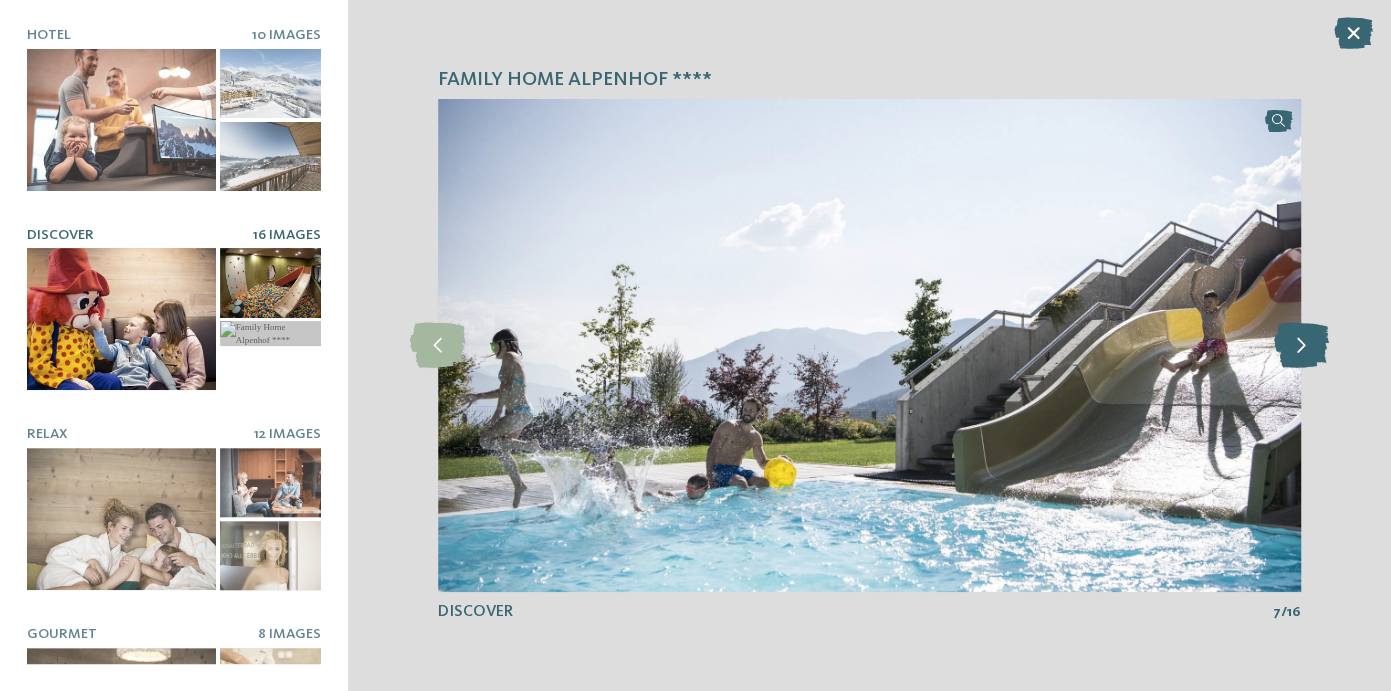 click at bounding box center [1300, 345] 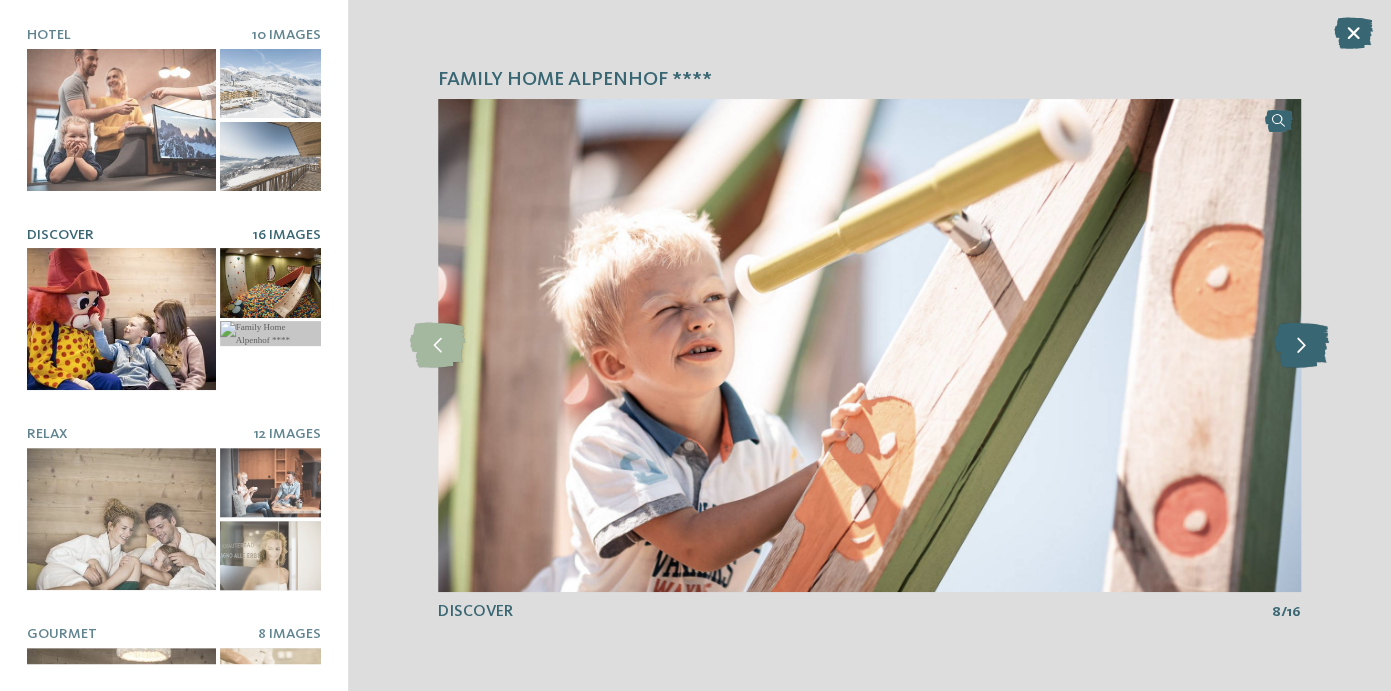 click at bounding box center [1300, 345] 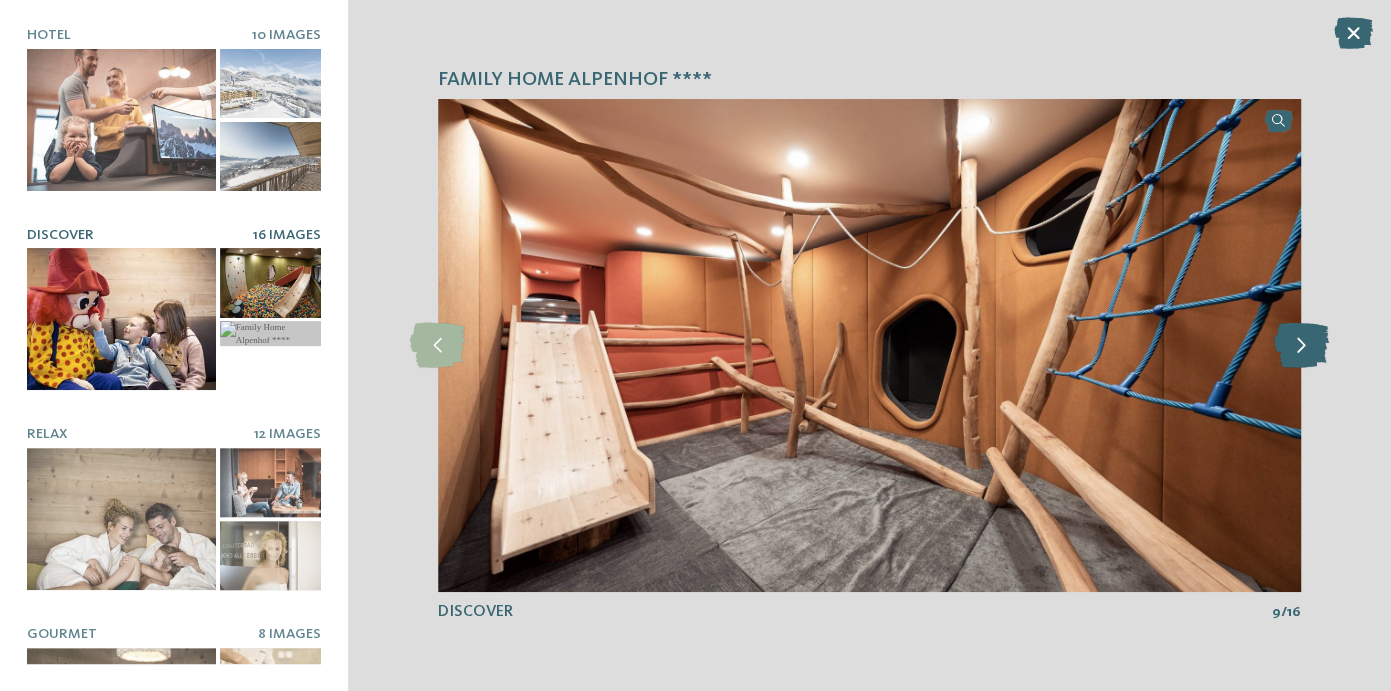 click at bounding box center [1300, 345] 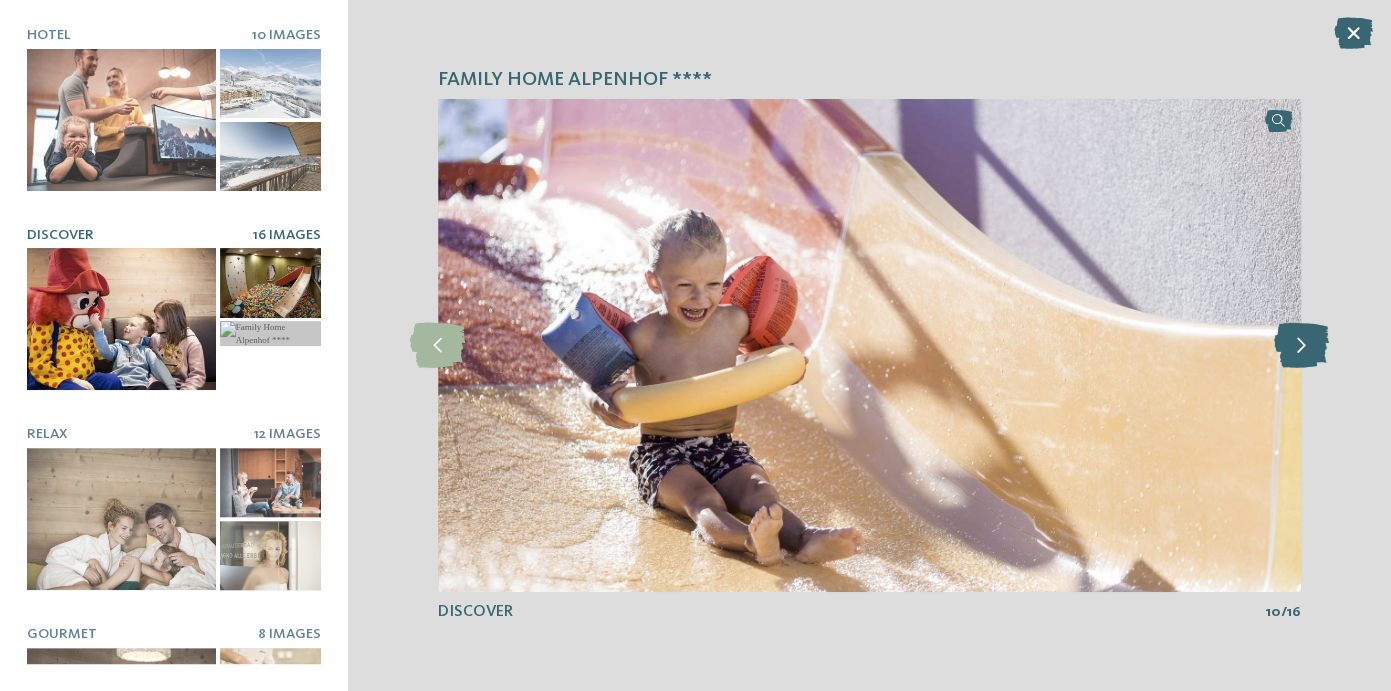 click at bounding box center [1300, 345] 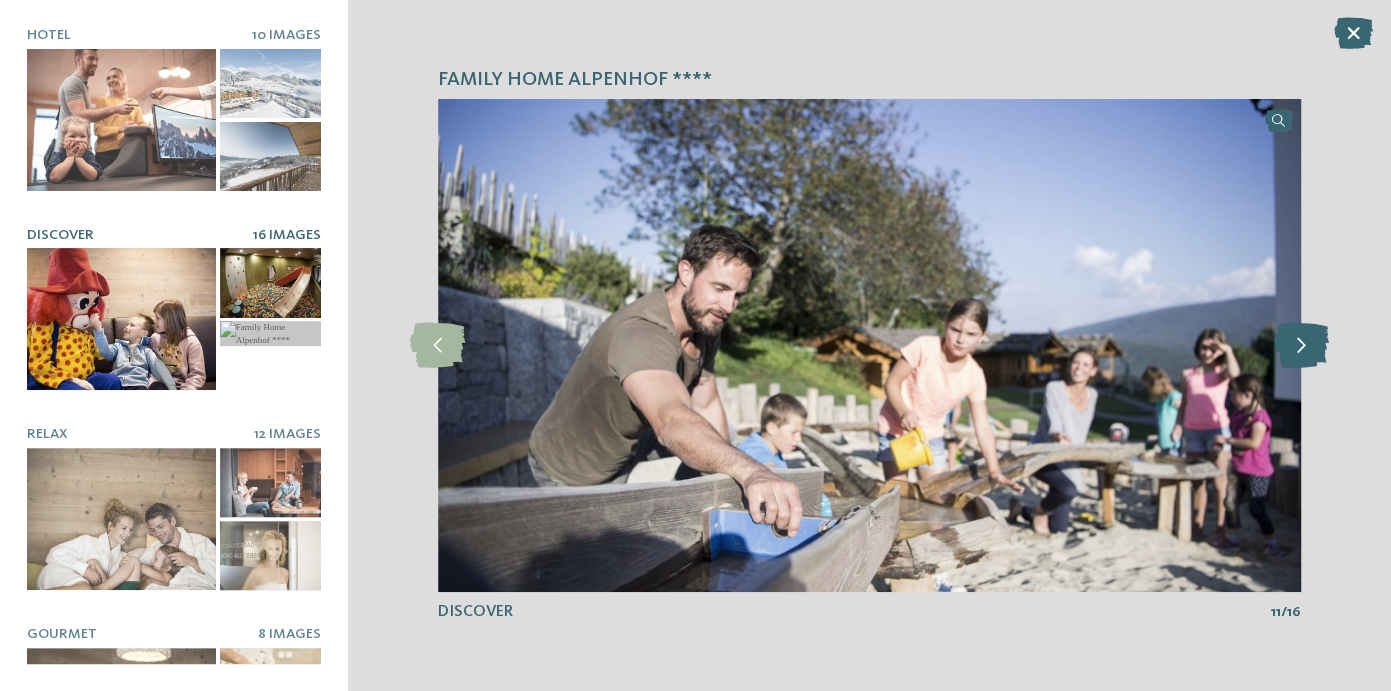 click at bounding box center [1300, 345] 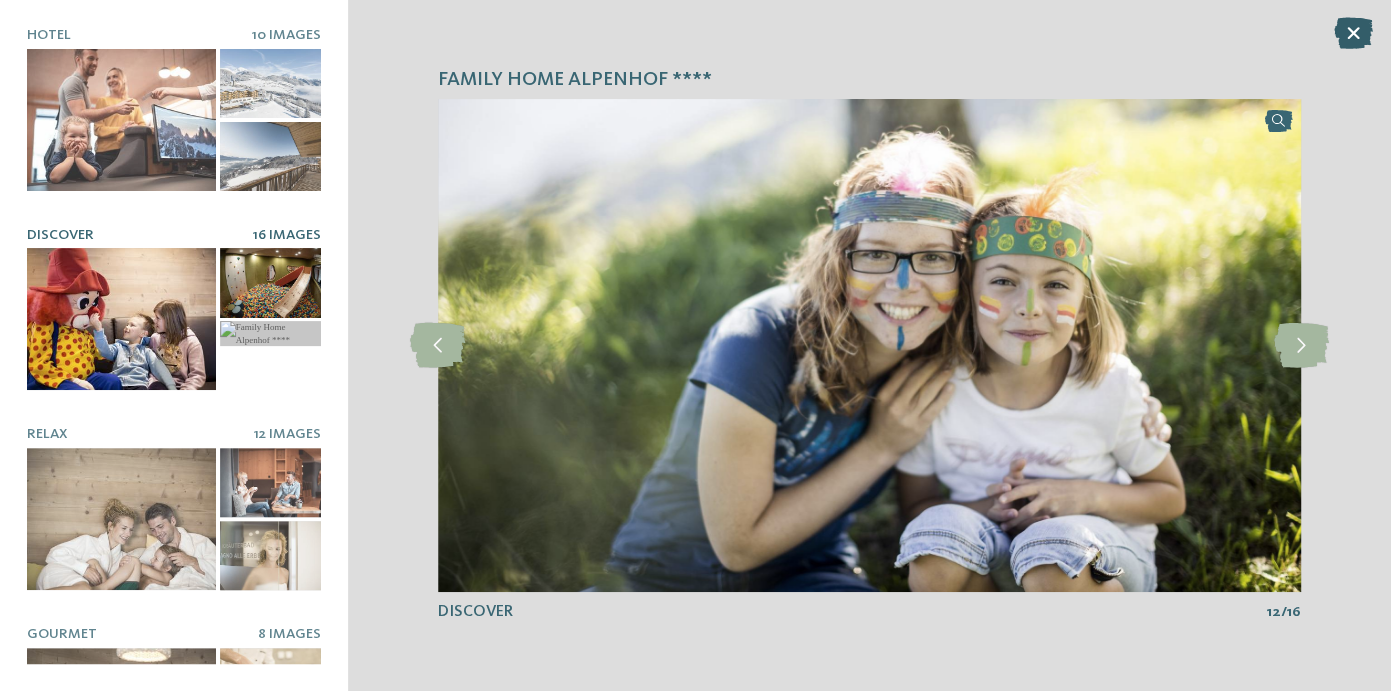 click at bounding box center (1353, 33) 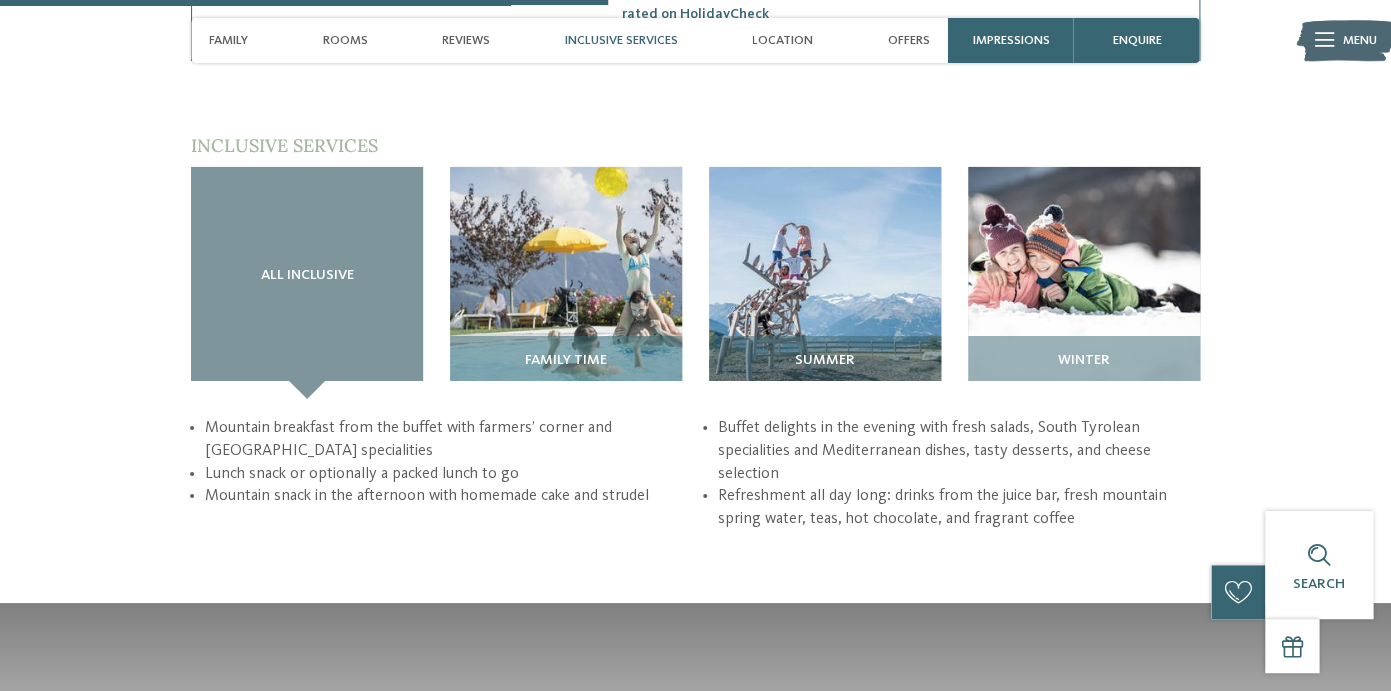 scroll, scrollTop: 2437, scrollLeft: 0, axis: vertical 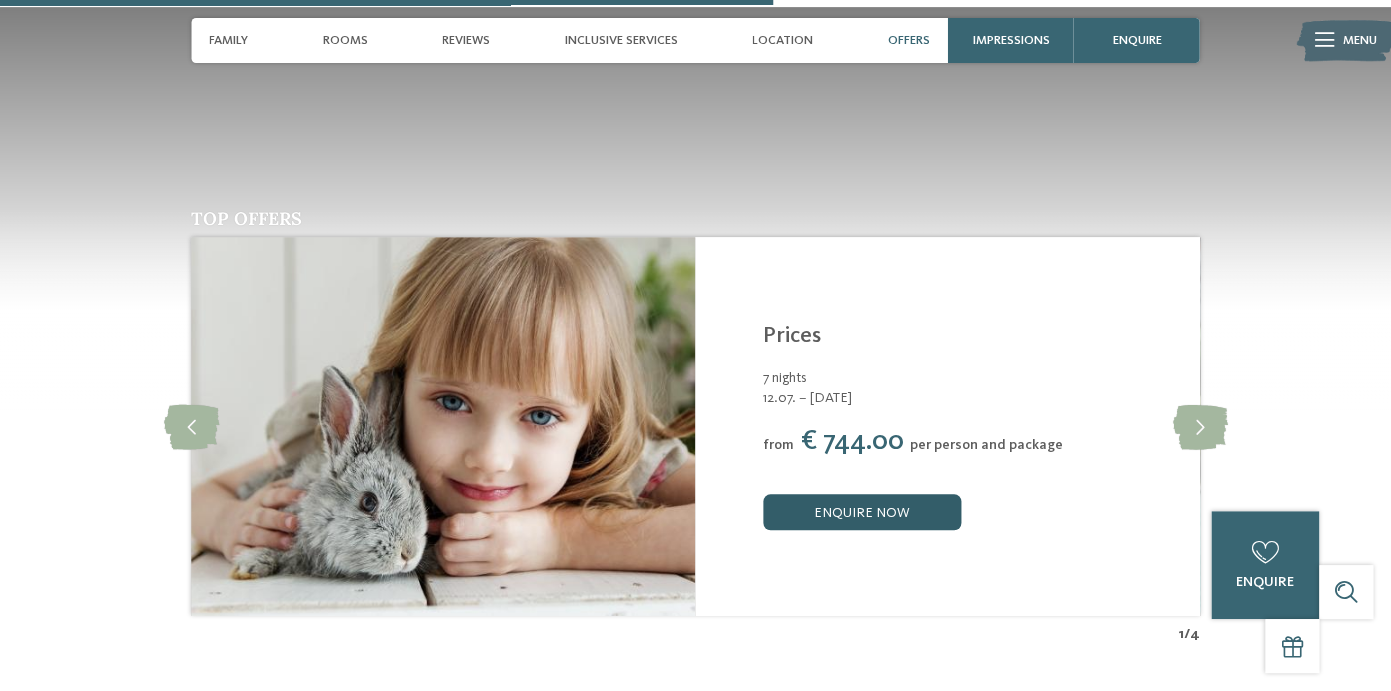 click on "enquire now" at bounding box center (862, 512) 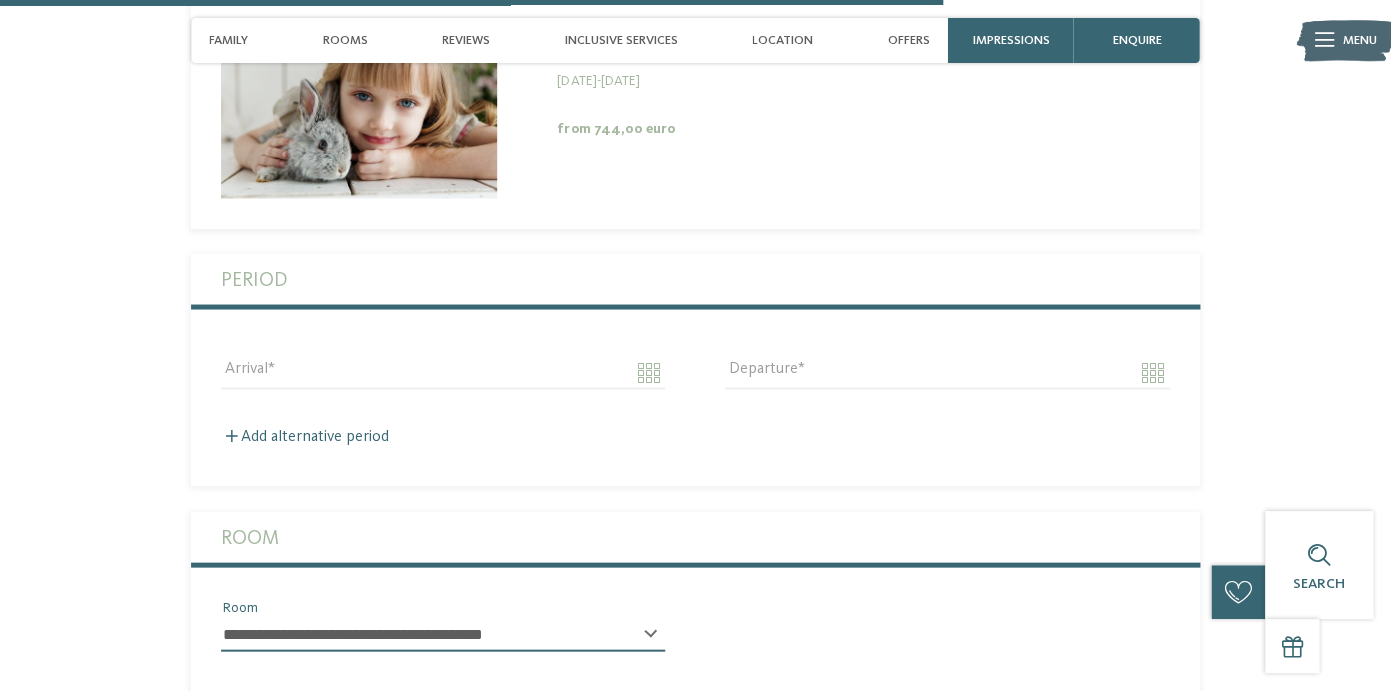 scroll, scrollTop: 3968, scrollLeft: 0, axis: vertical 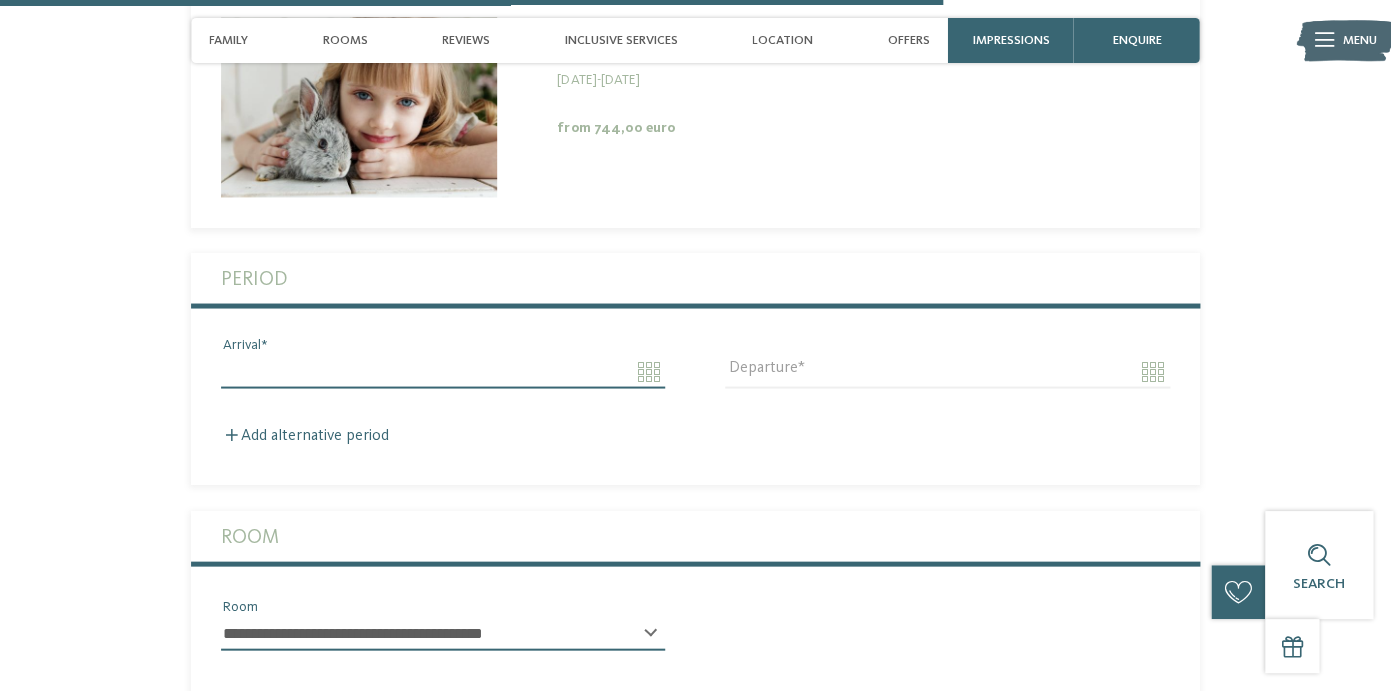 click on "Just a moment - the website is loading …
DE
IT
Menu" at bounding box center (695, -659) 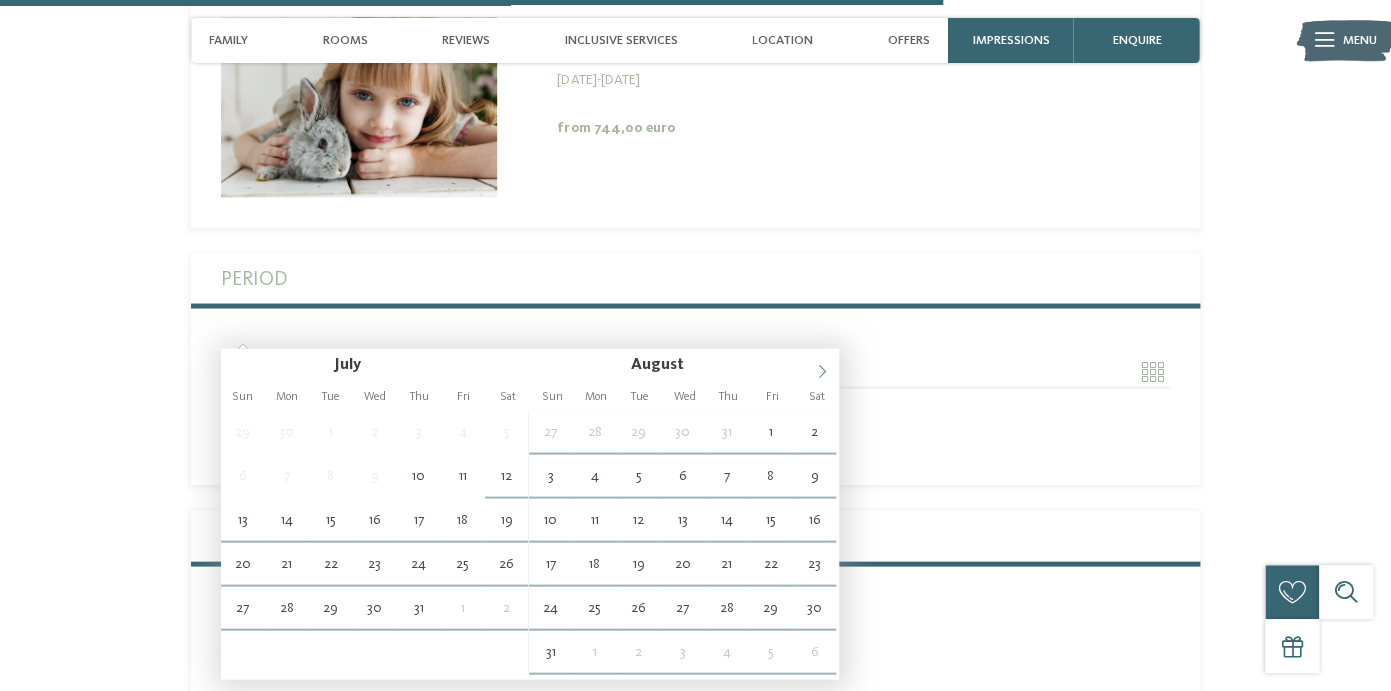 click at bounding box center (822, 365) 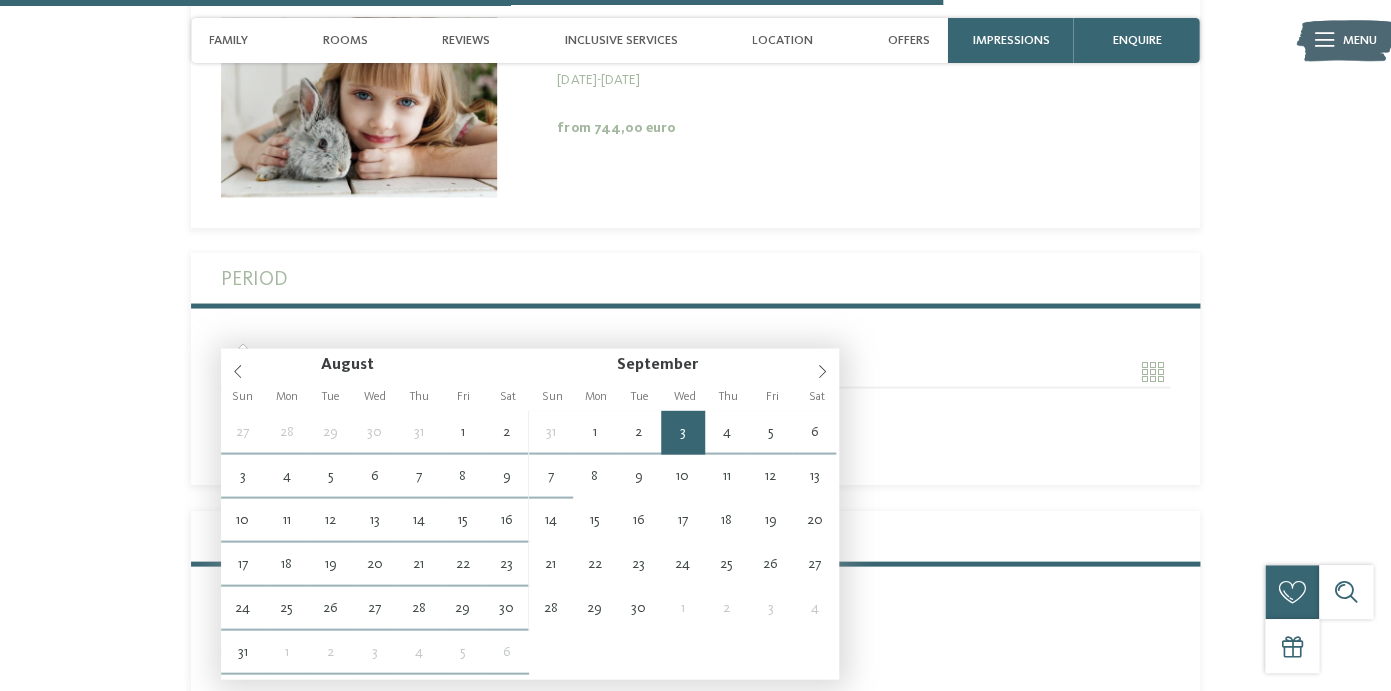 type on "**********" 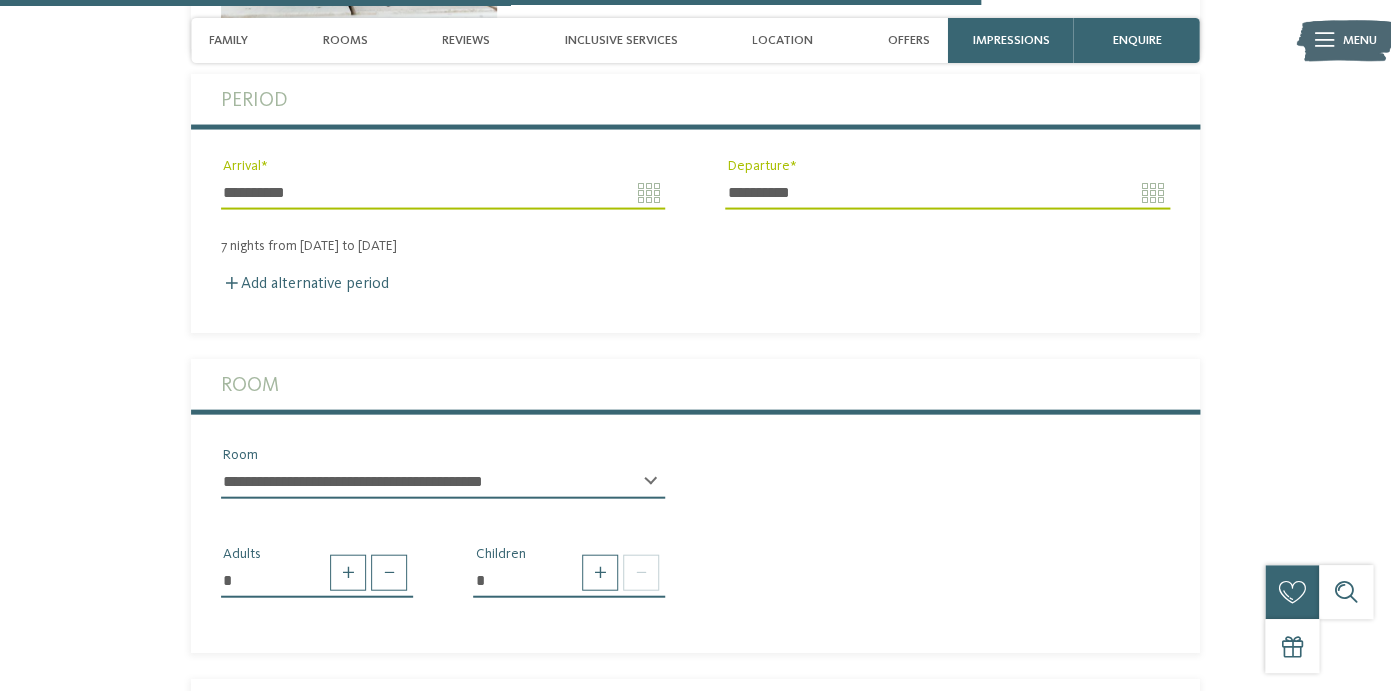 scroll, scrollTop: 4152, scrollLeft: 0, axis: vertical 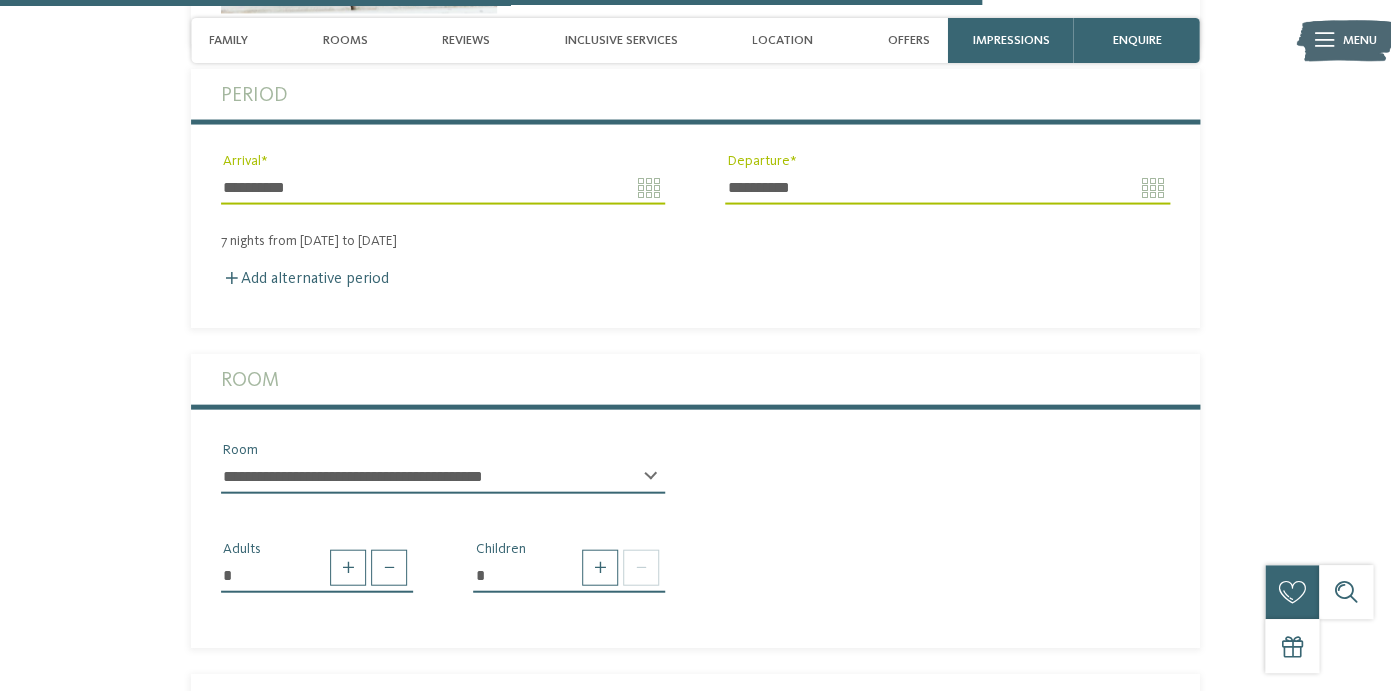 click on "**********" at bounding box center [443, 476] 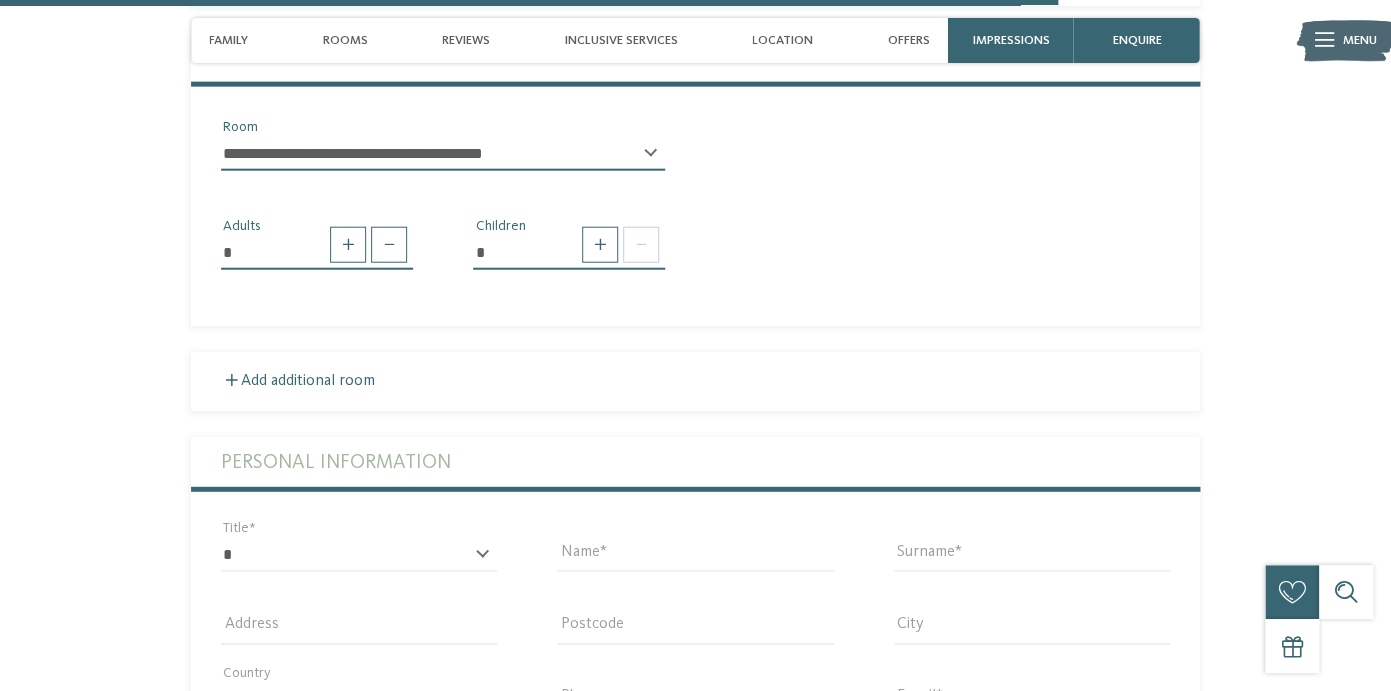 scroll, scrollTop: 4475, scrollLeft: 0, axis: vertical 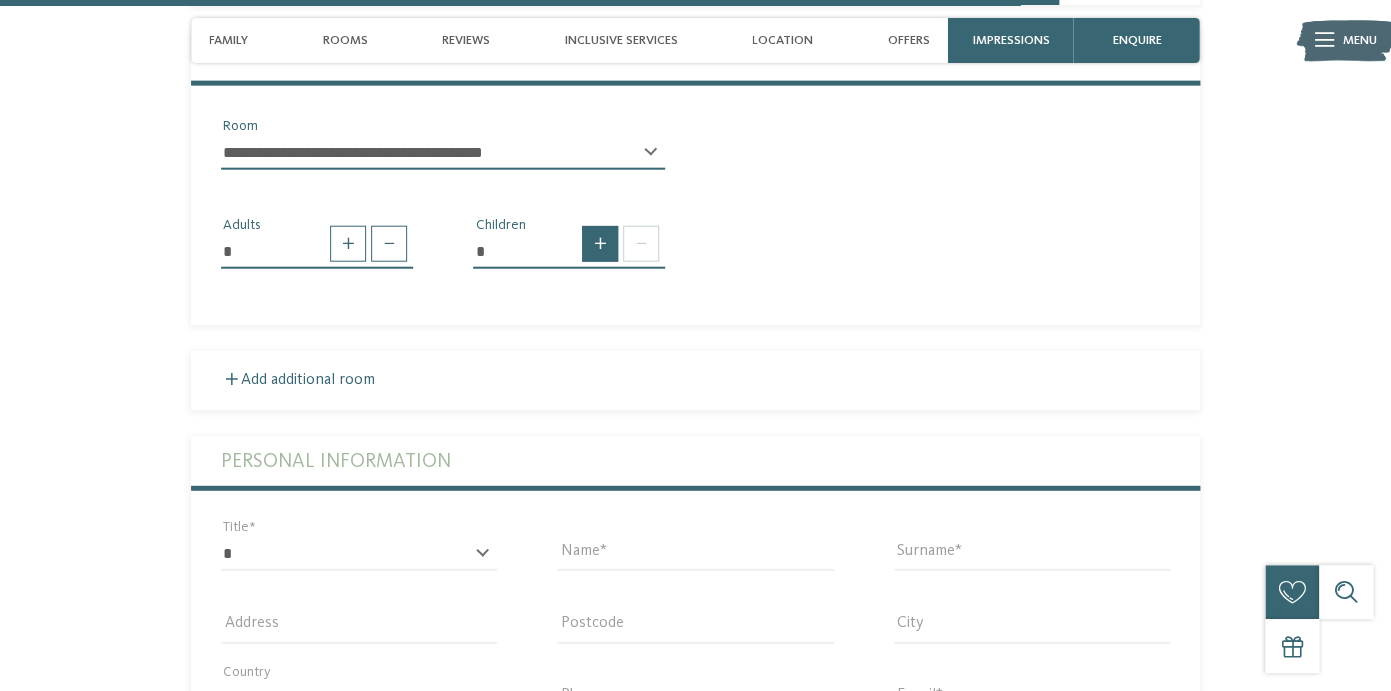 click at bounding box center [600, 244] 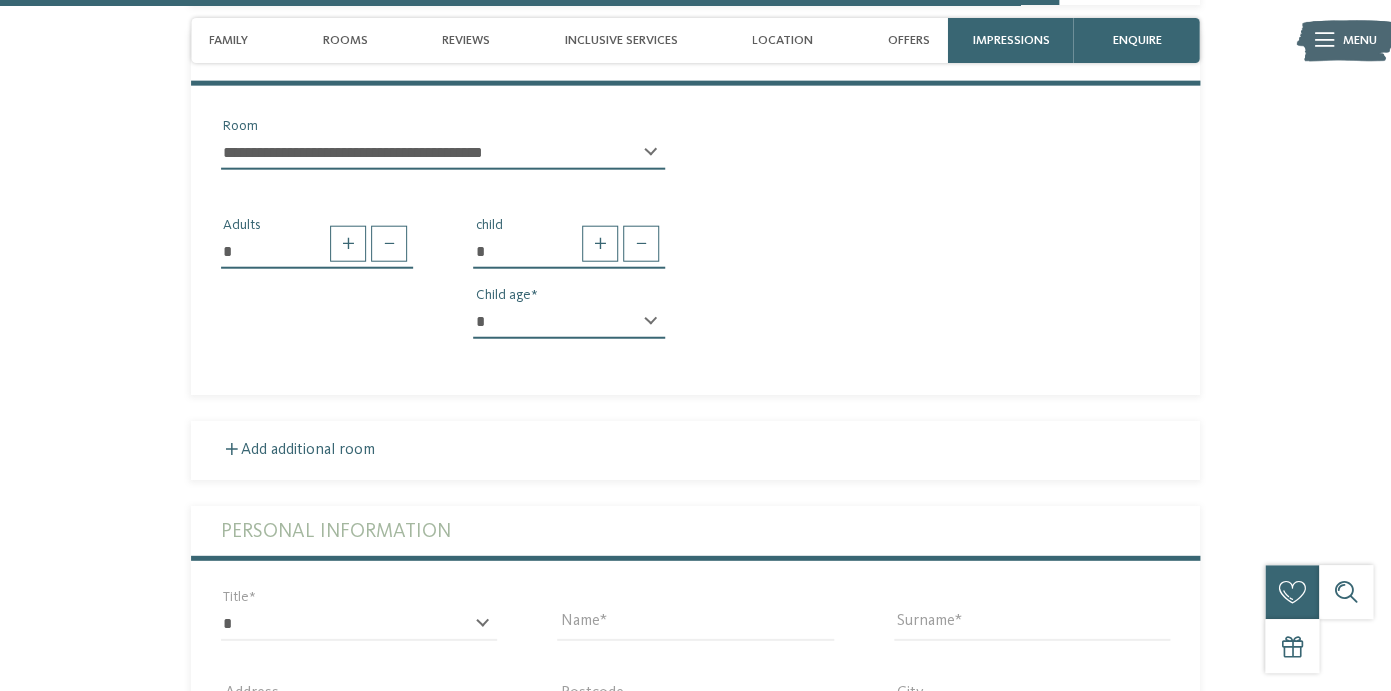 click on "* * * * * * * * * * * ** ** ** ** ** ** ** **" at bounding box center (569, 322) 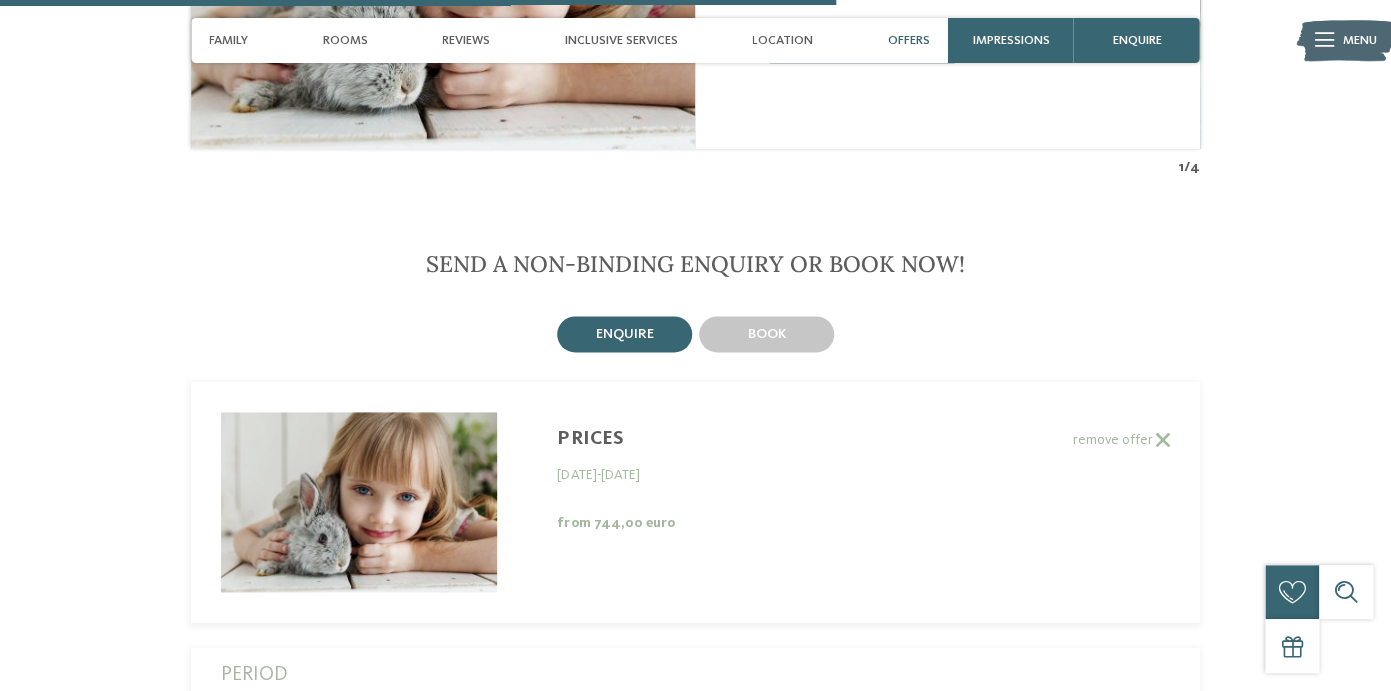scroll, scrollTop: 3572, scrollLeft: 0, axis: vertical 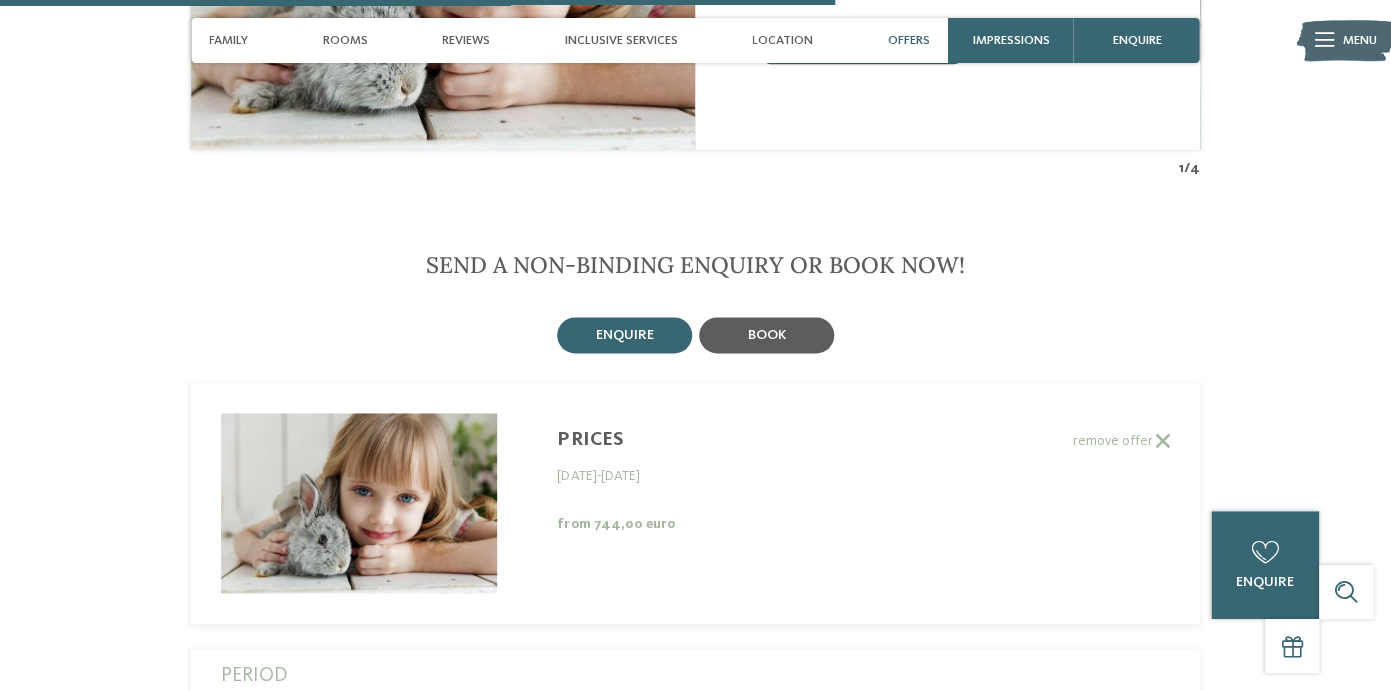 click on "book" at bounding box center [766, 335] 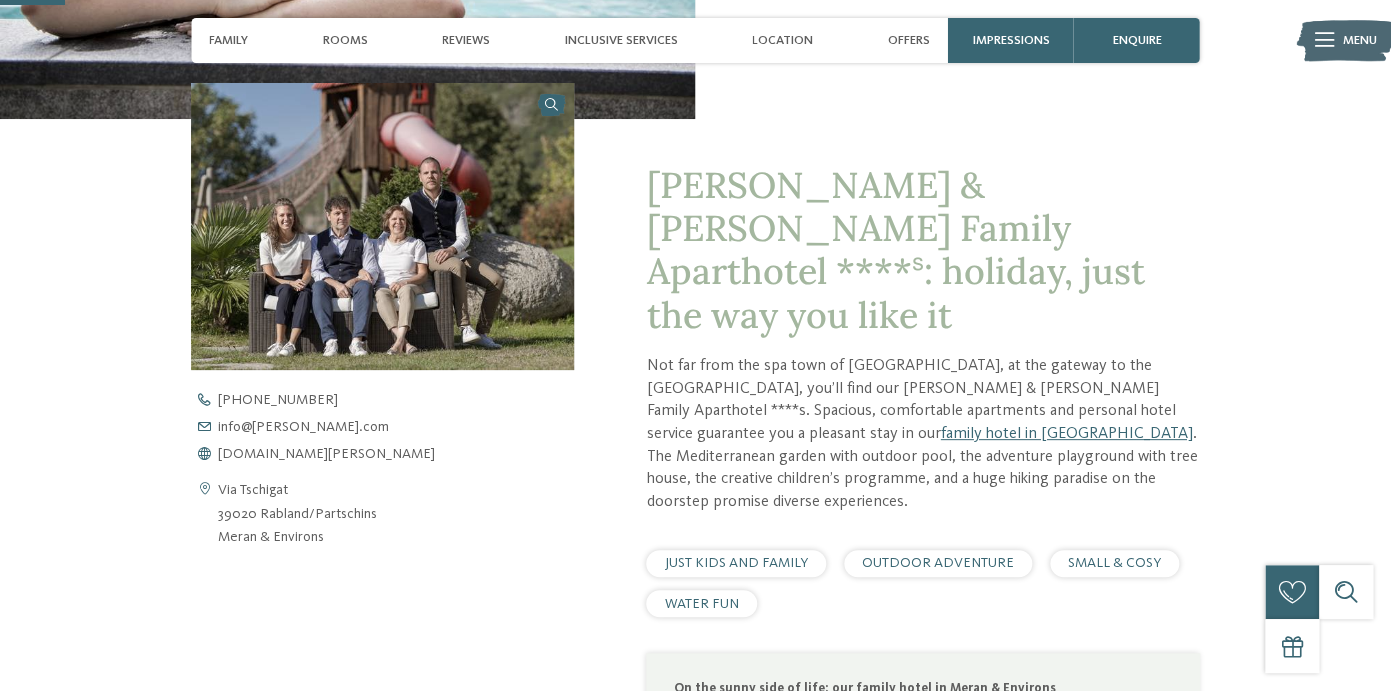 scroll, scrollTop: 522, scrollLeft: 0, axis: vertical 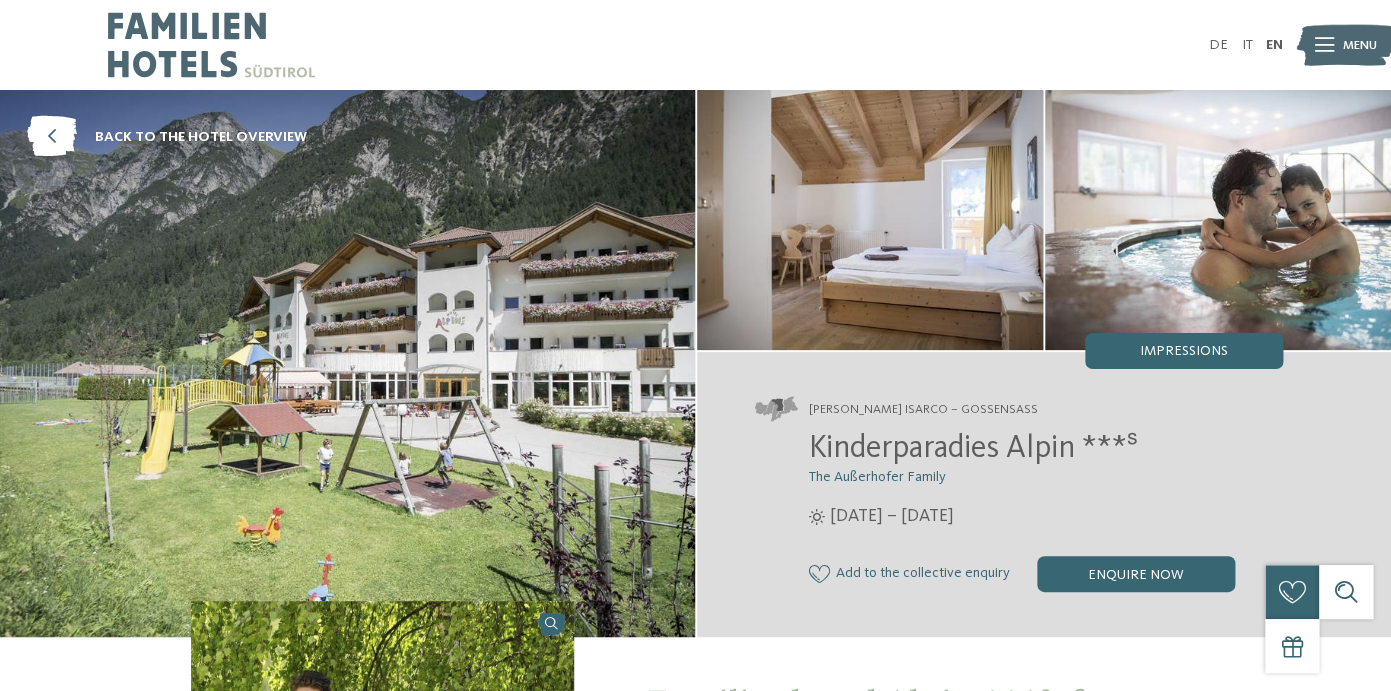click on "Menu" at bounding box center (1360, 45) 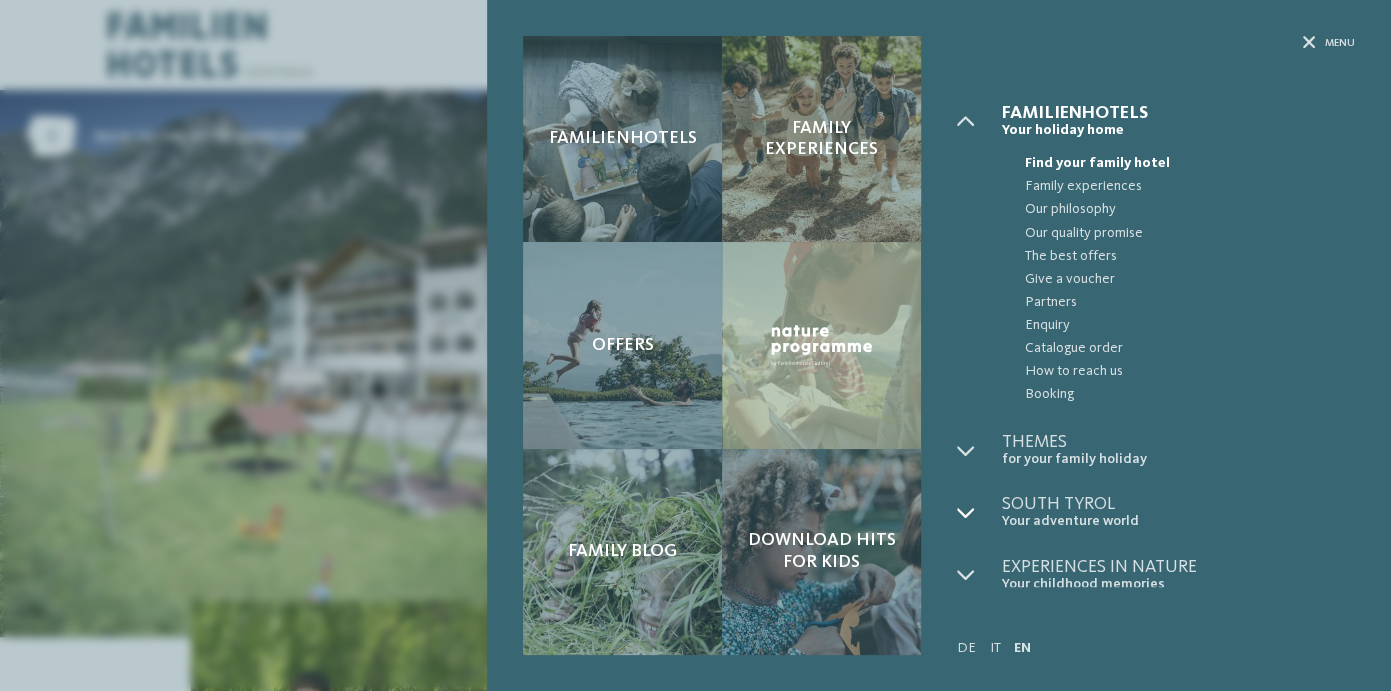 click at bounding box center (966, 513) 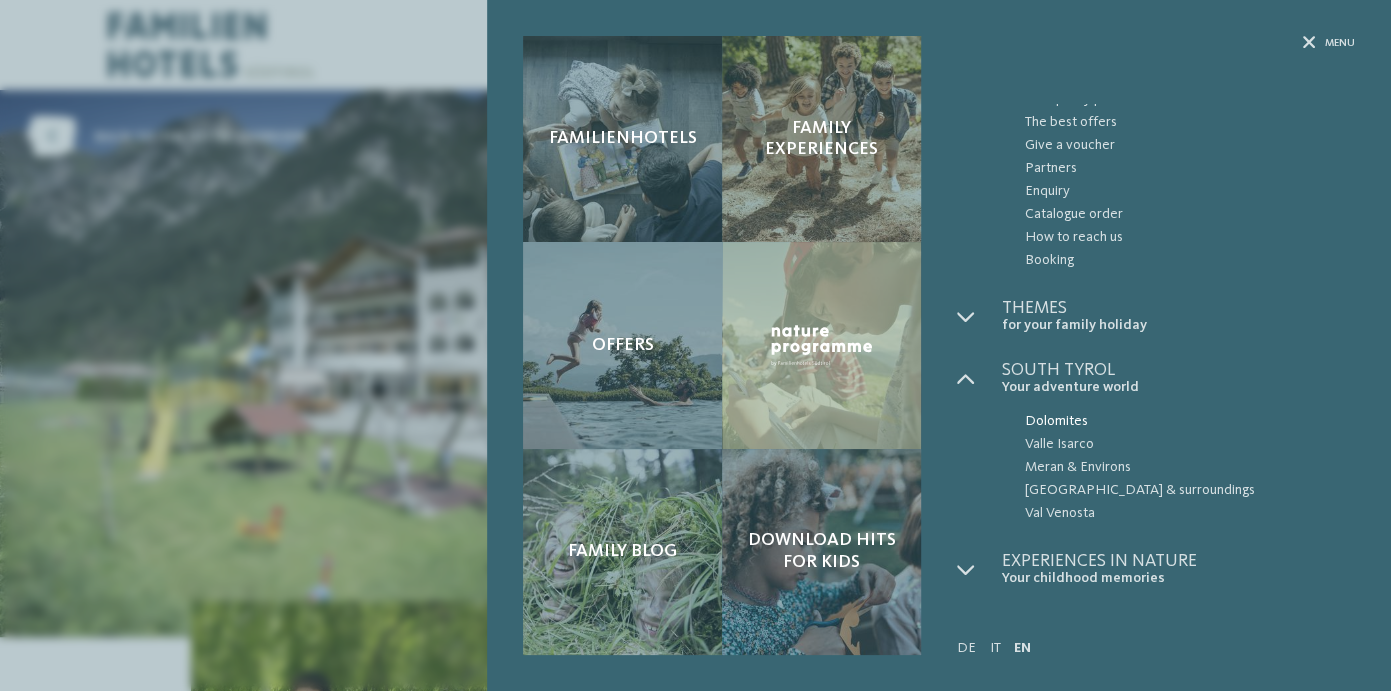 scroll, scrollTop: 0, scrollLeft: 0, axis: both 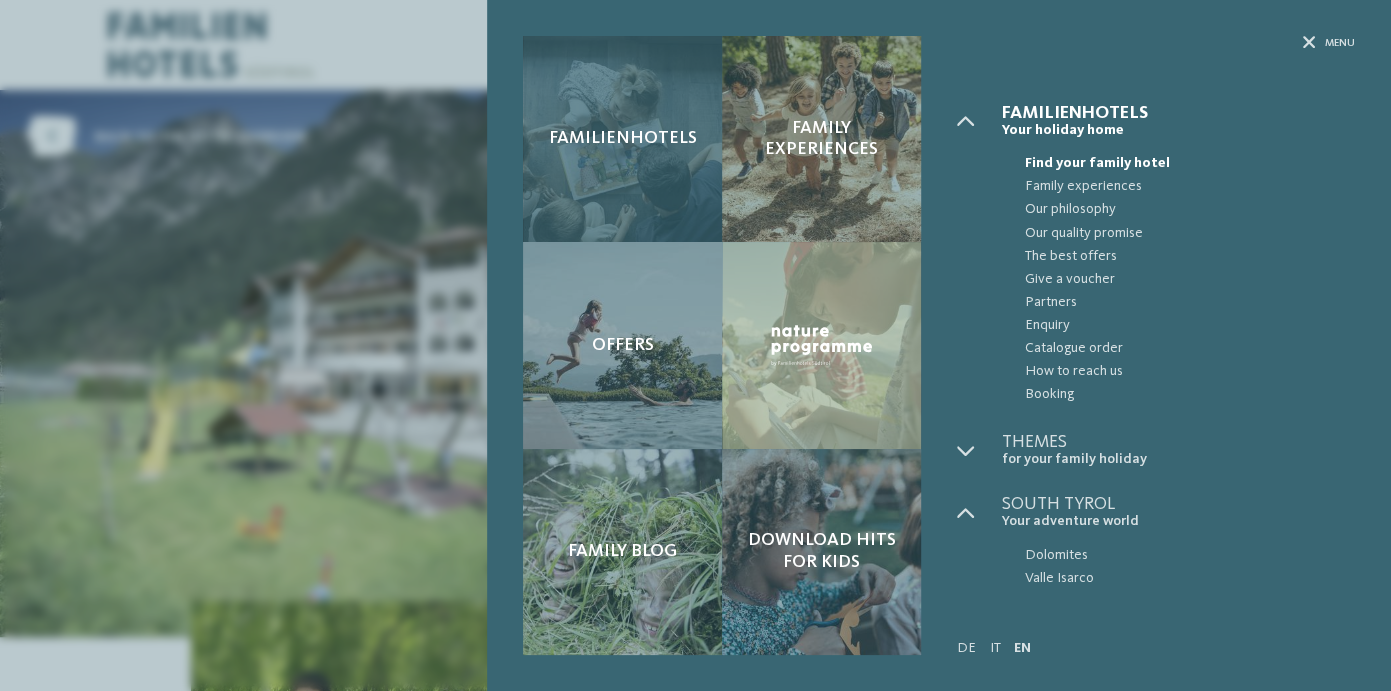 click on "Familienhotels" at bounding box center (622, 139) 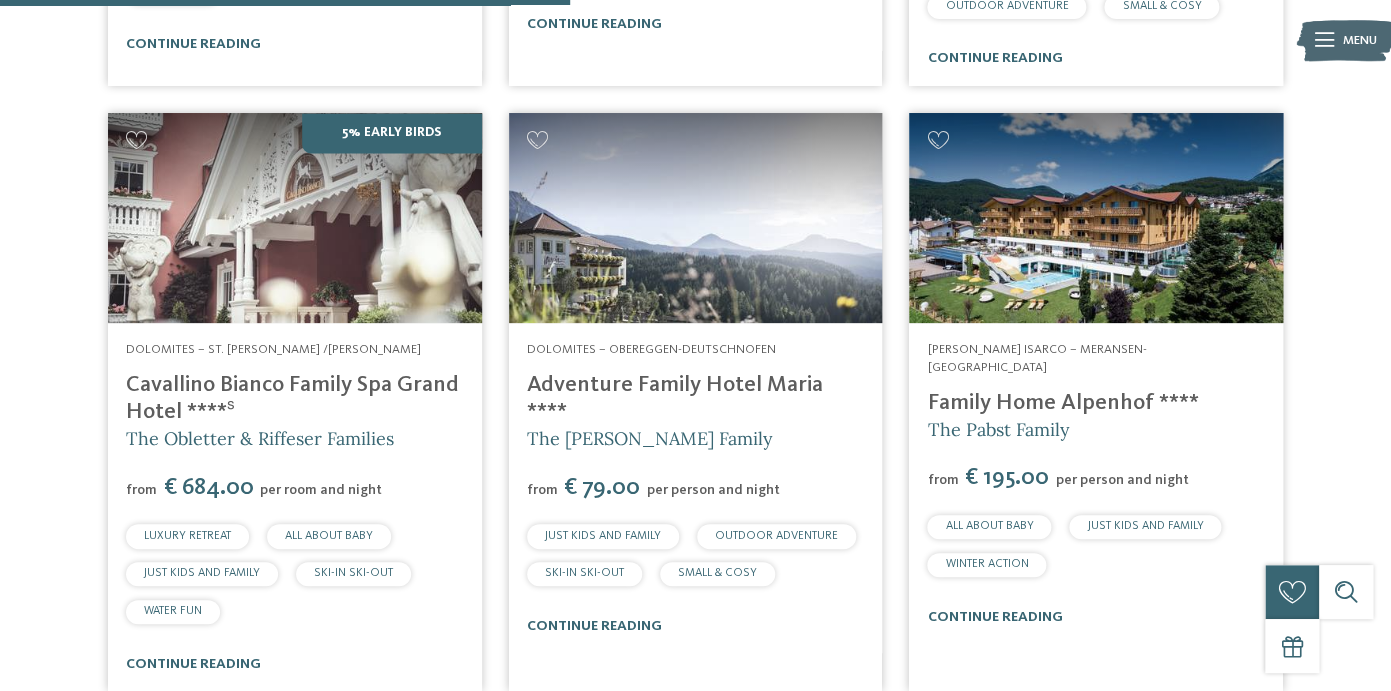 scroll, scrollTop: 1235, scrollLeft: 0, axis: vertical 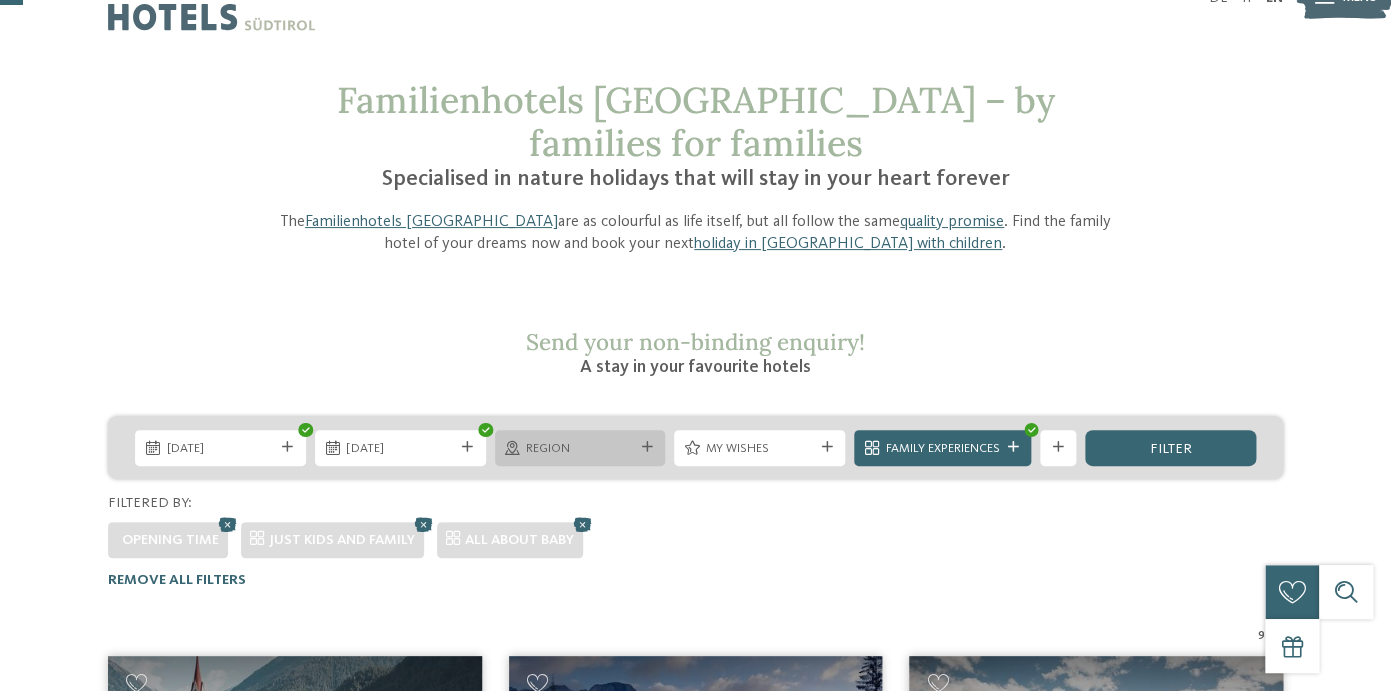 click on "Region" at bounding box center (580, 449) 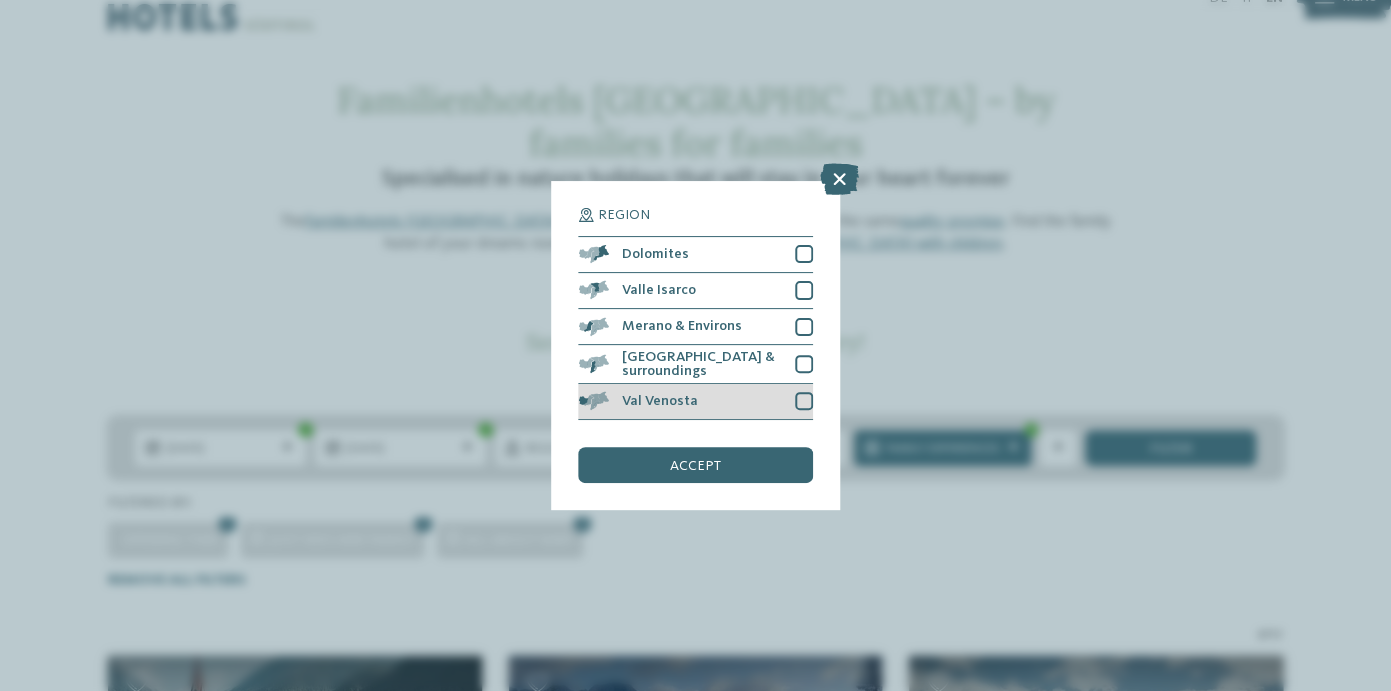 click at bounding box center [804, 401] 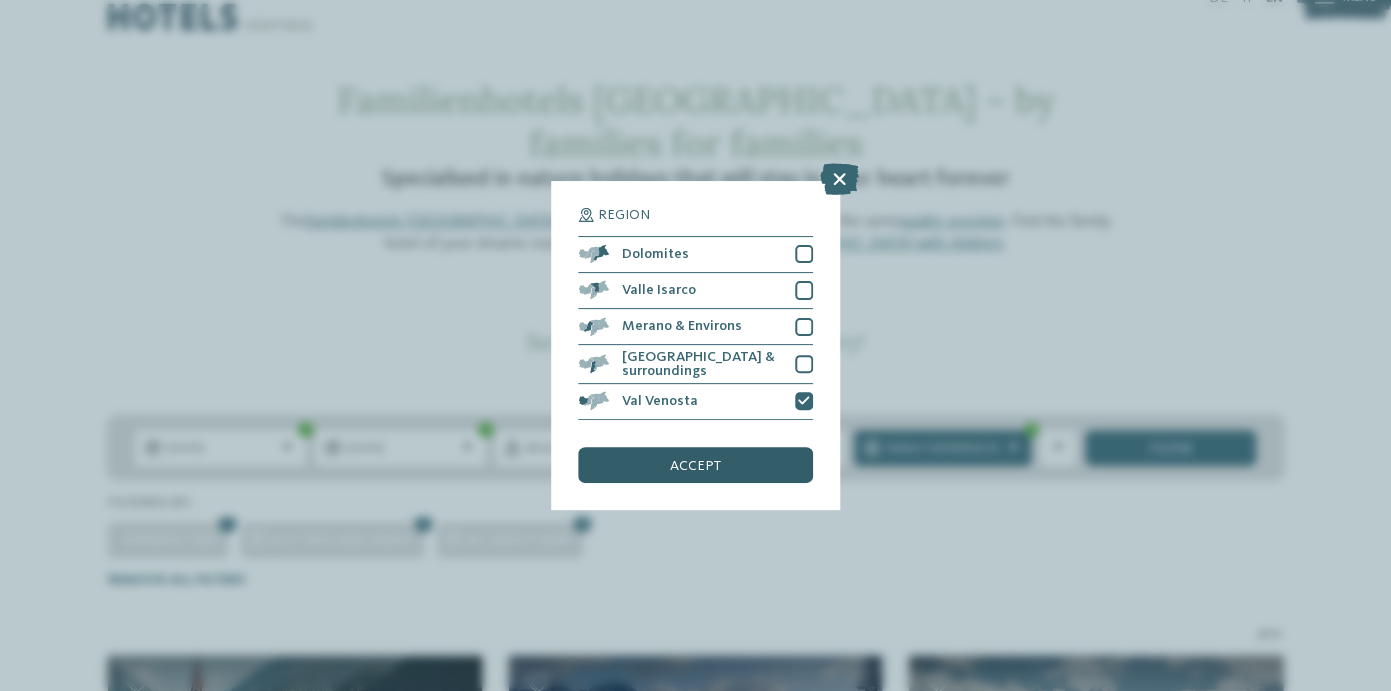 click on "accept" at bounding box center (695, 465) 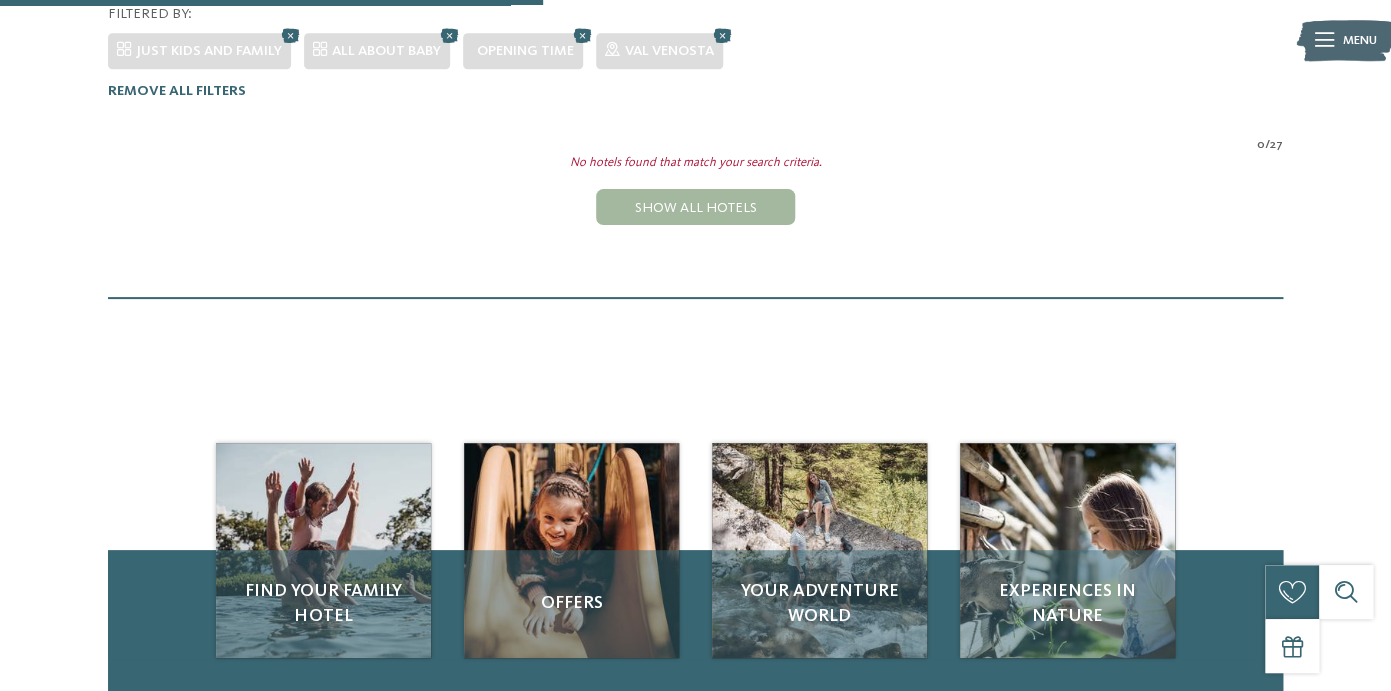 scroll, scrollTop: 0, scrollLeft: 0, axis: both 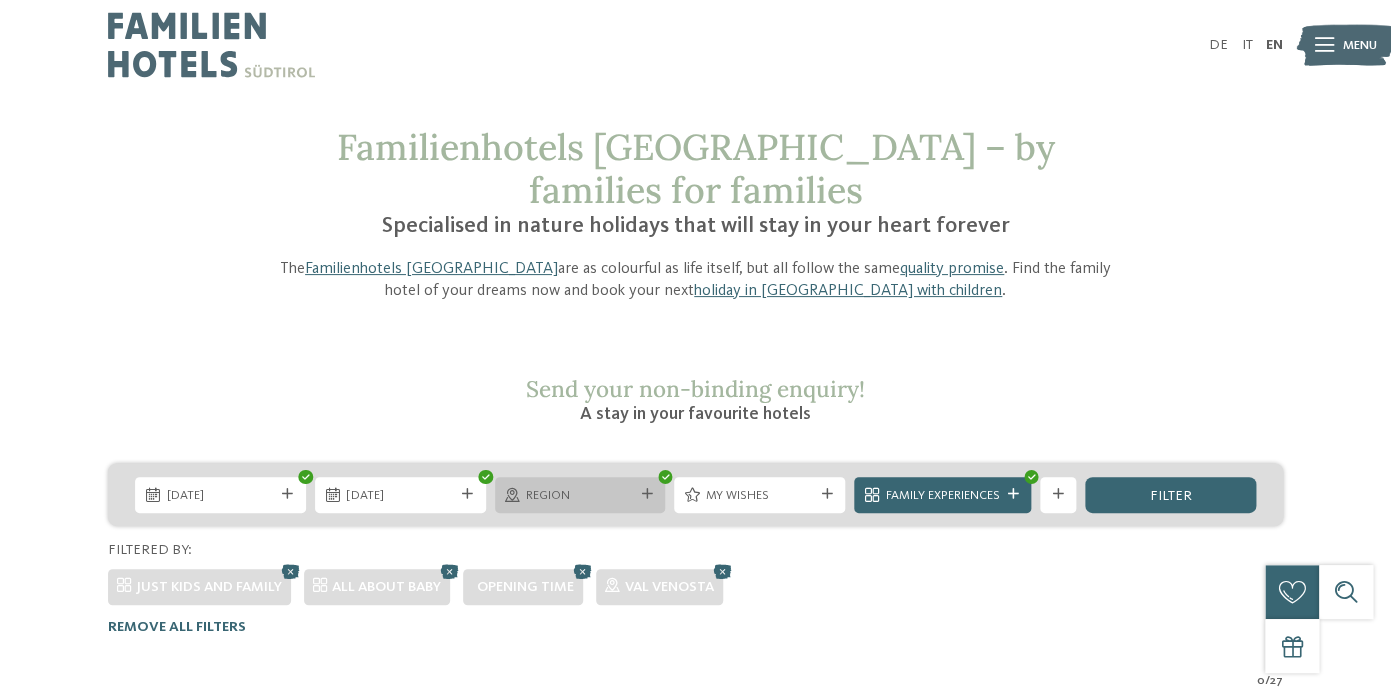 click on "Region" at bounding box center (580, 496) 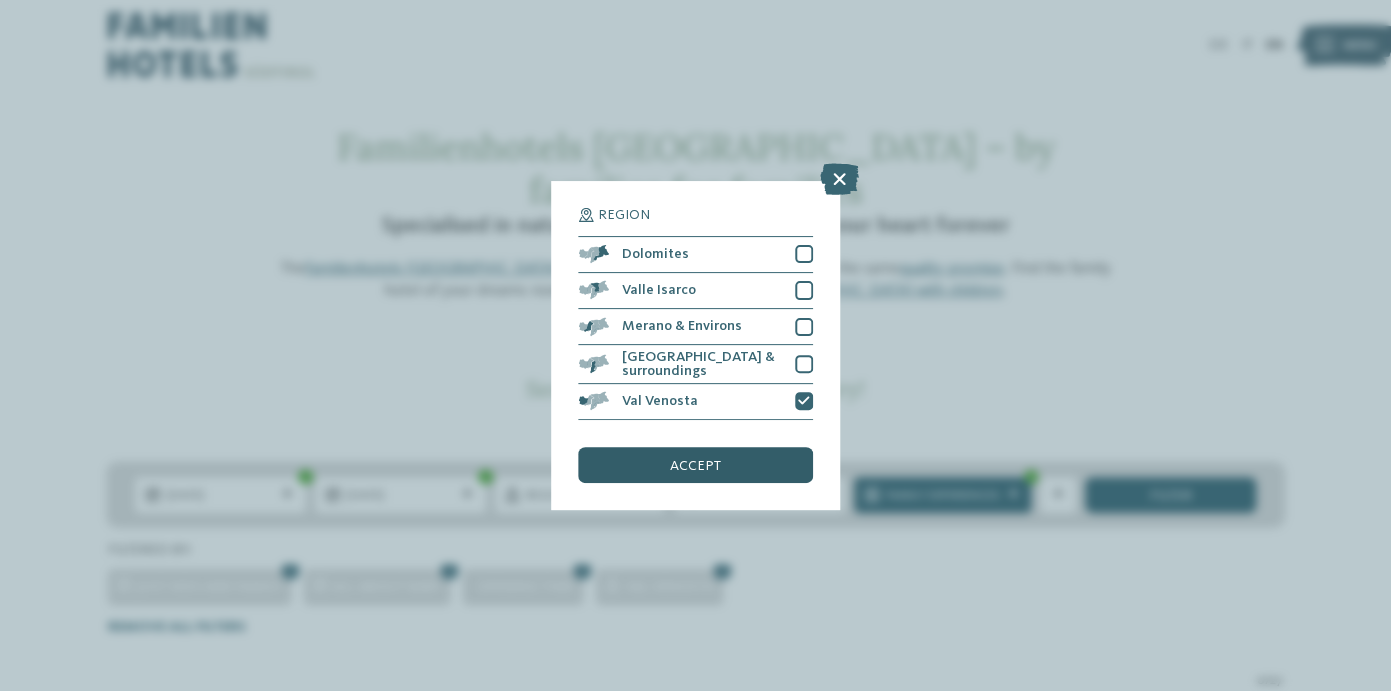 click on "accept" at bounding box center [695, 466] 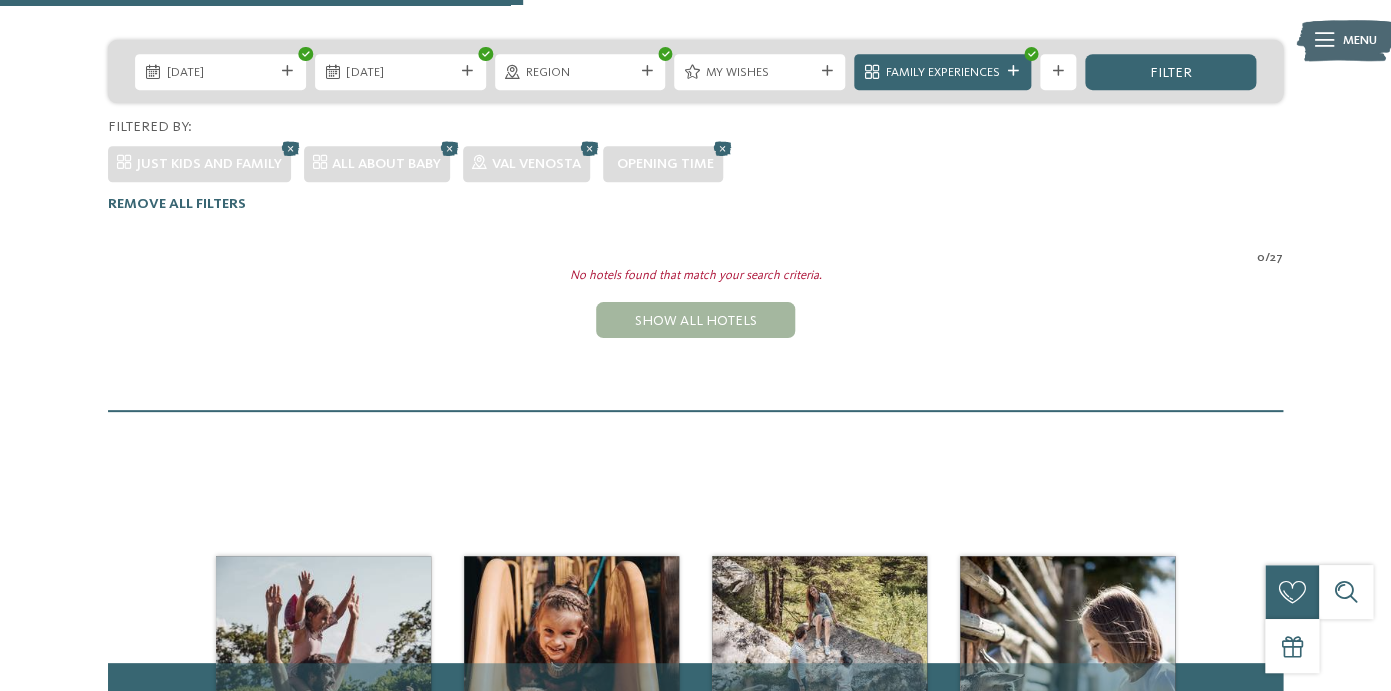 scroll, scrollTop: 374, scrollLeft: 0, axis: vertical 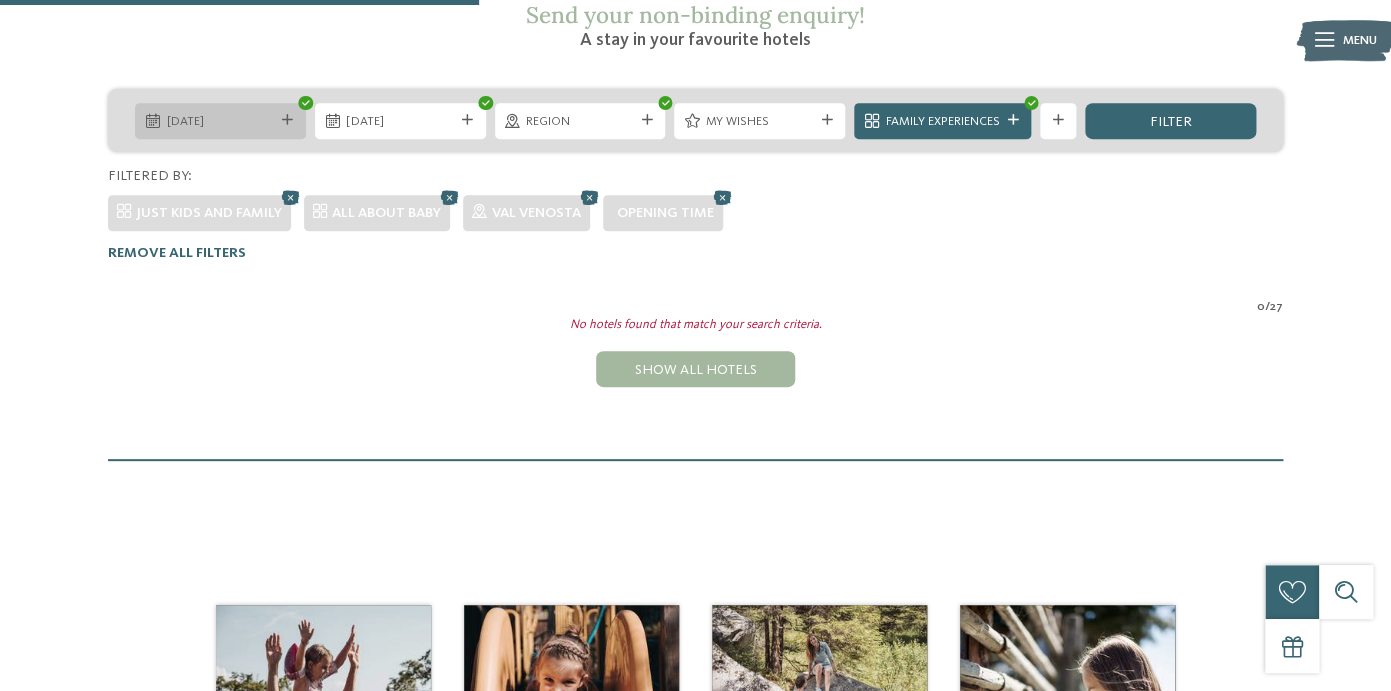 click on "Just a moment - the website is loading …
DE
IT
Menu ." at bounding box center [695, 555] 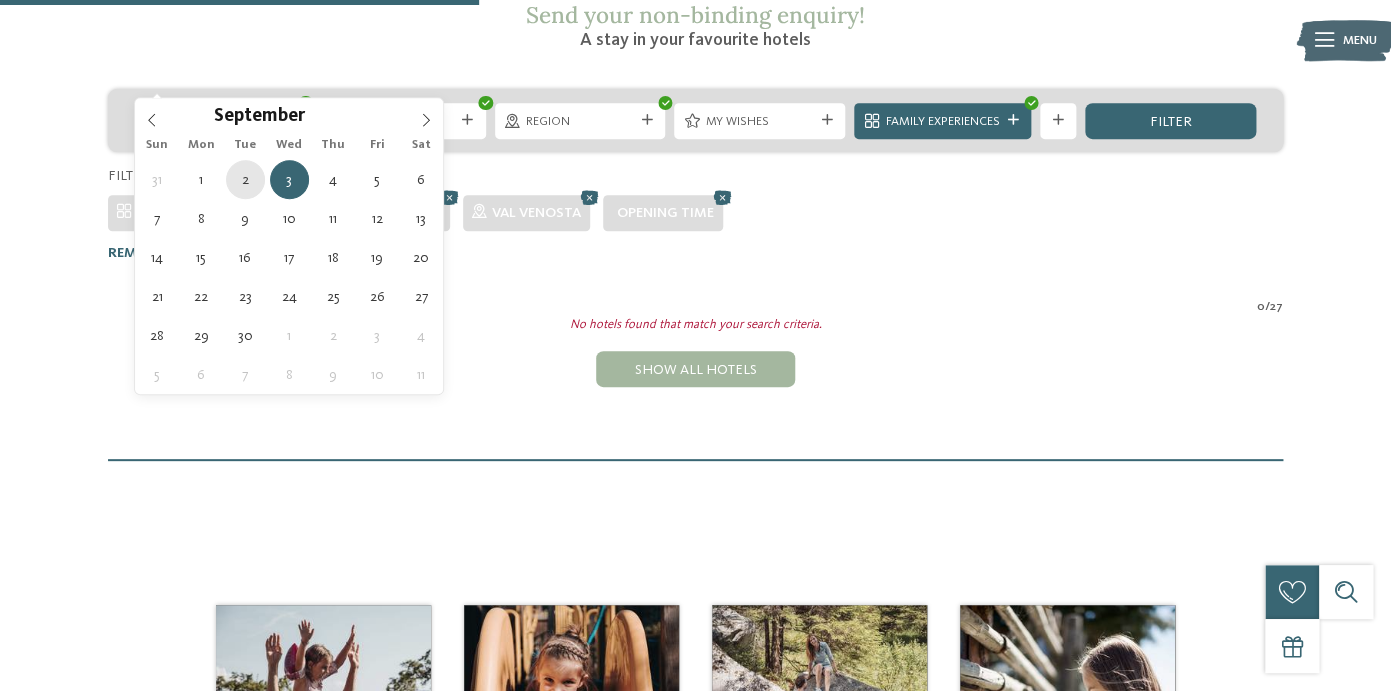 type on "02.09.2025" 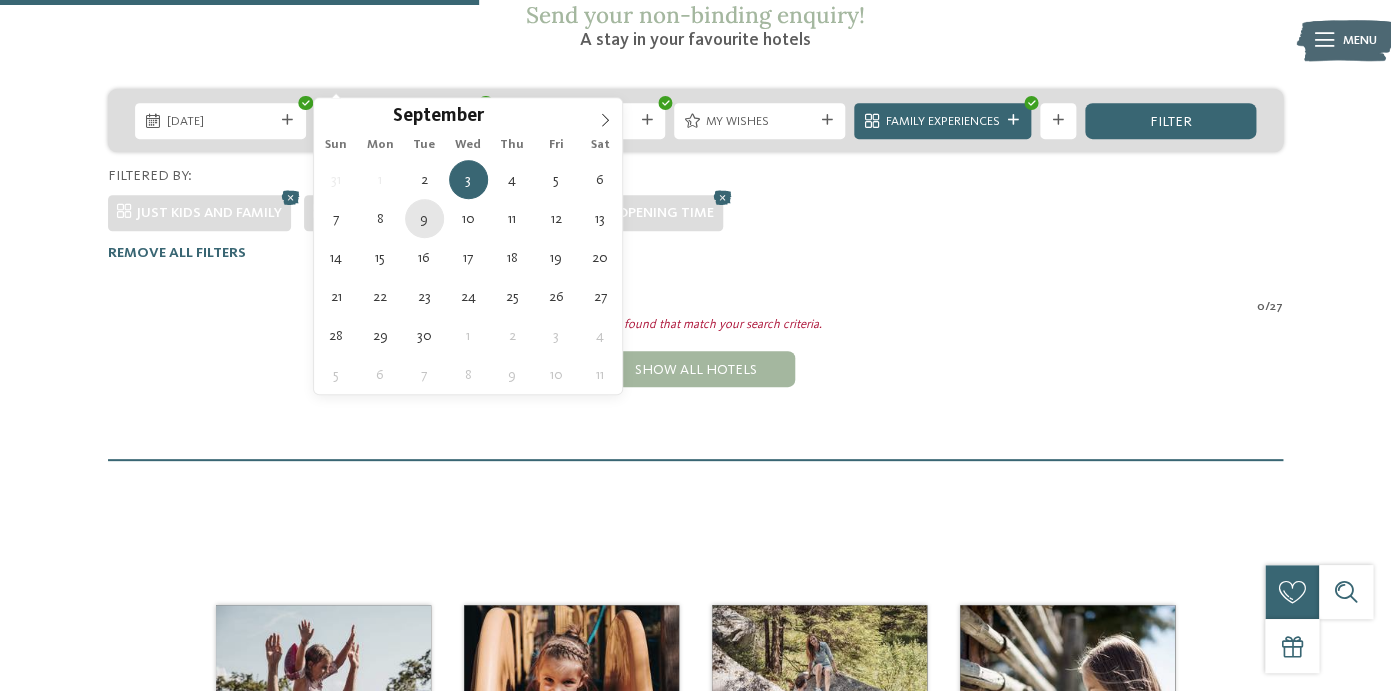 type on "09.09.2025" 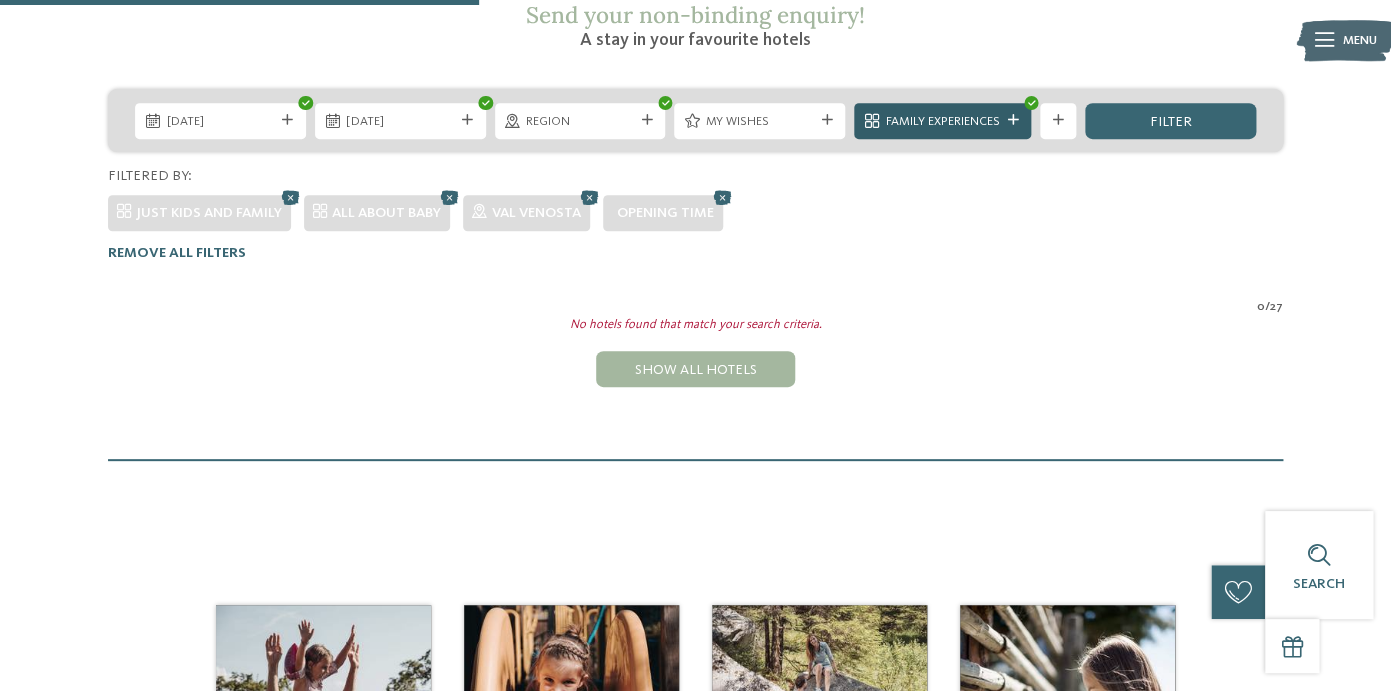 click at bounding box center (1013, 120) 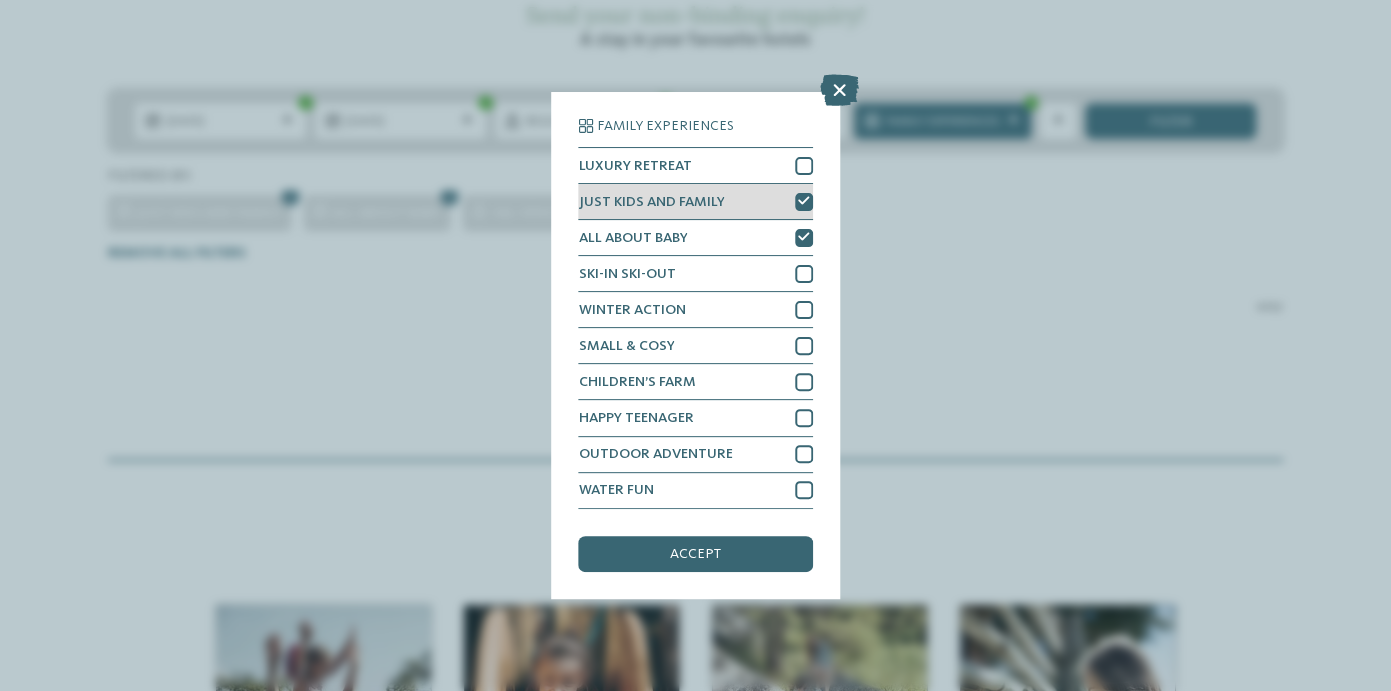 click at bounding box center [804, 202] 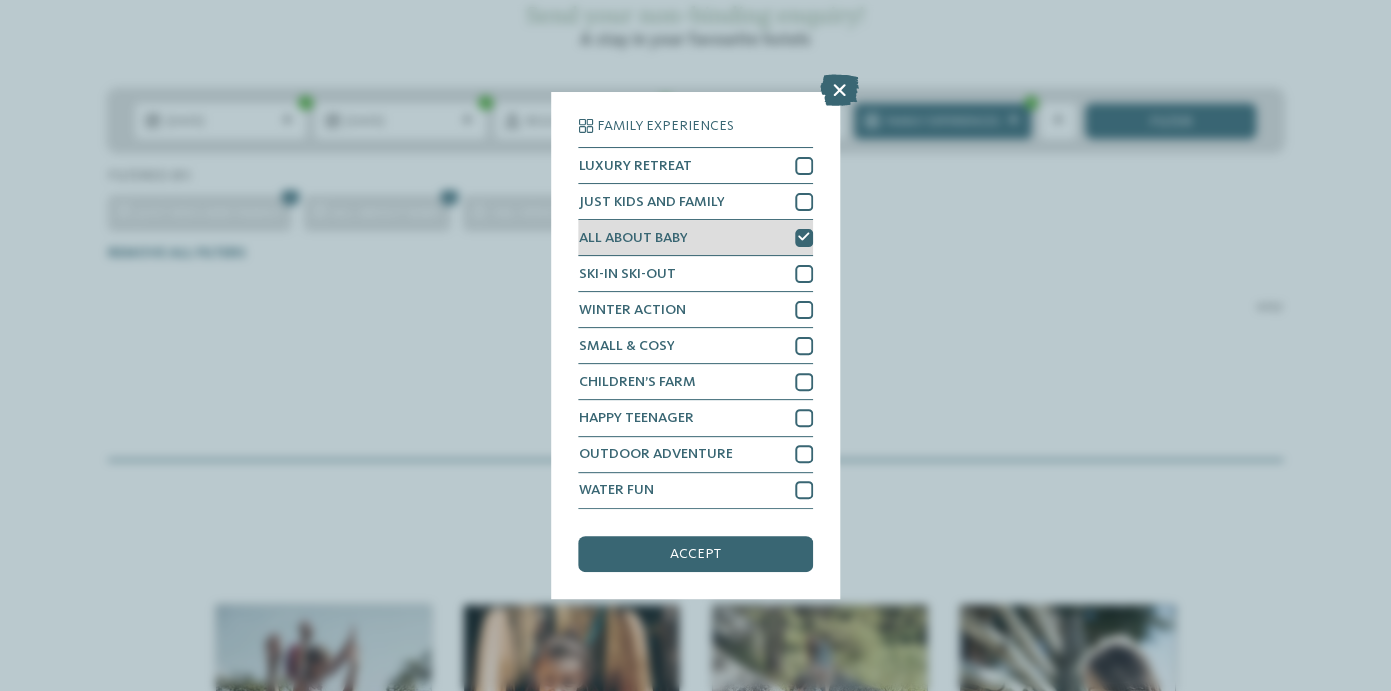 click at bounding box center (804, 238) 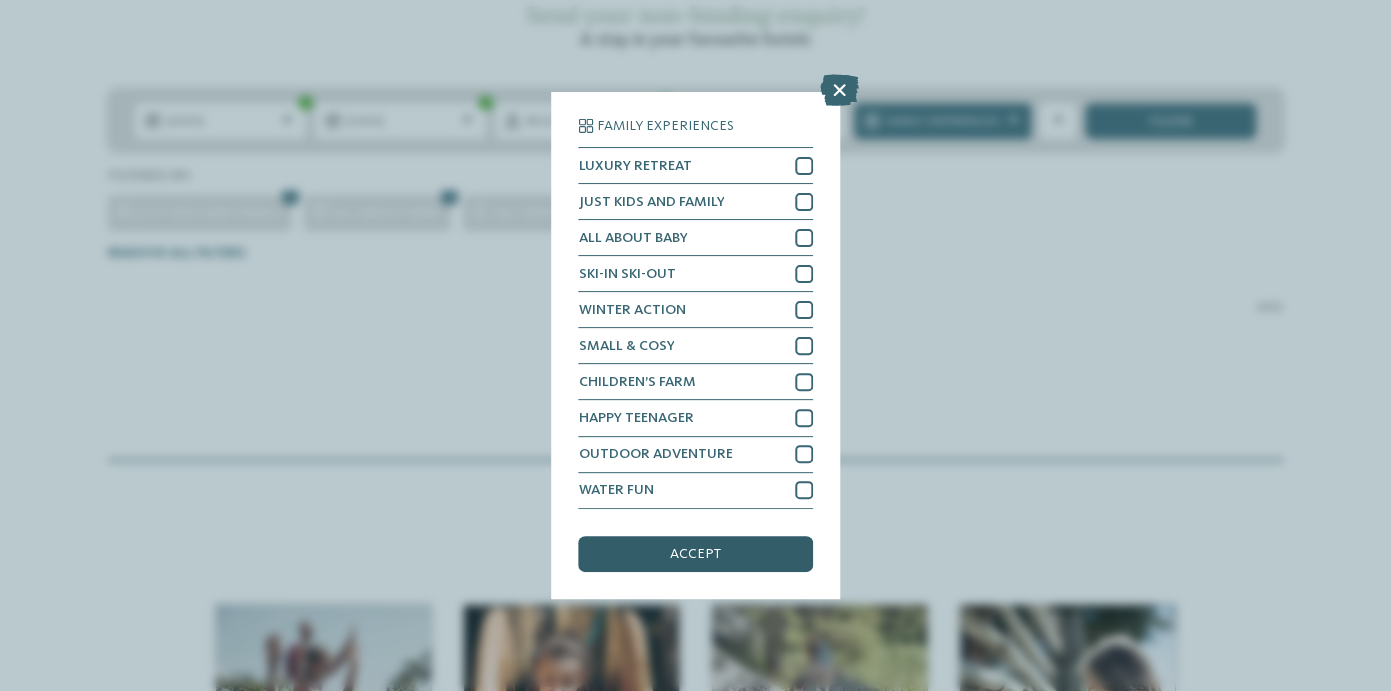click on "accept" at bounding box center [695, 554] 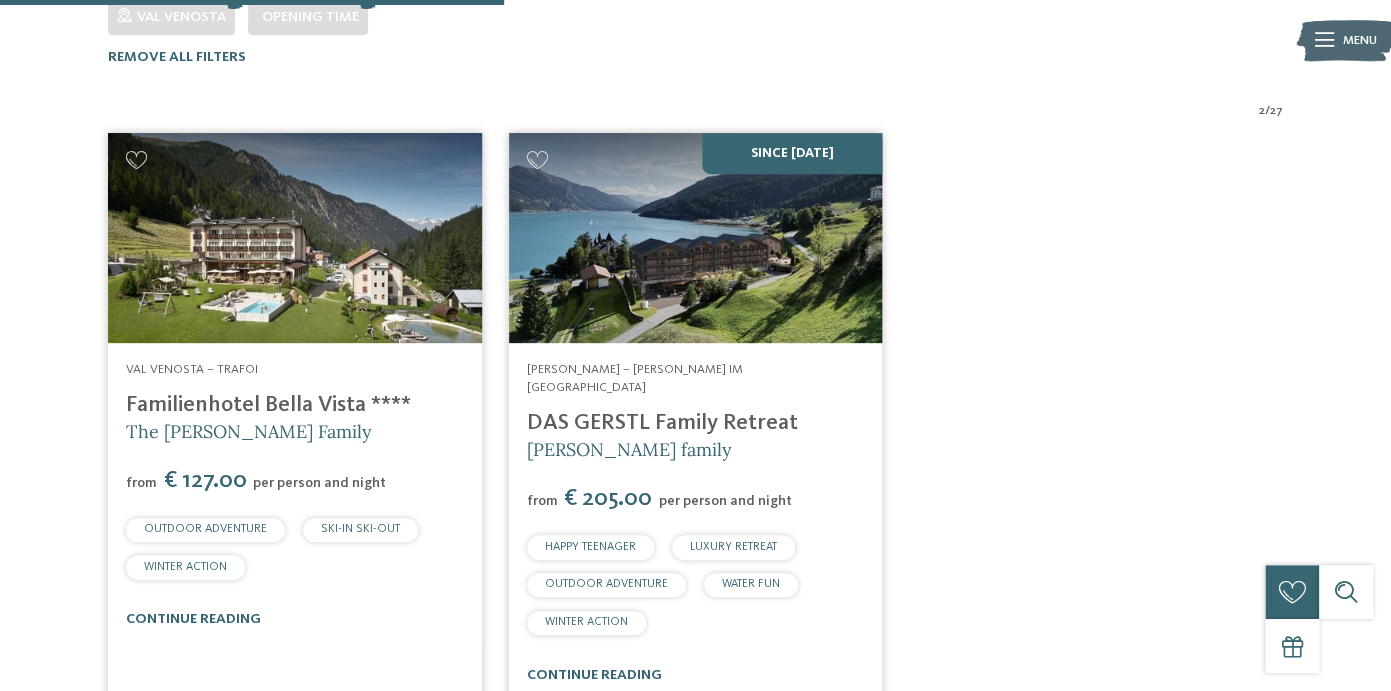 scroll, scrollTop: 585, scrollLeft: 0, axis: vertical 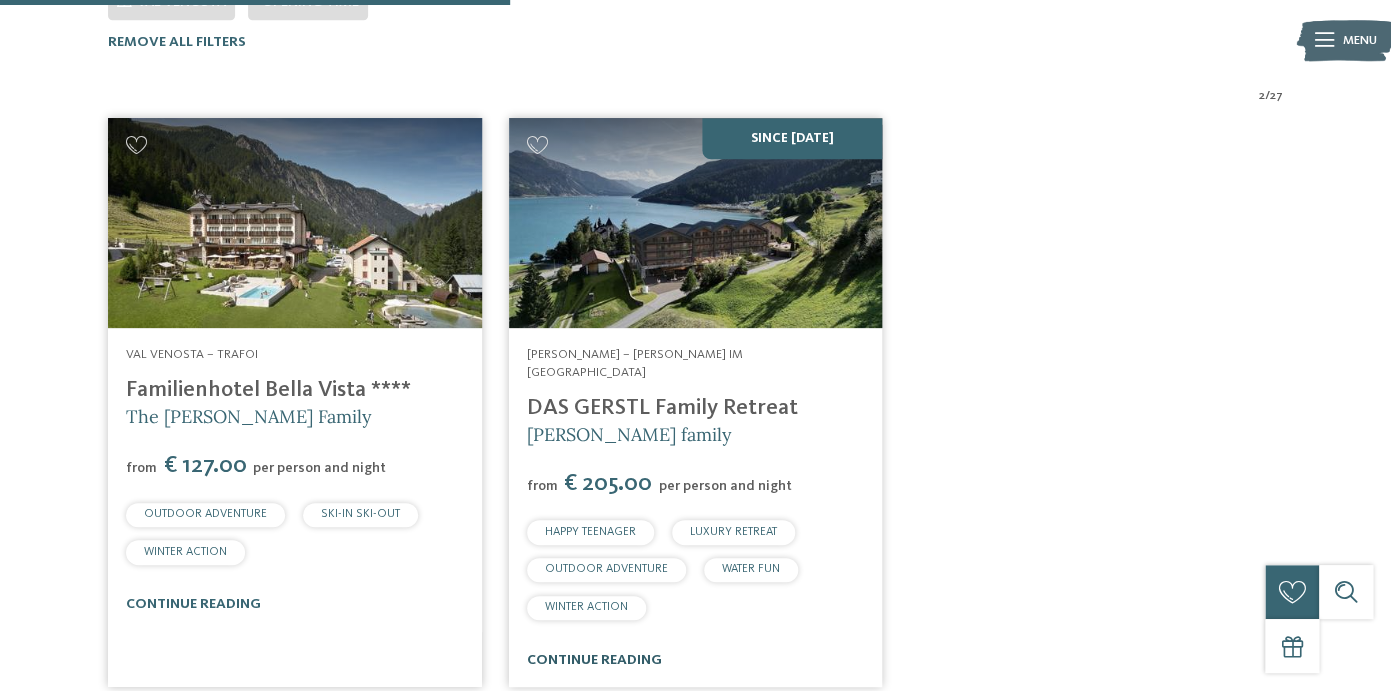 click on "continue reading" at bounding box center [594, 660] 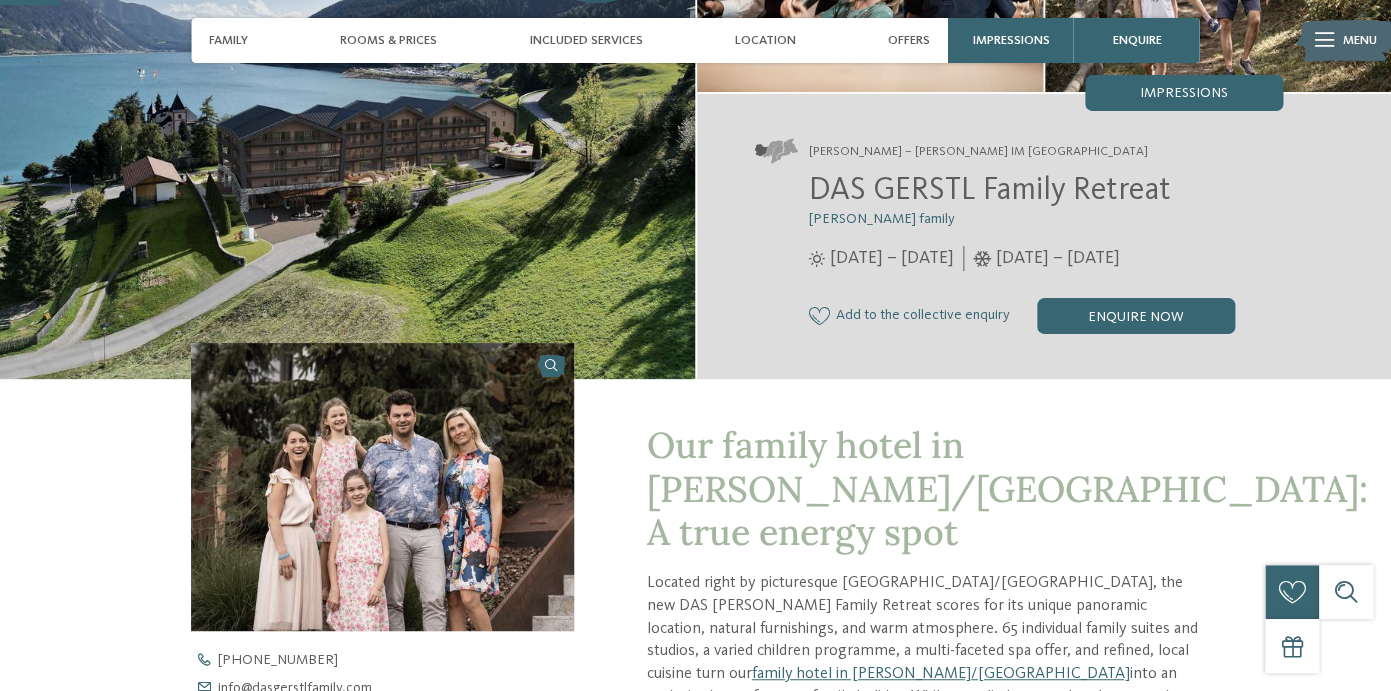 scroll, scrollTop: 255, scrollLeft: 0, axis: vertical 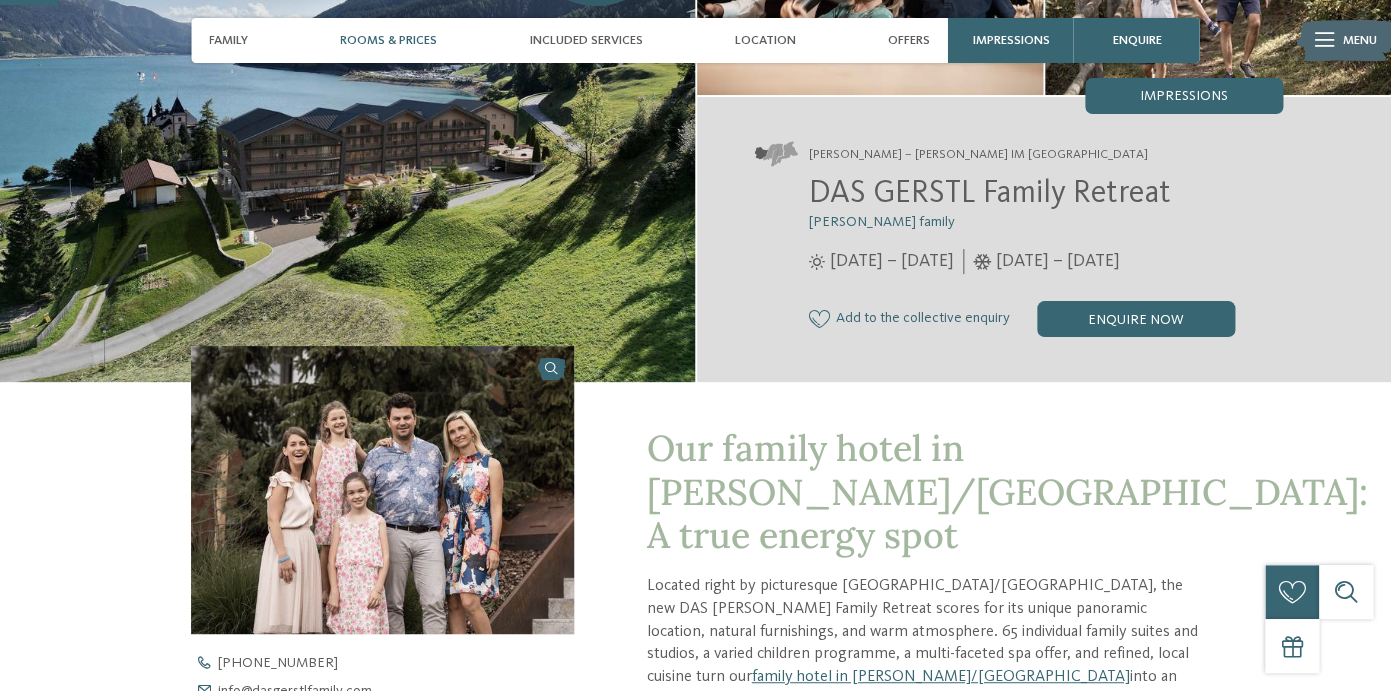 click on "Rooms & Prices" at bounding box center (388, 40) 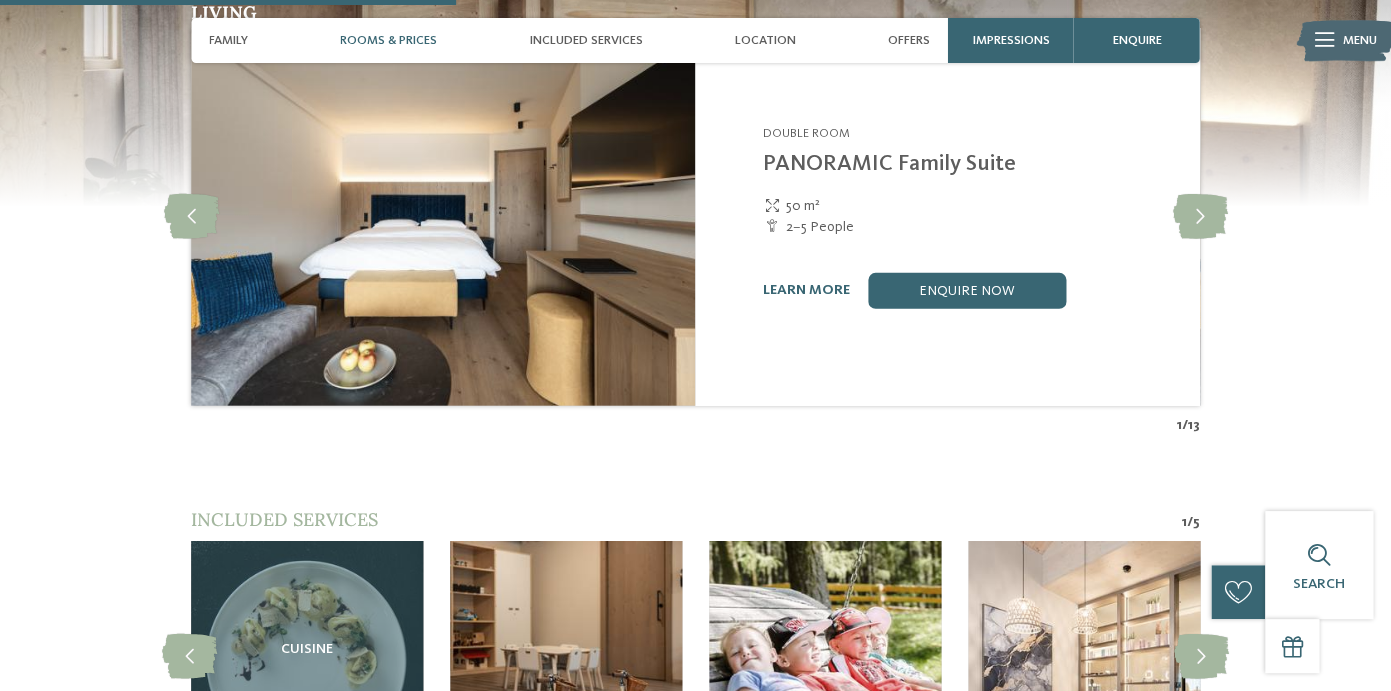 scroll, scrollTop: 1922, scrollLeft: 0, axis: vertical 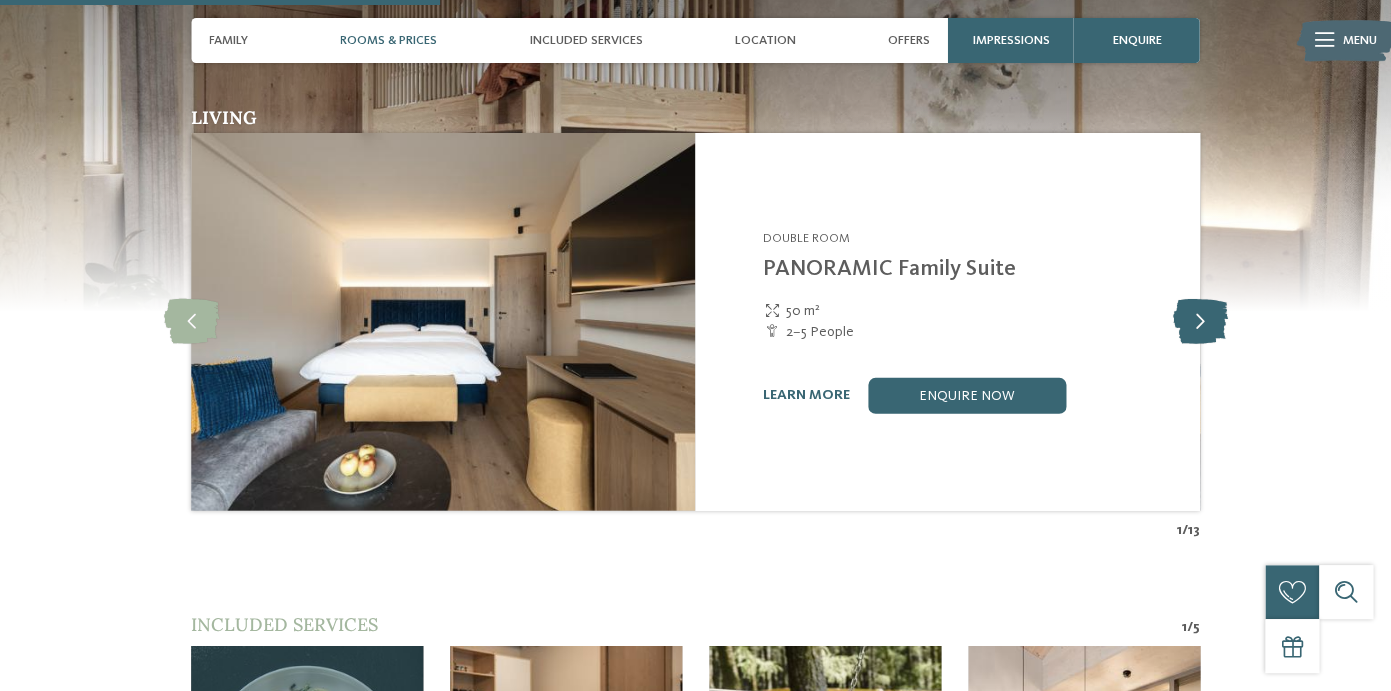 click at bounding box center [1199, 321] 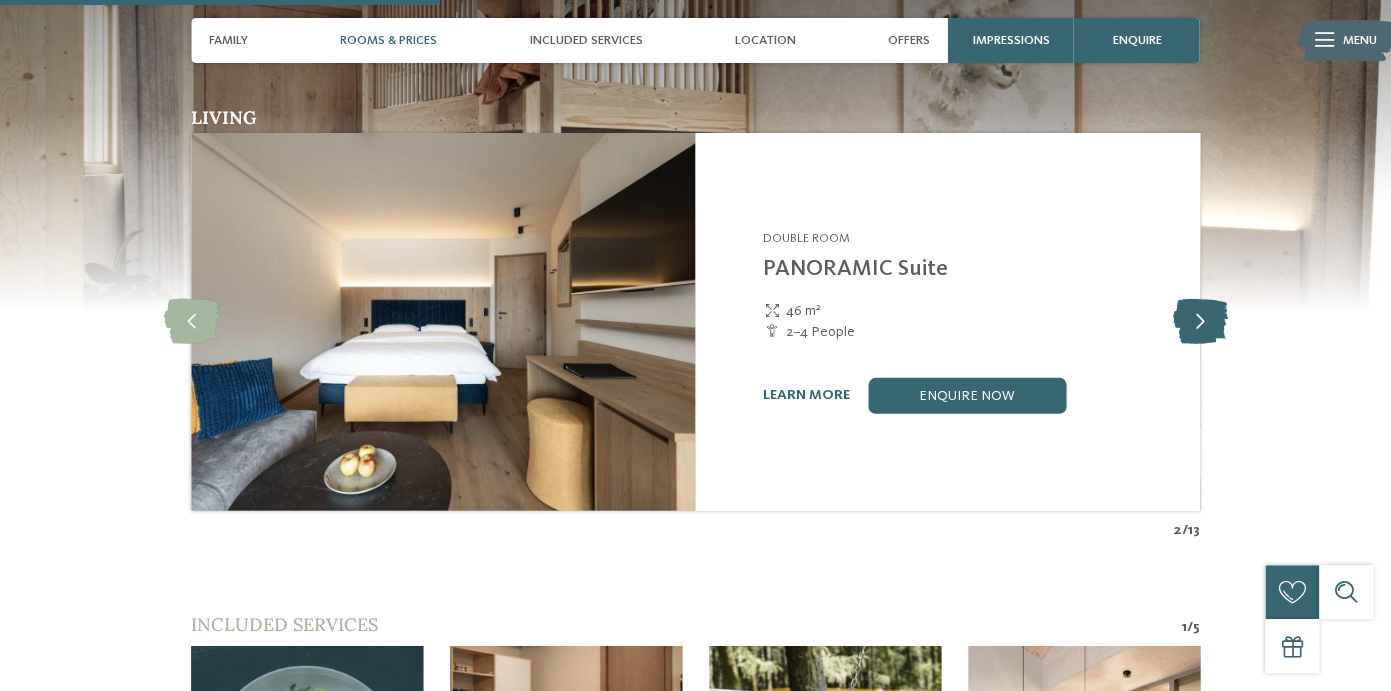 click at bounding box center [1199, 321] 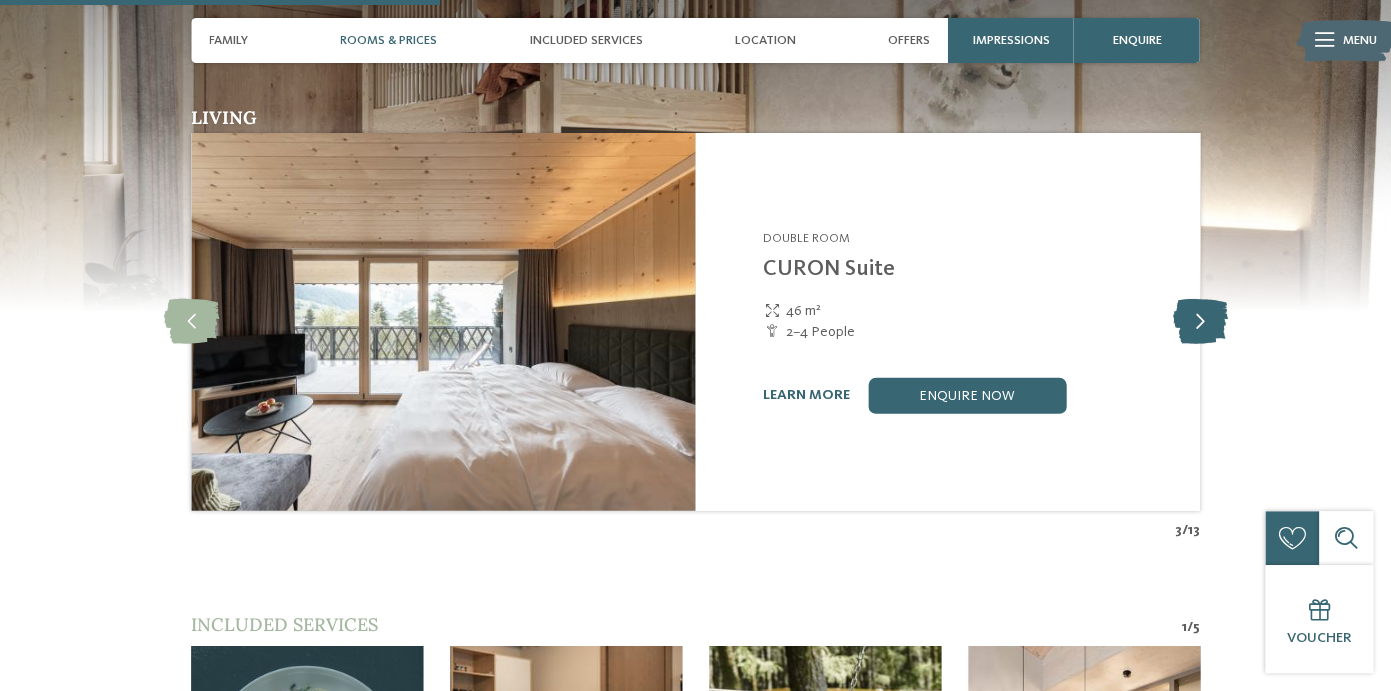 click at bounding box center (1199, 321) 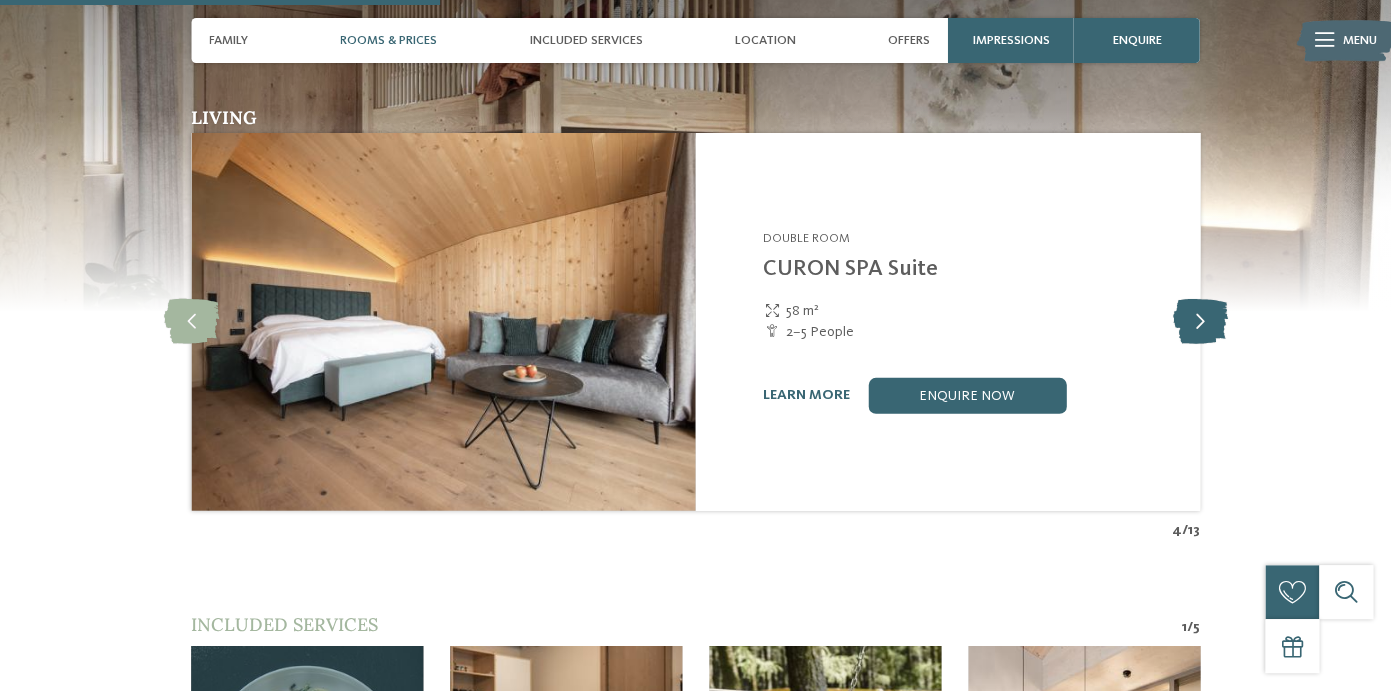 click at bounding box center [1199, 321] 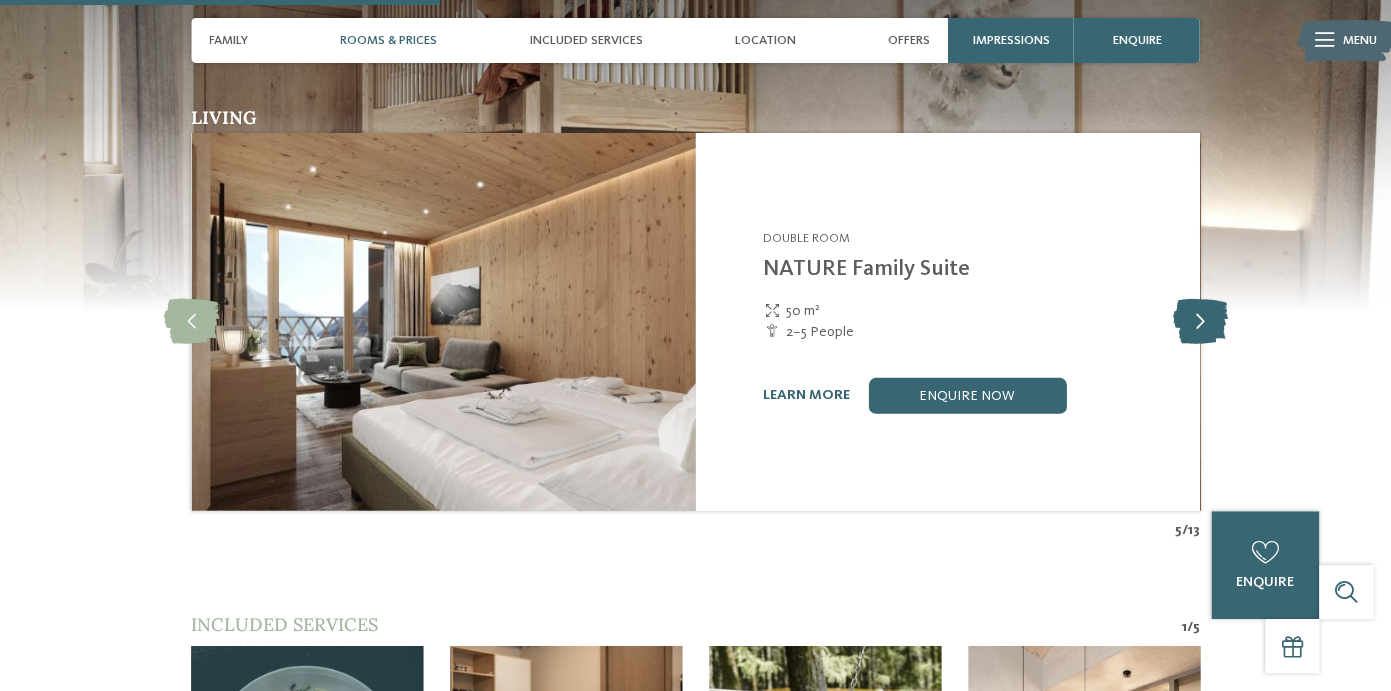 click at bounding box center (1199, 321) 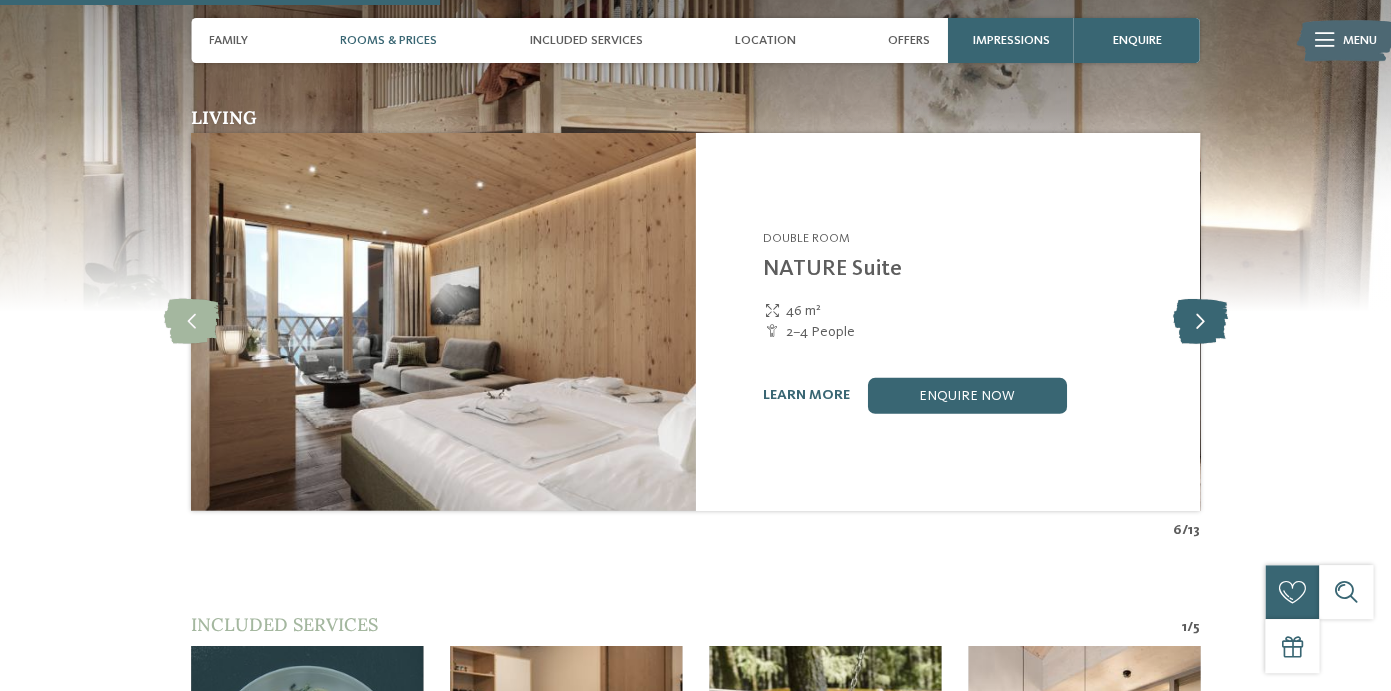 click at bounding box center (1199, 321) 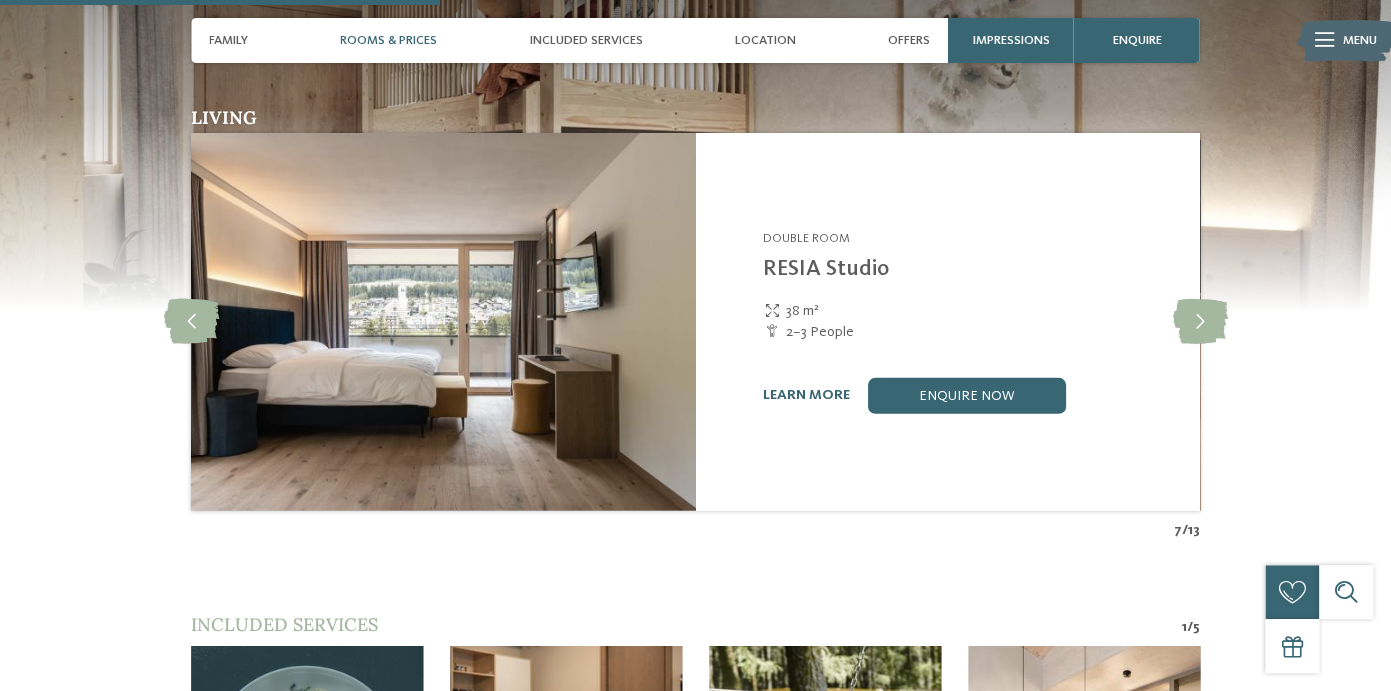 click on "Rooms & Prices" at bounding box center (388, 40) 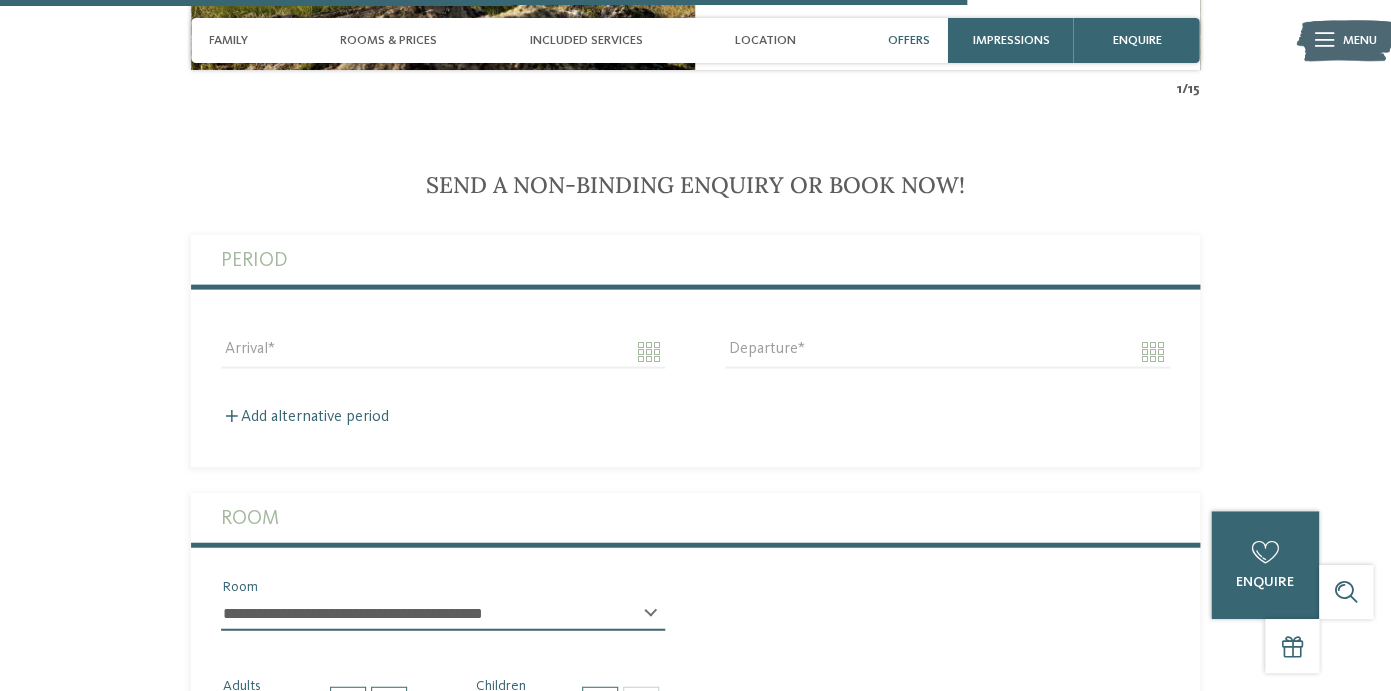 scroll, scrollTop: 4176, scrollLeft: 0, axis: vertical 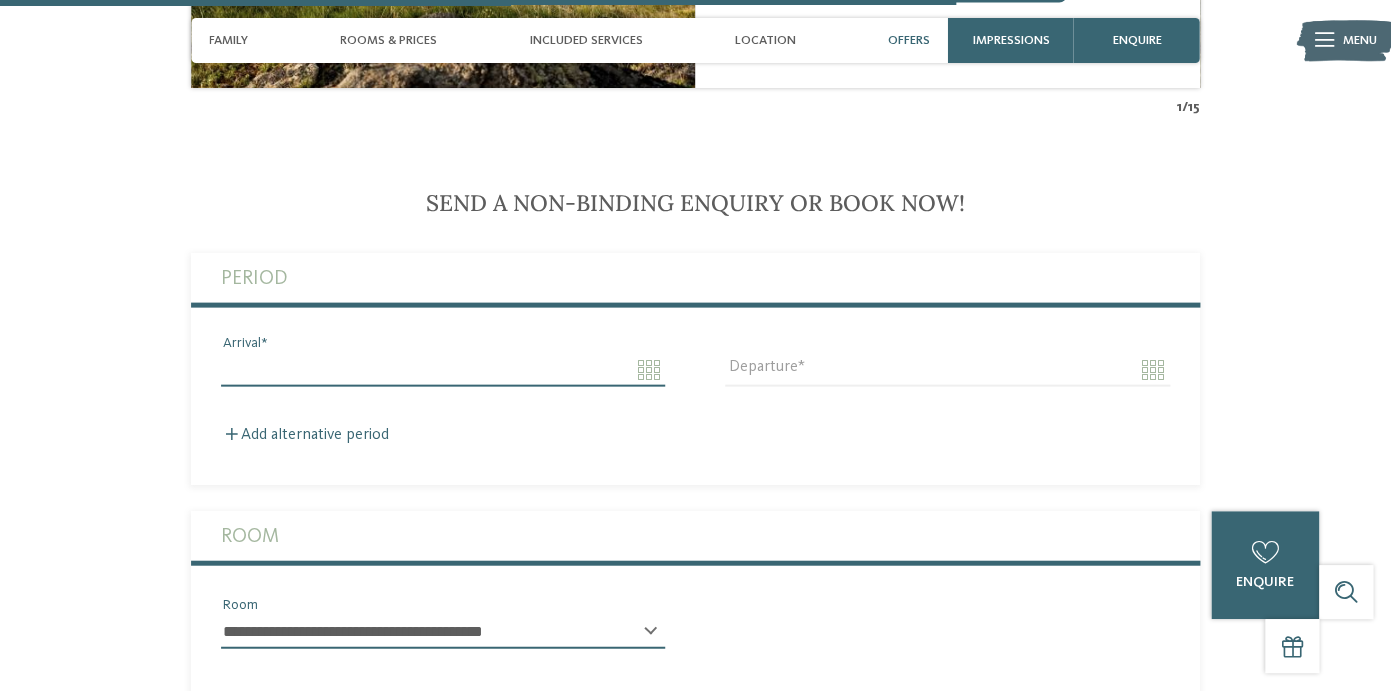 click on "Arrival" at bounding box center (443, 370) 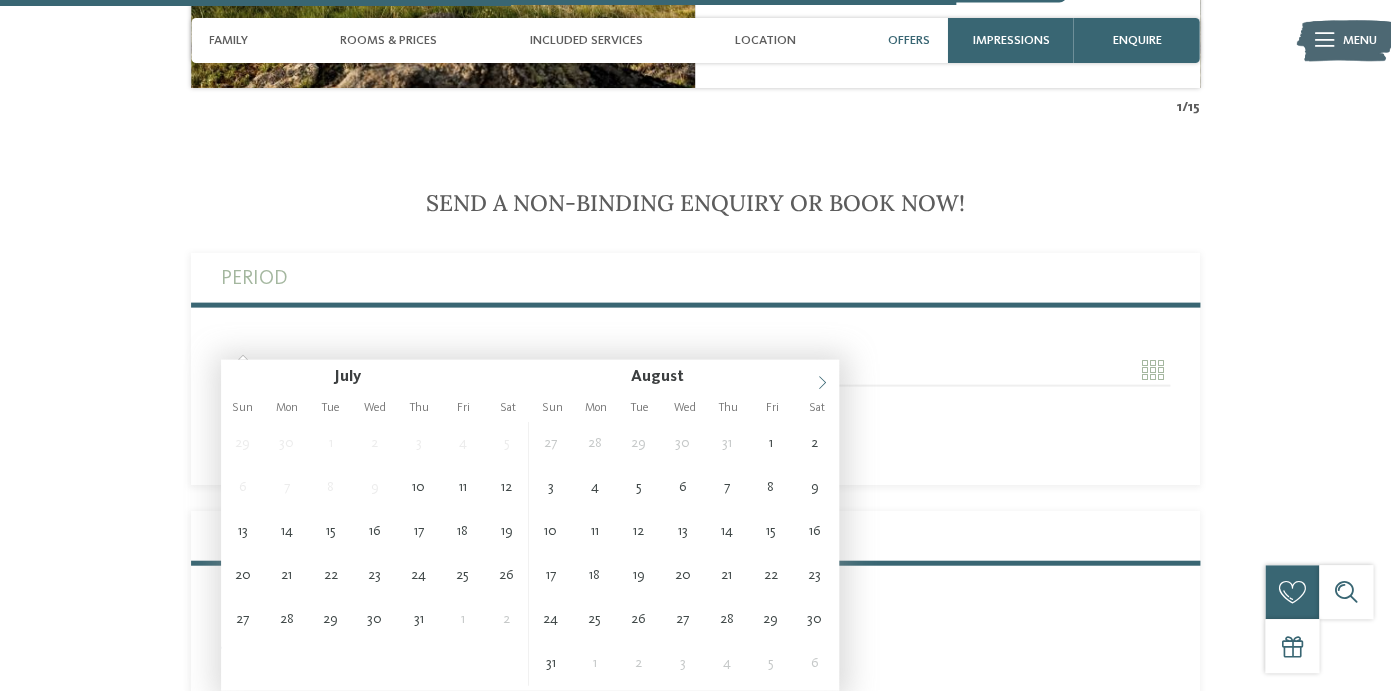 click at bounding box center (822, 377) 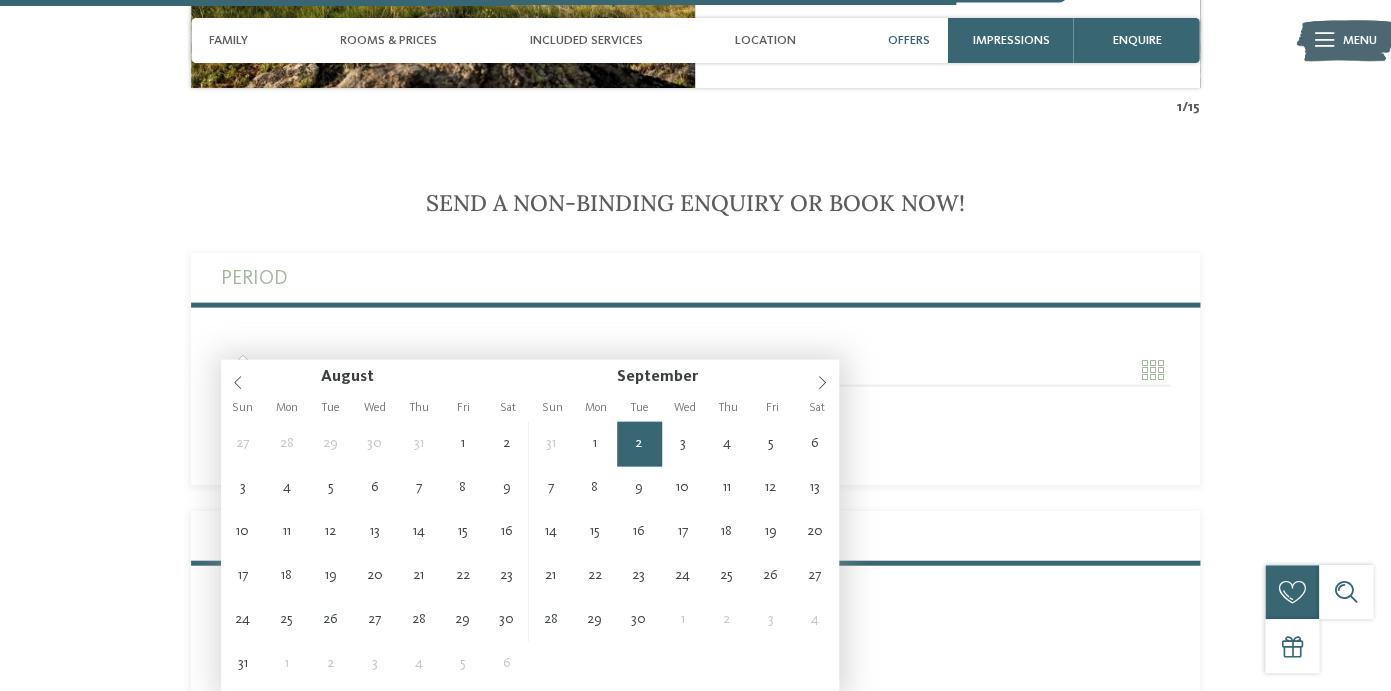 type on "**********" 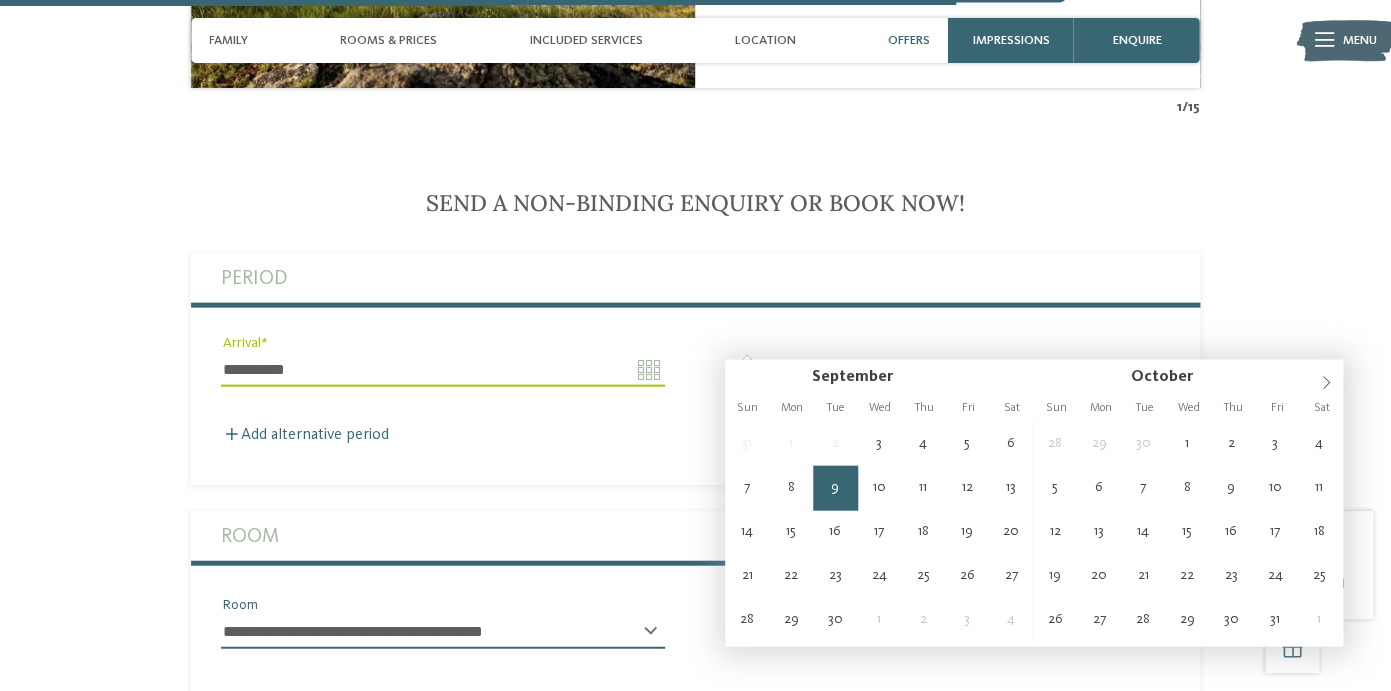 type on "**********" 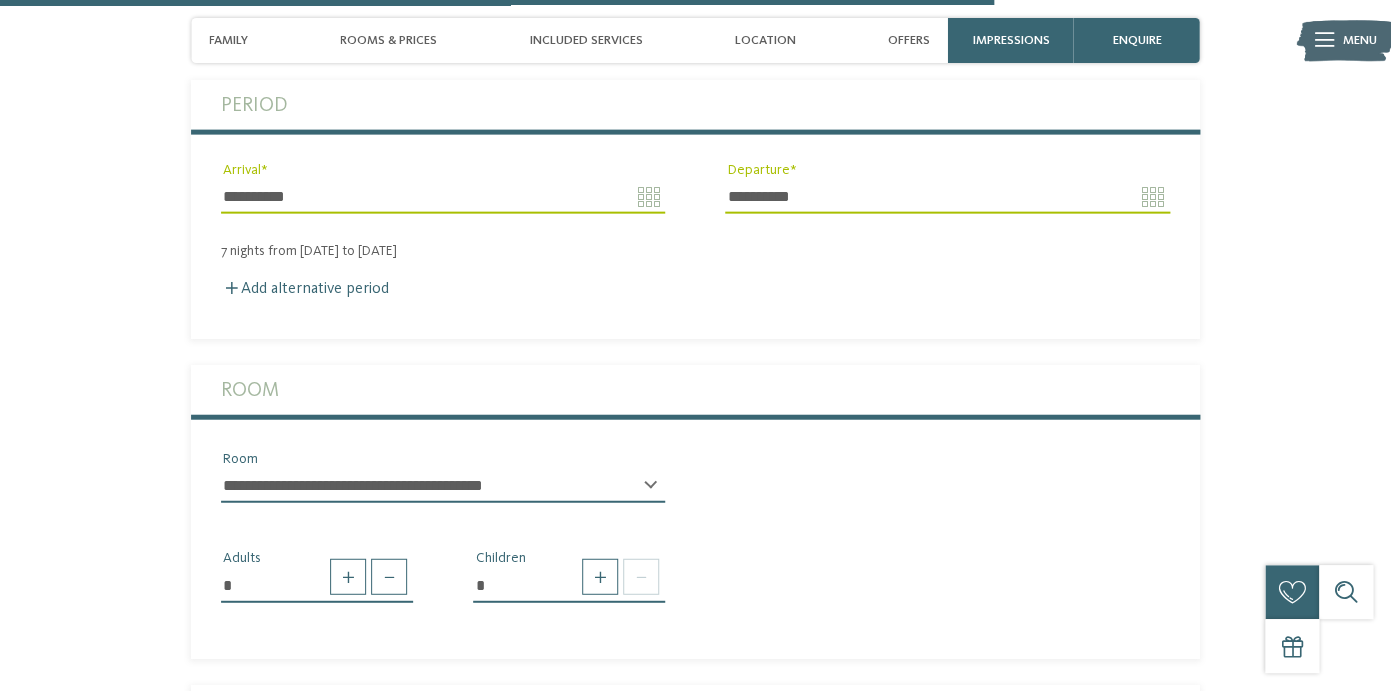 scroll, scrollTop: 4361, scrollLeft: 0, axis: vertical 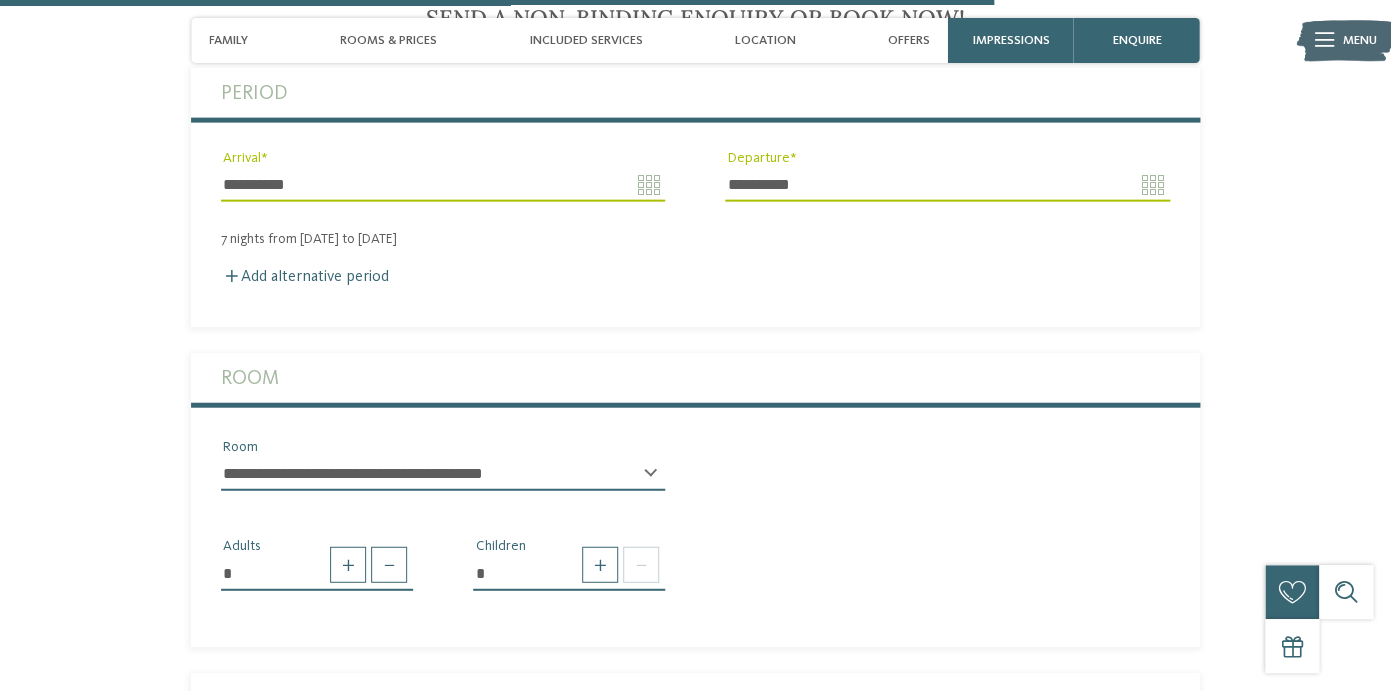 click on "**********" at bounding box center (443, 474) 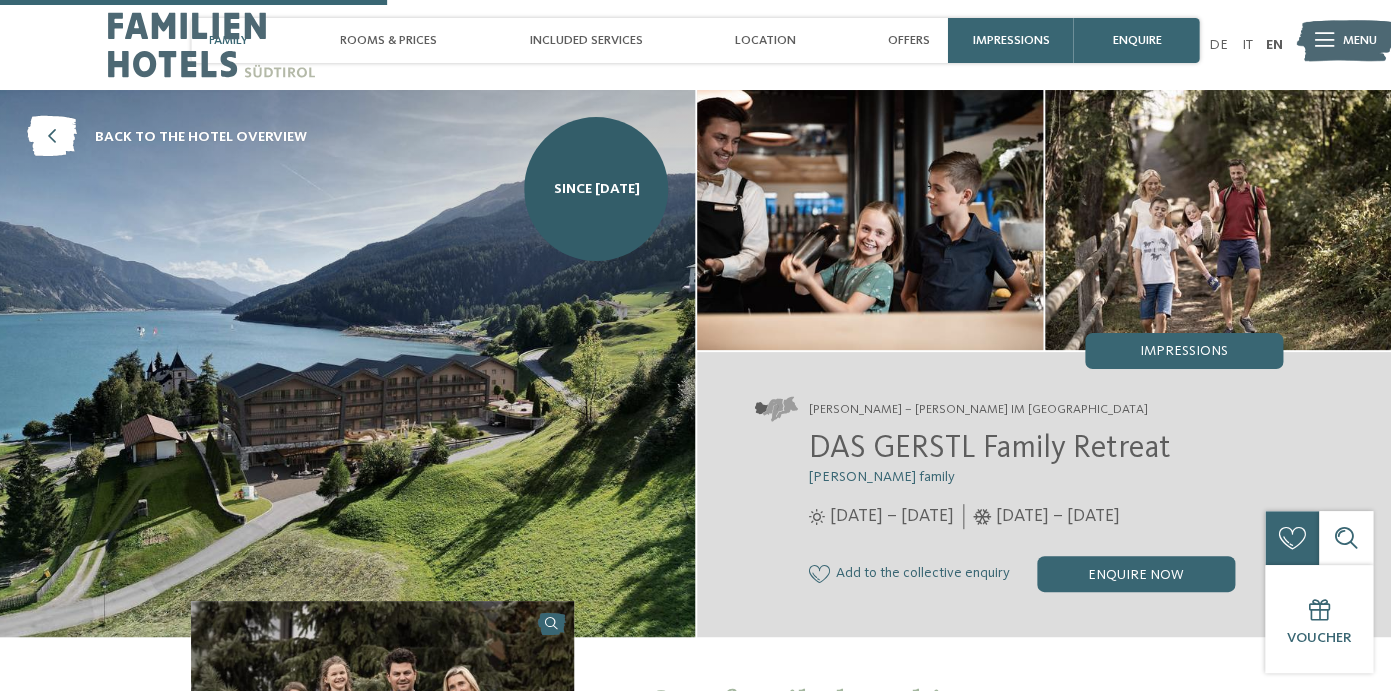 scroll, scrollTop: 0, scrollLeft: 0, axis: both 